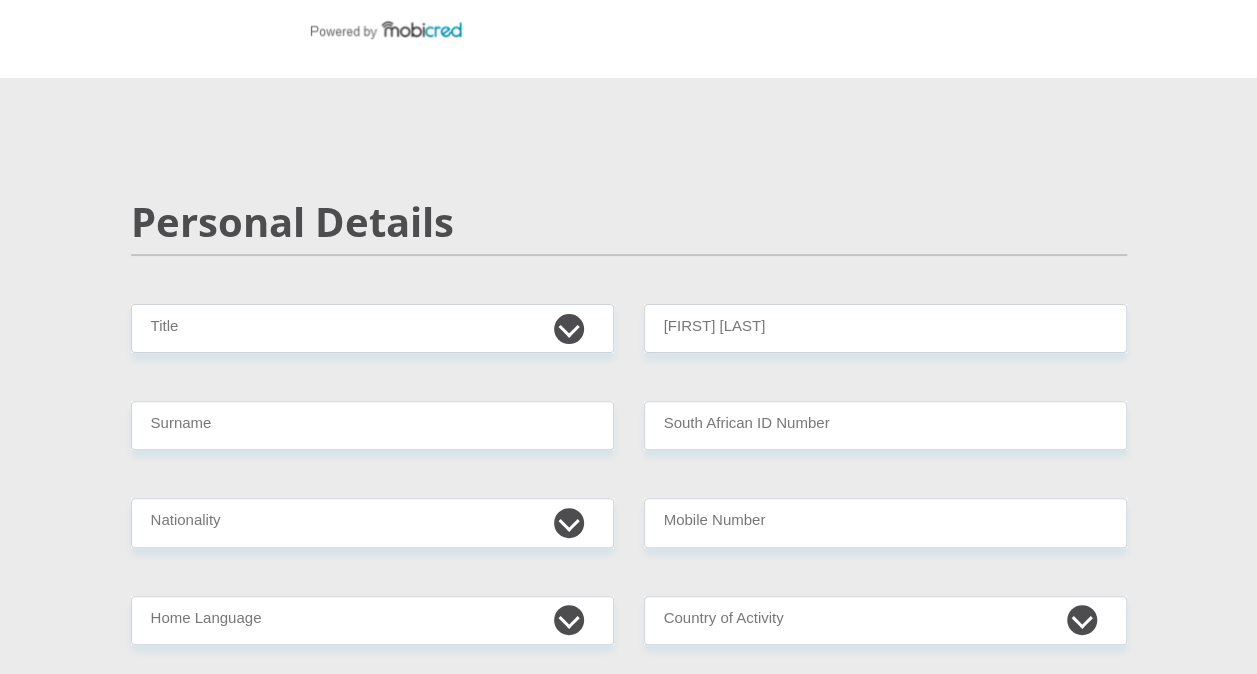 scroll, scrollTop: 200, scrollLeft: 0, axis: vertical 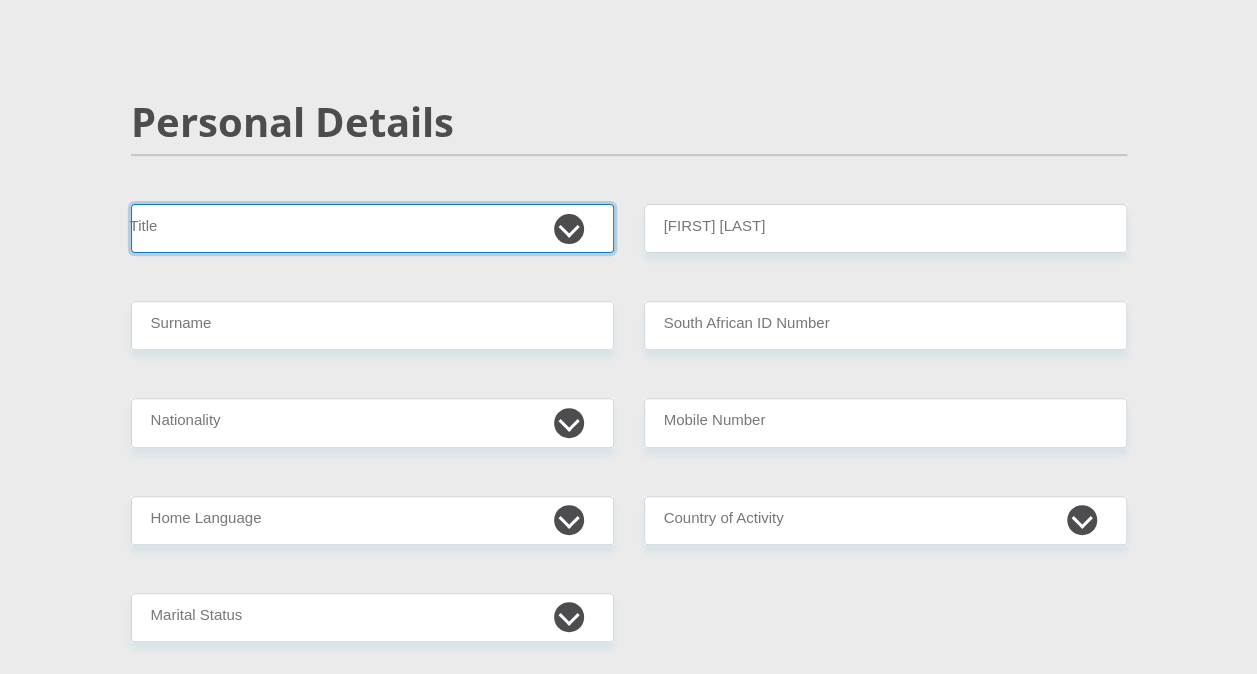 click on "Mr
Ms
Mrs
Dr
Other" at bounding box center (372, 228) 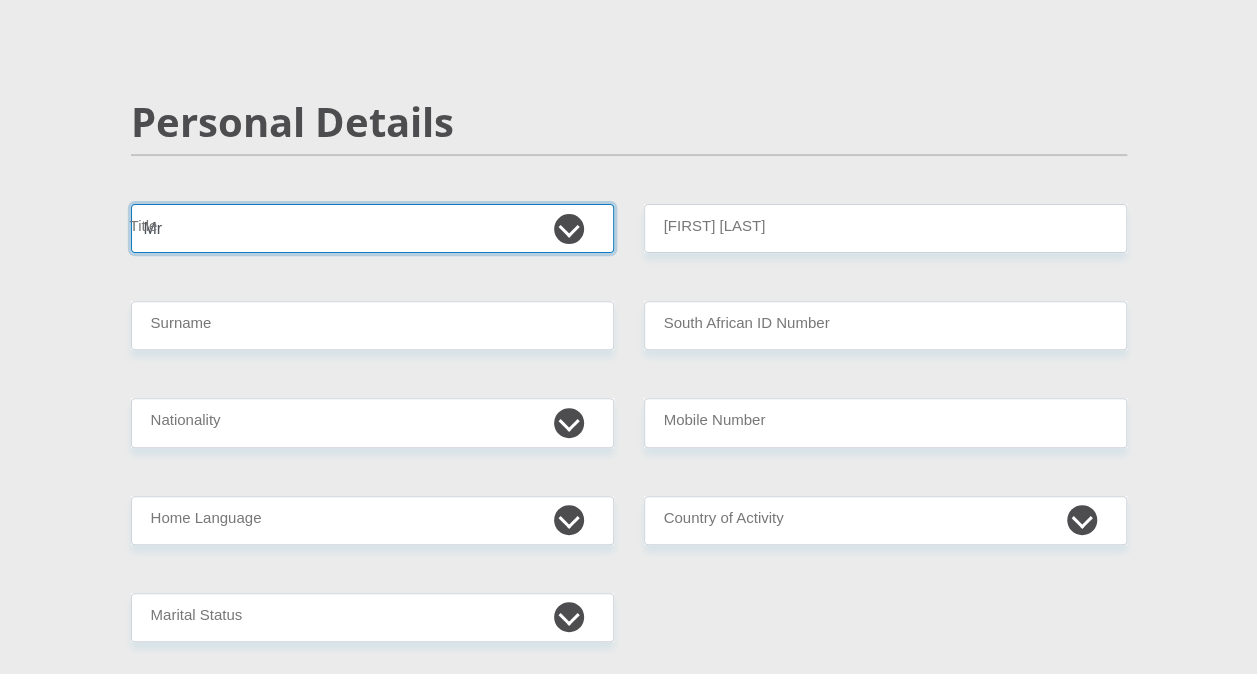 click on "Mr
Ms
Mrs
Dr
Other" at bounding box center (372, 228) 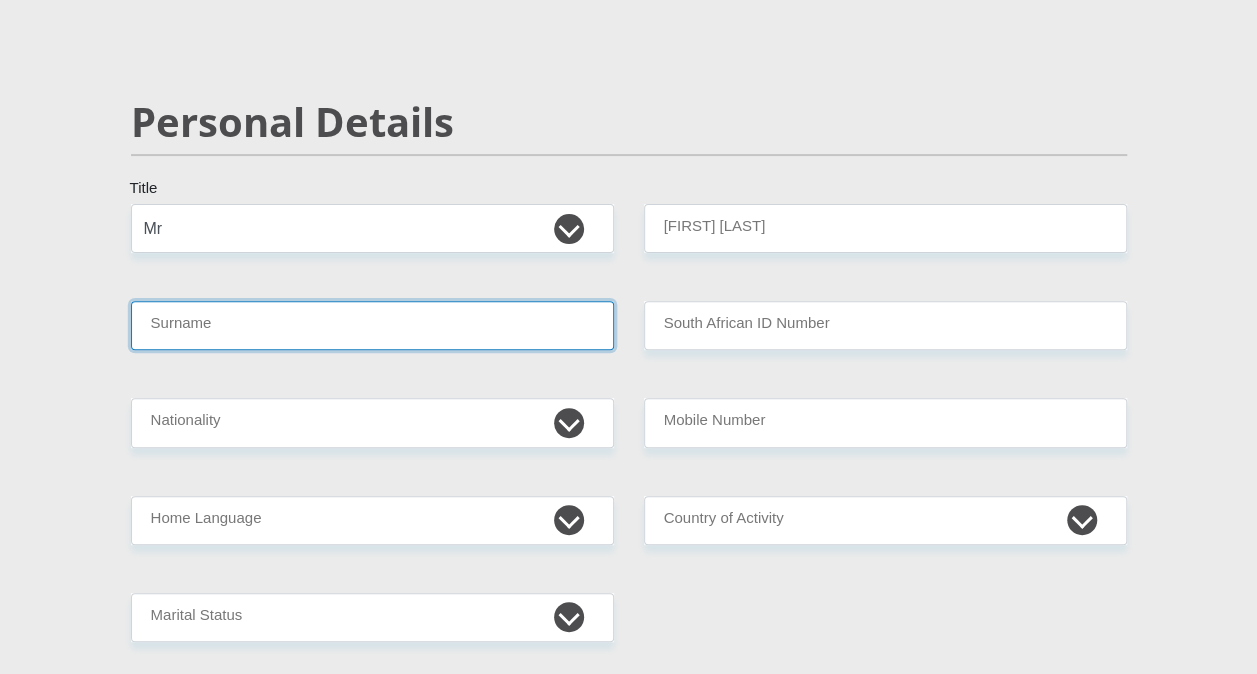 click on "Surname" at bounding box center [372, 325] 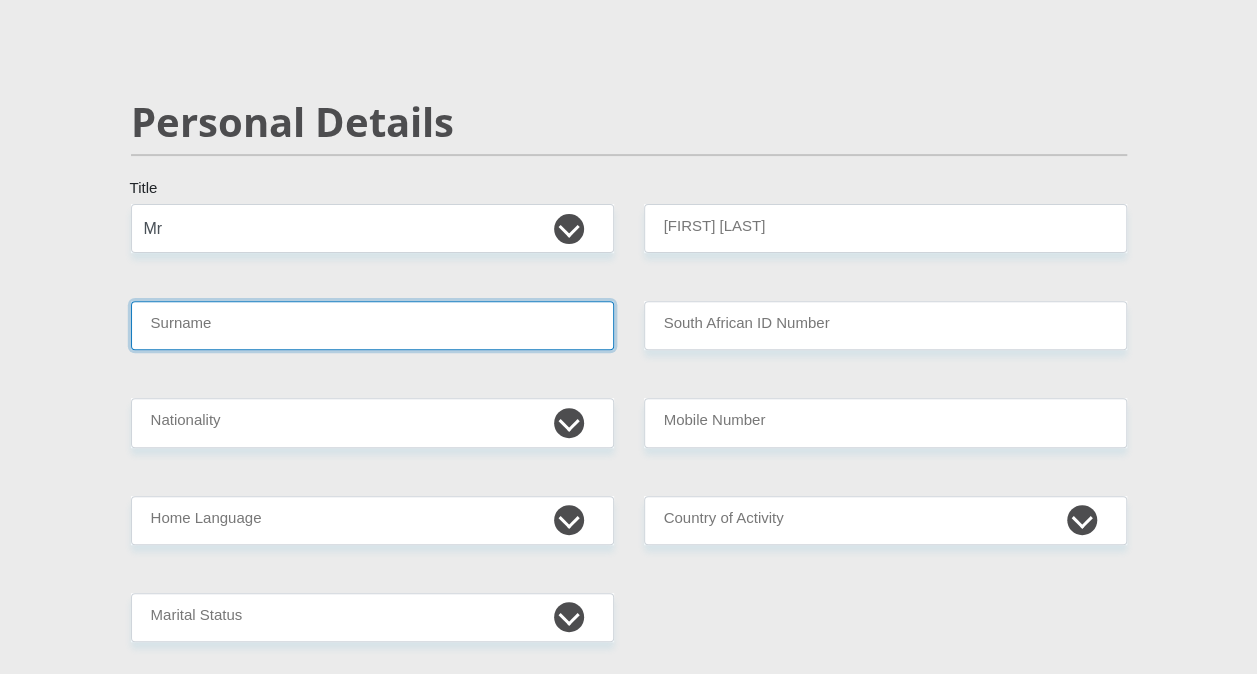 type on "[LAST]" 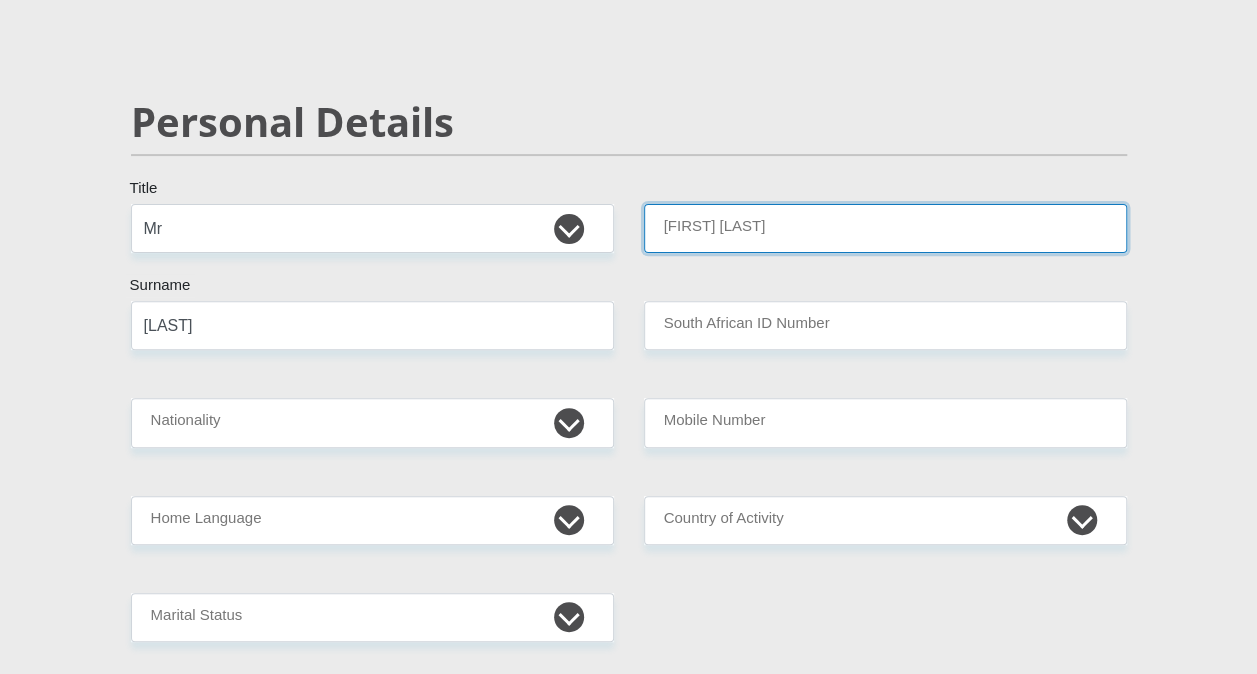 type on "[LAST]" 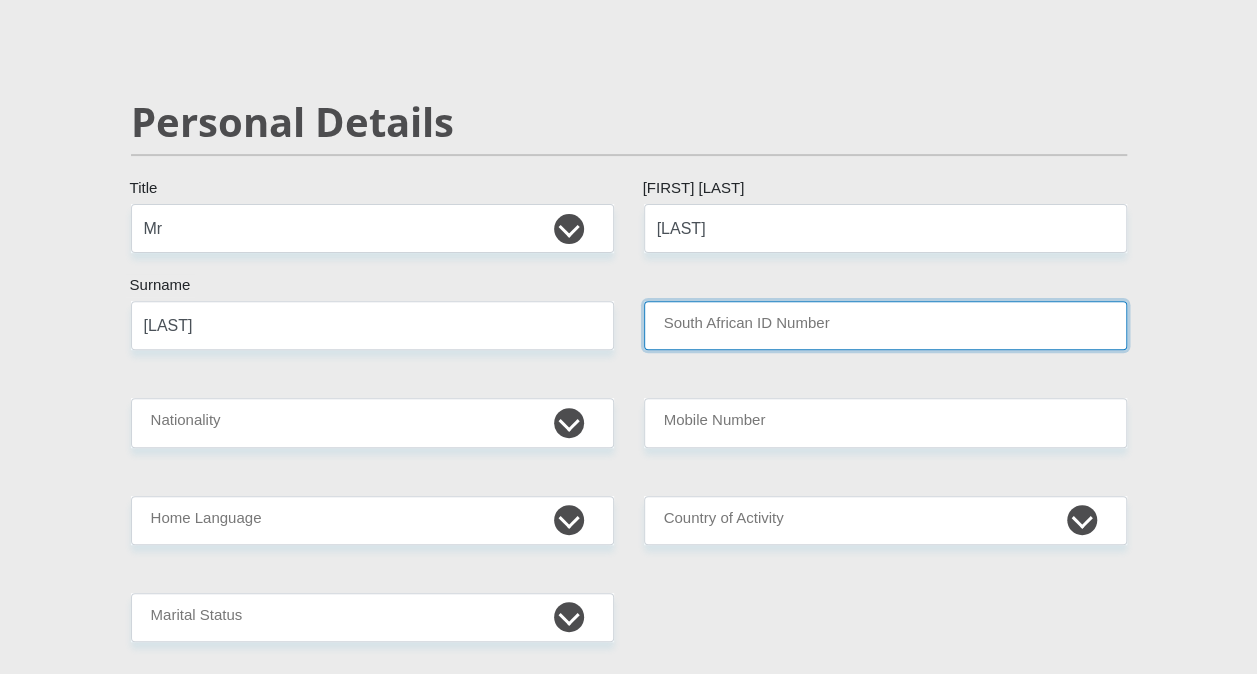 type on "[NUMBER]" 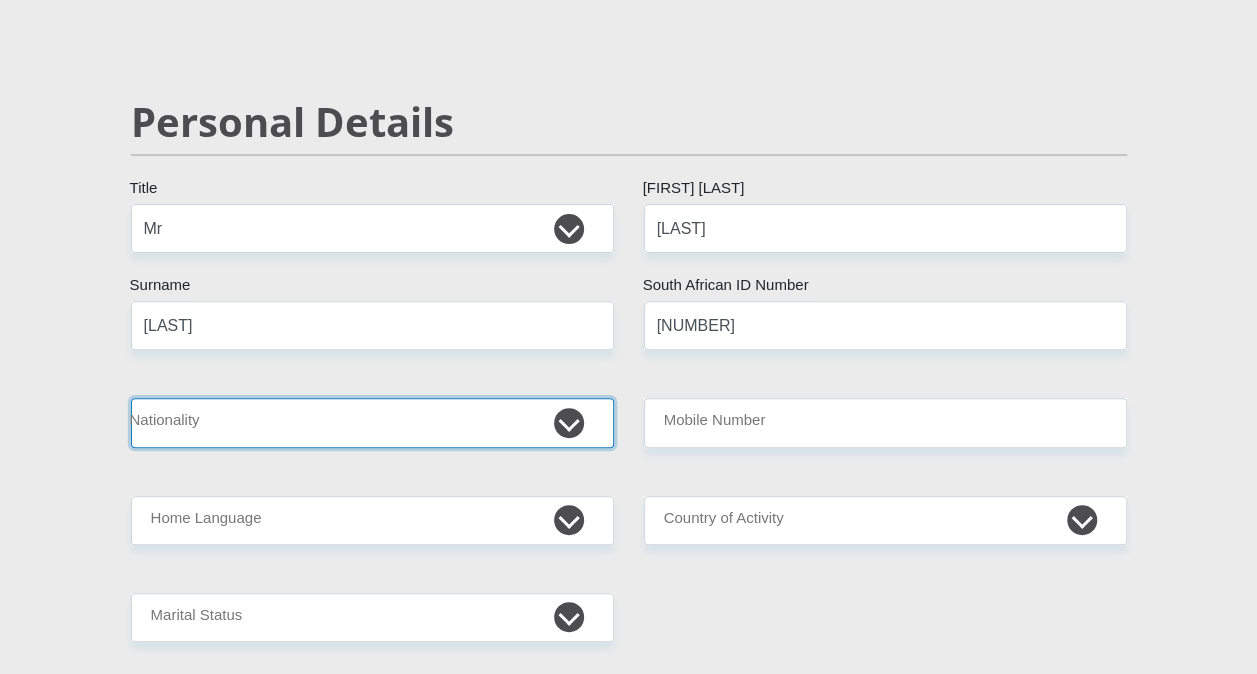 select on "ZAF" 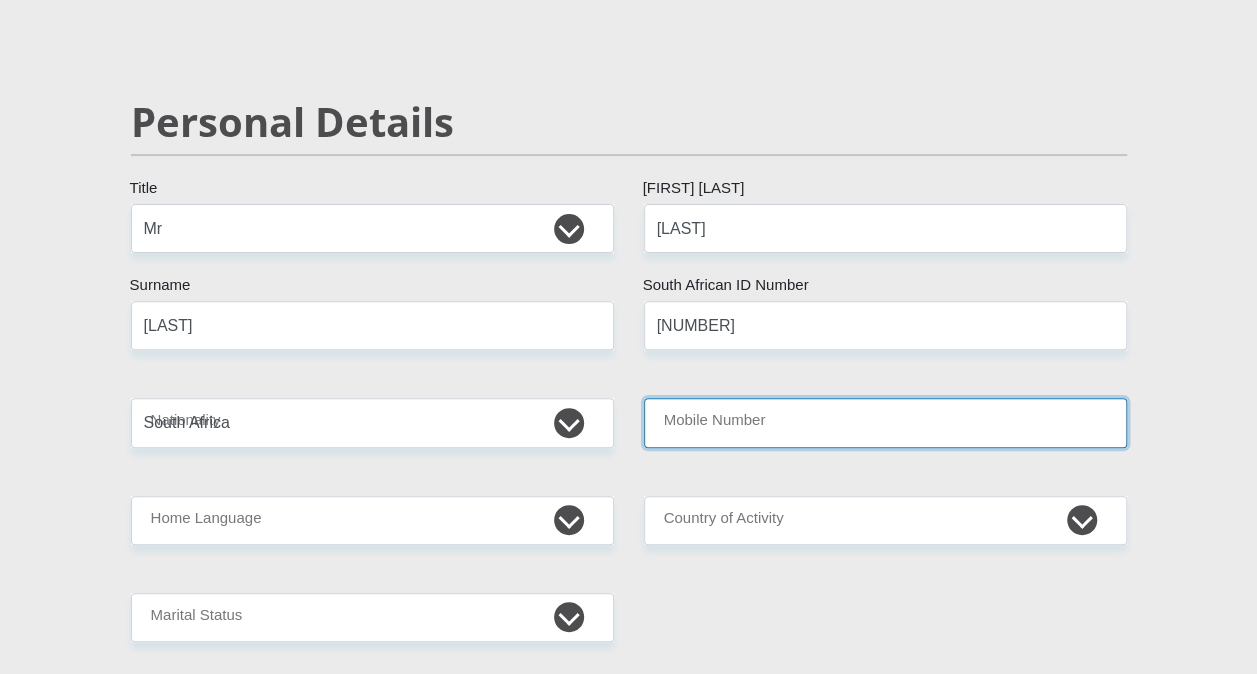 type on "[NUMBER]" 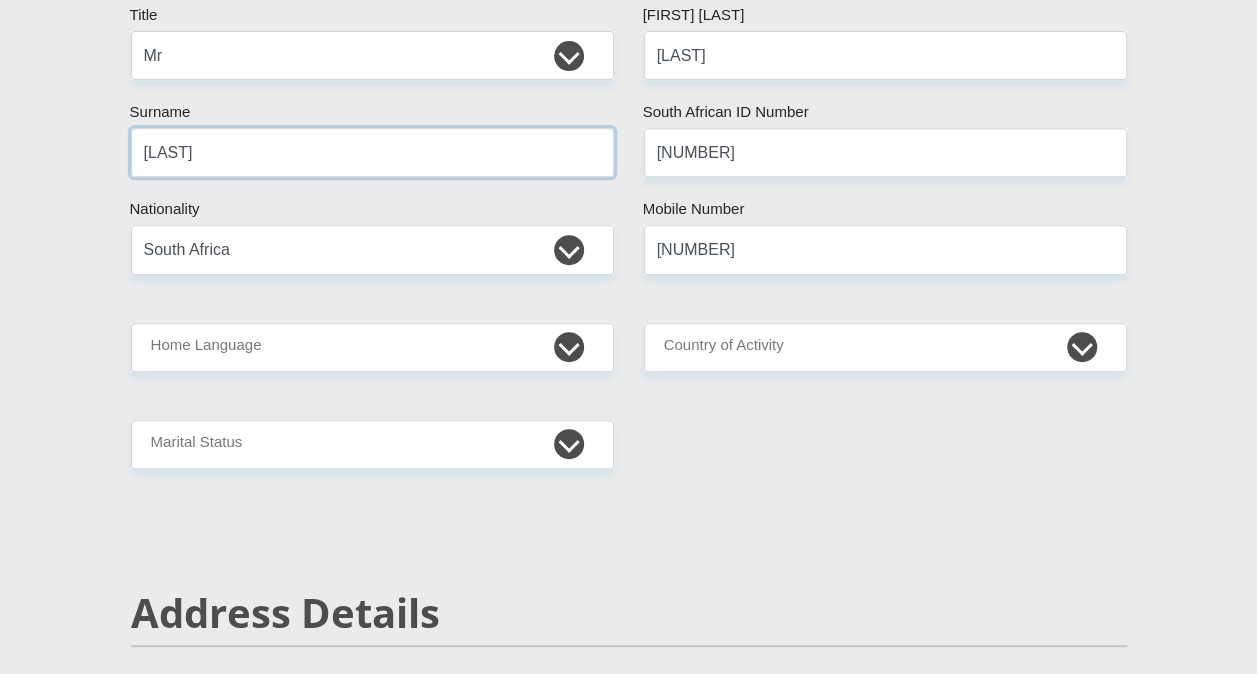 scroll, scrollTop: 400, scrollLeft: 0, axis: vertical 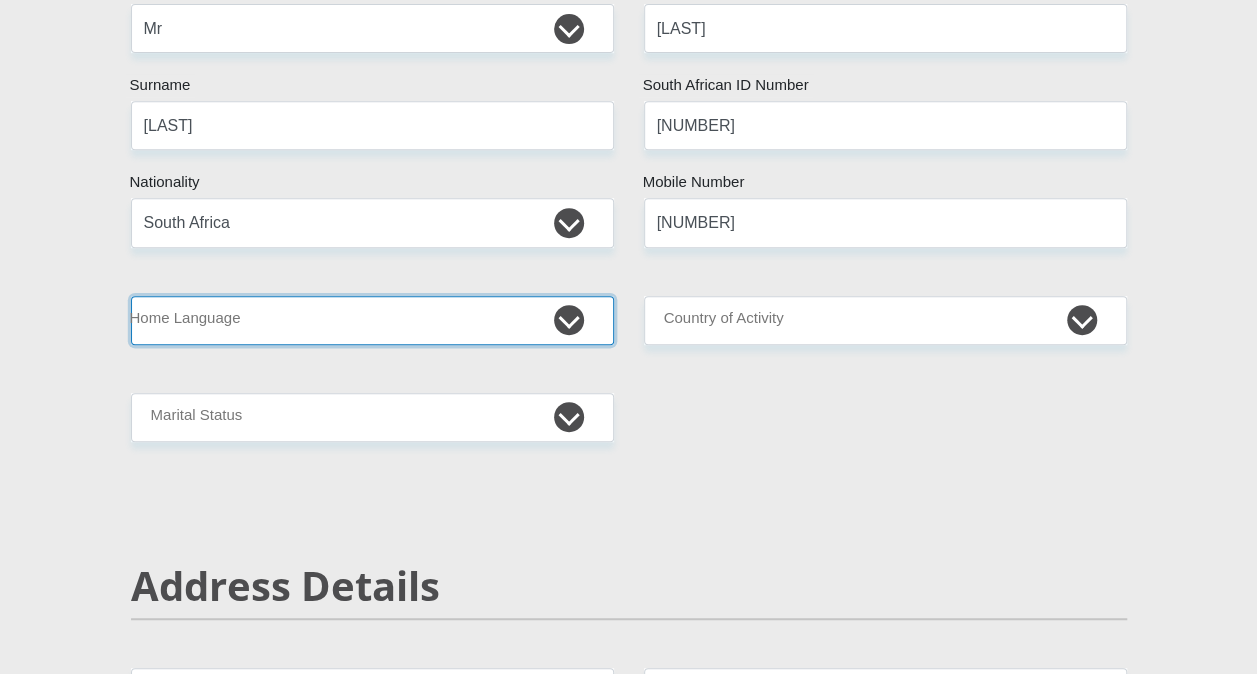 click on "Afrikaans
English
Sepedi
South Ndebele
Southern Sotho
Swati
Tsonga
Tswana
Venda
Xhosa
Zulu
Other" at bounding box center [372, 320] 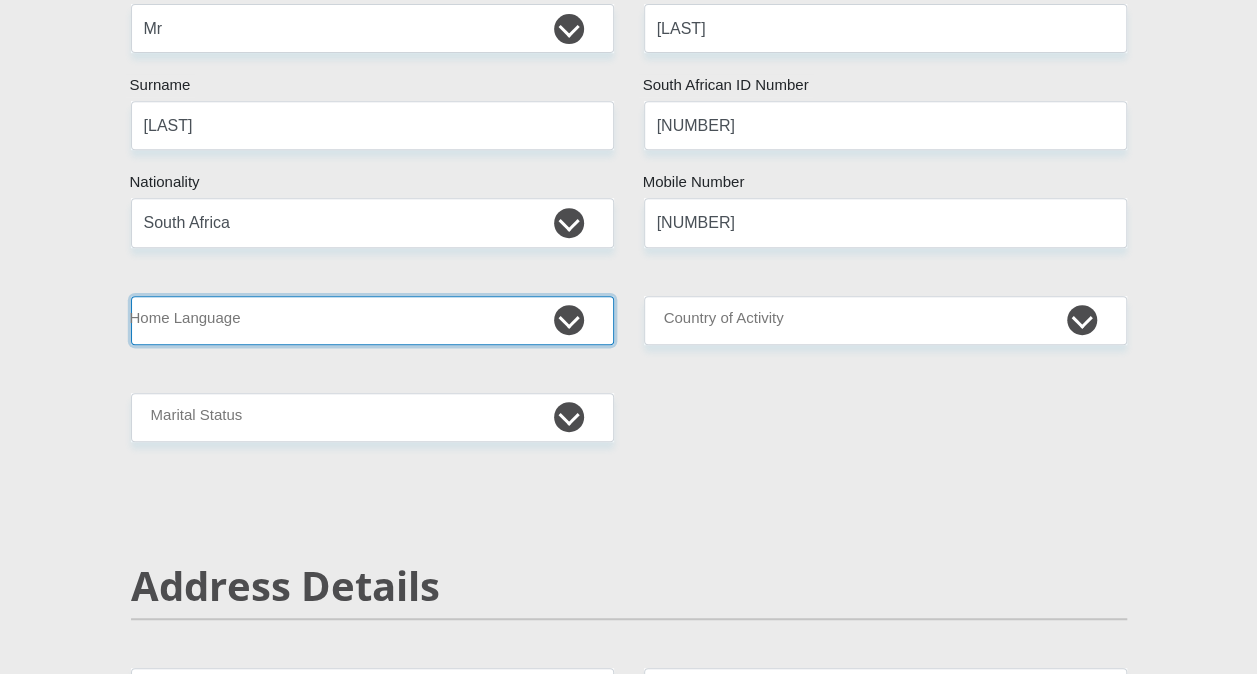 select on "[LANGUAGE]" 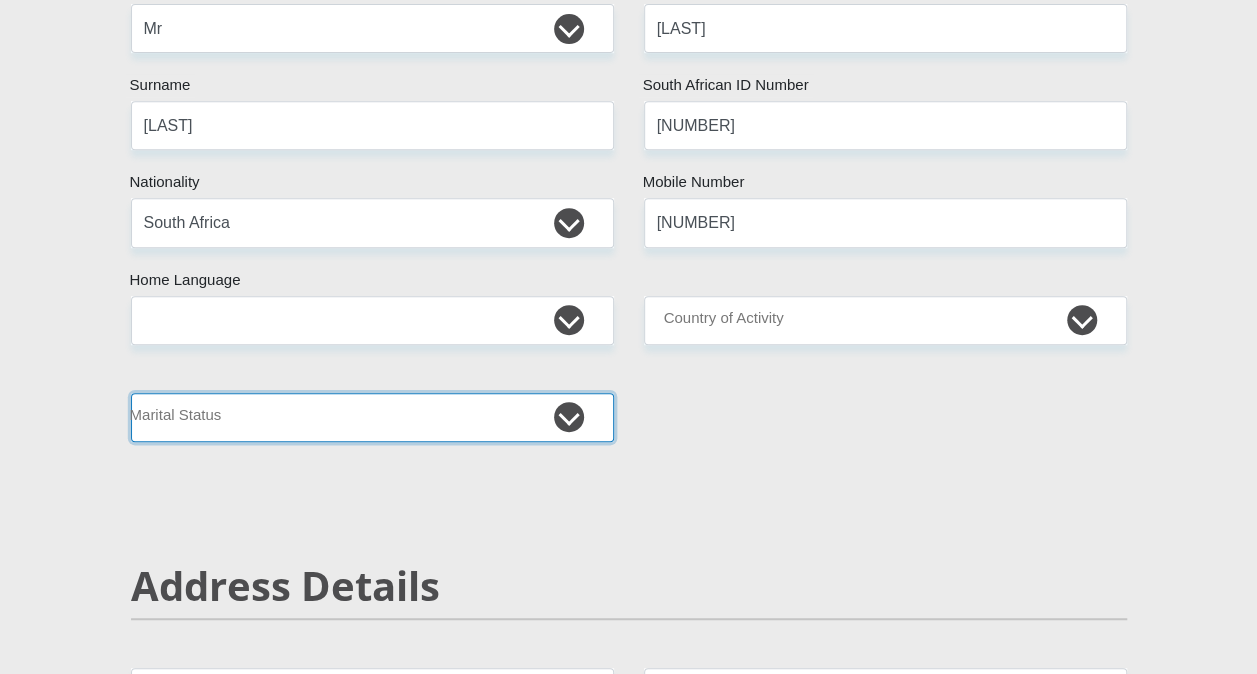 click on "Married ANC
Single
Divorced
Widowed
Married COP or Customary Law" at bounding box center [372, 417] 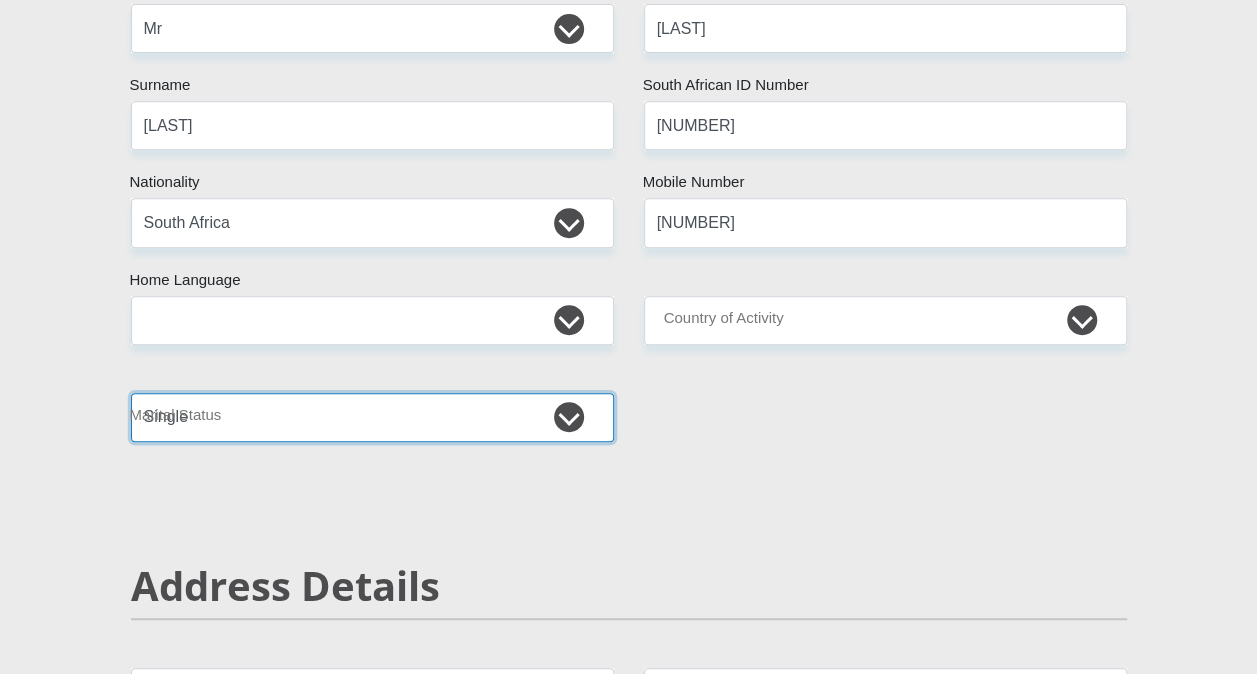 click on "Married ANC
Single
Divorced
Widowed
Married COP or Customary Law" at bounding box center [372, 417] 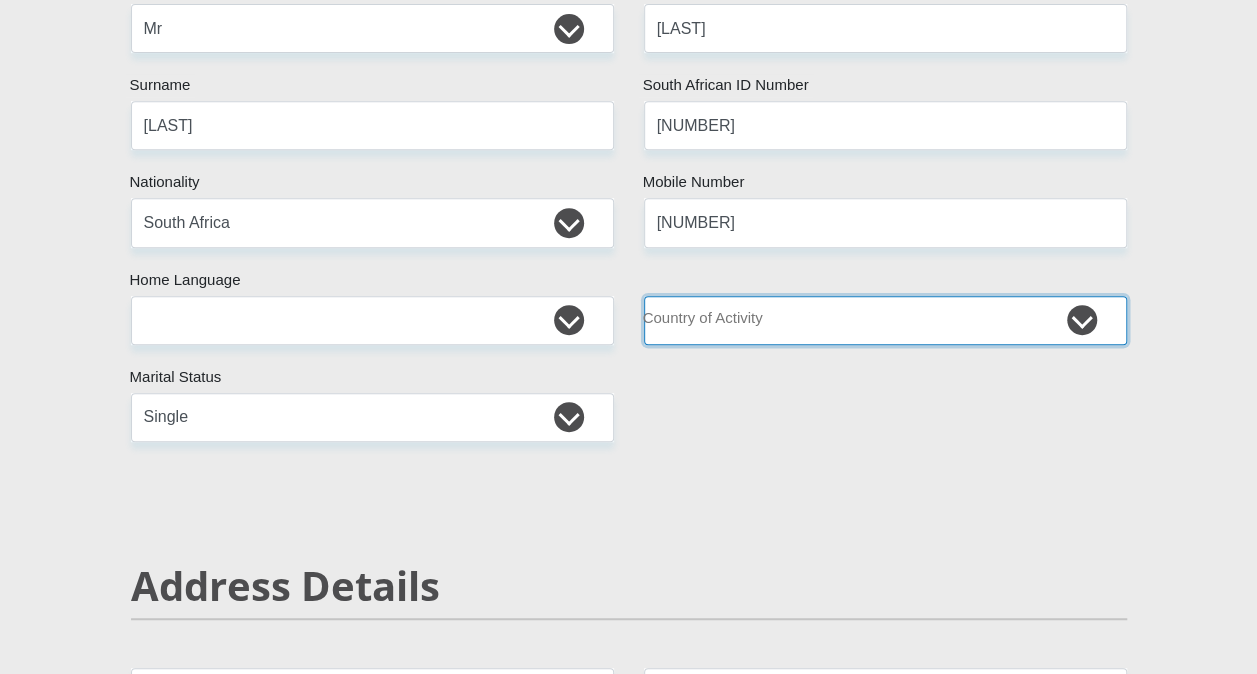 click on "South Africa
Afghanistan
Aland Islands
Albania
Algeria
America Samoa
American Virgin Islands
Andorra
Angola
Anguilla
Antarctica
Antigua and Barbuda
Argentina
Armenia
Aruba
Ascension Island
Australia
Austria
Azerbaijan
Chad" at bounding box center (885, 320) 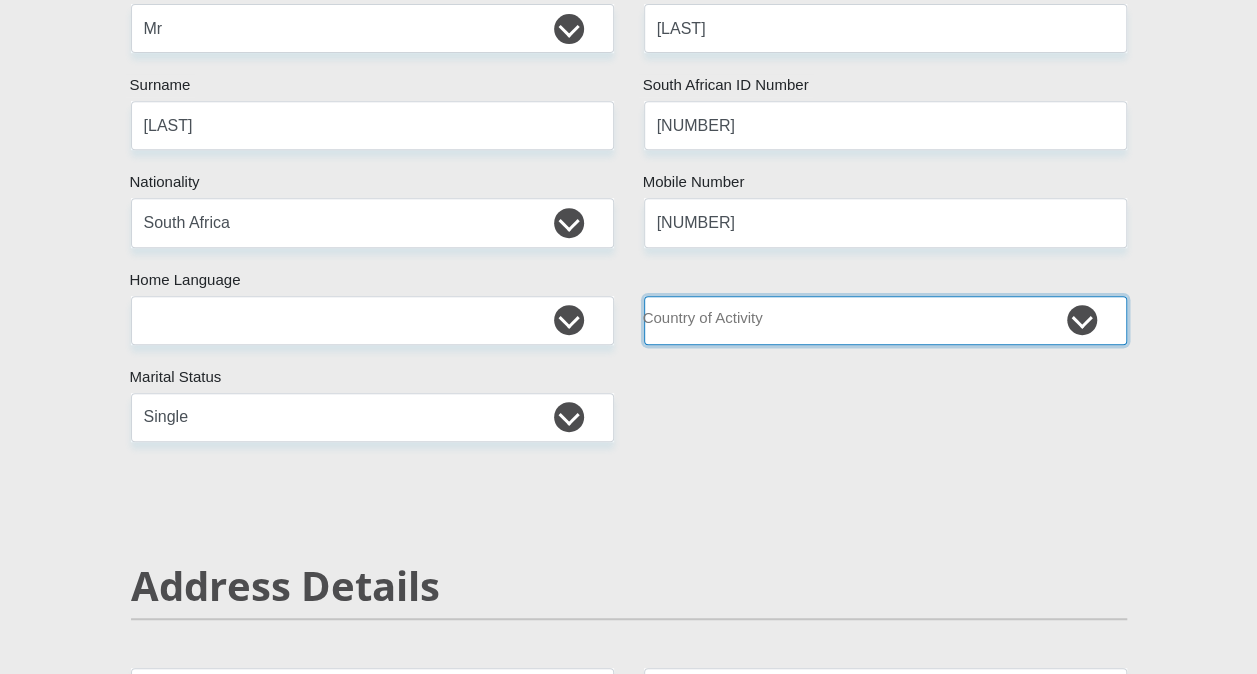 select on "ZAF" 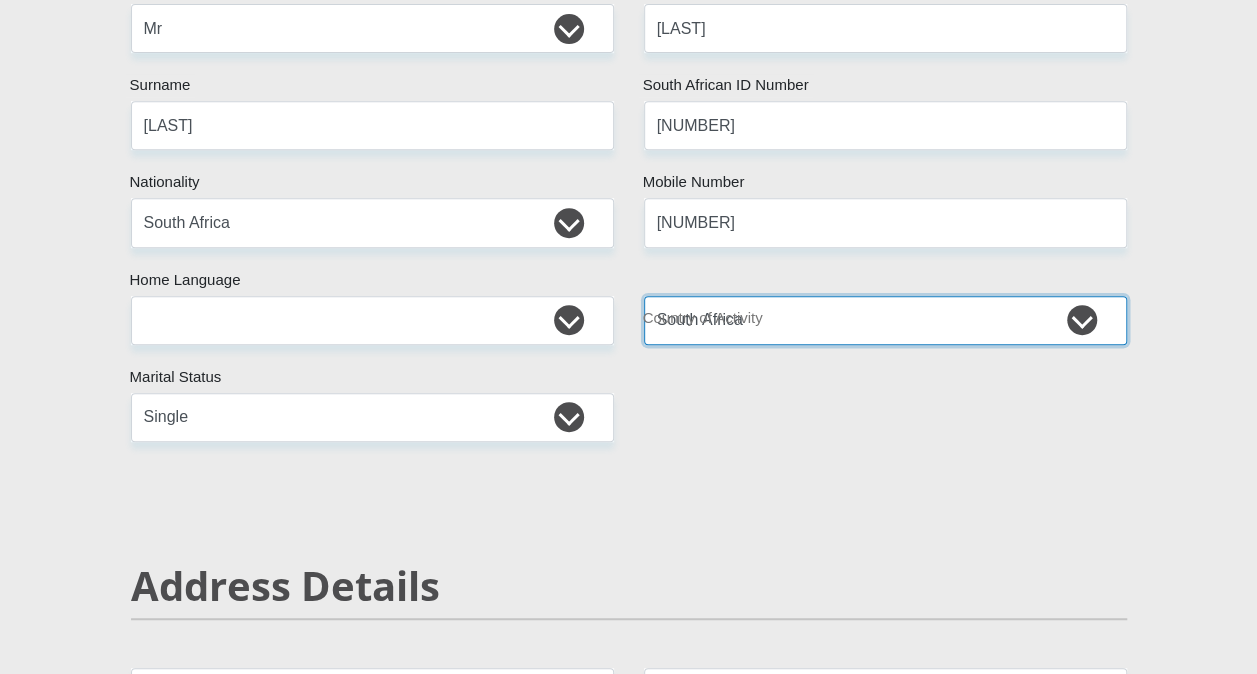 click on "South Africa
Afghanistan
Aland Islands
Albania
Algeria
America Samoa
American Virgin Islands
Andorra
Angola
Anguilla
Antarctica
Antigua and Barbuda
Argentina
Armenia
Aruba
Ascension Island
Australia
Austria
Azerbaijan
Chad" at bounding box center (885, 320) 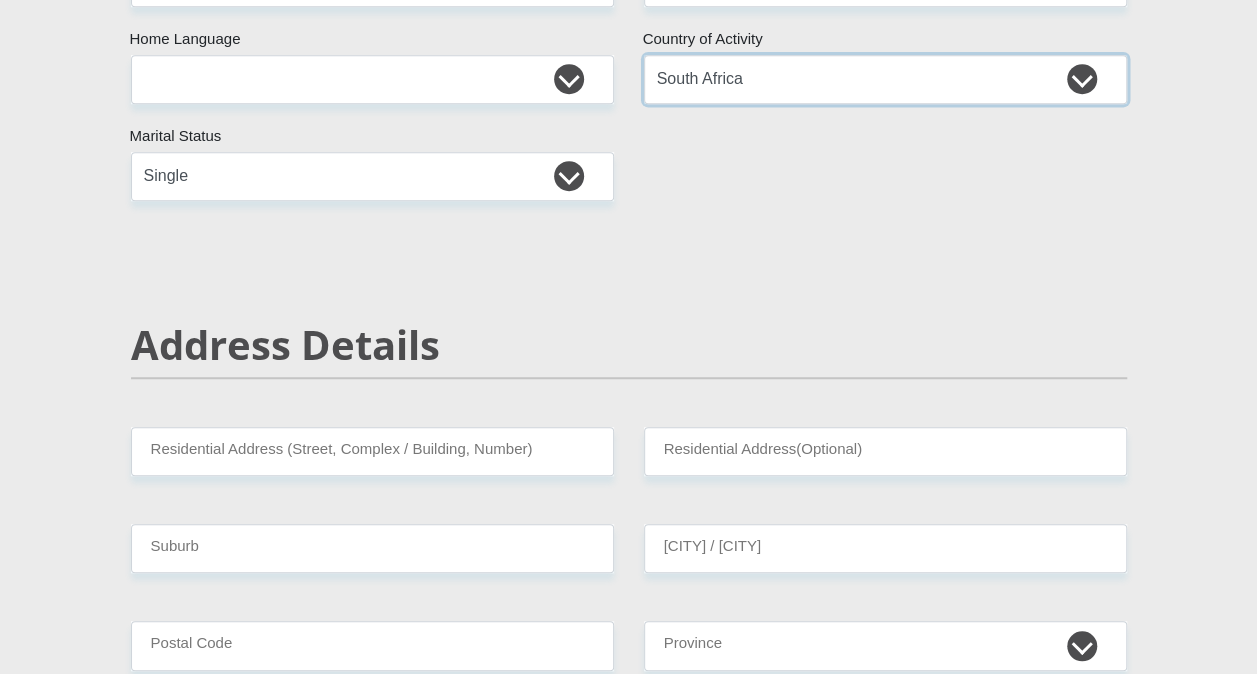 scroll, scrollTop: 700, scrollLeft: 0, axis: vertical 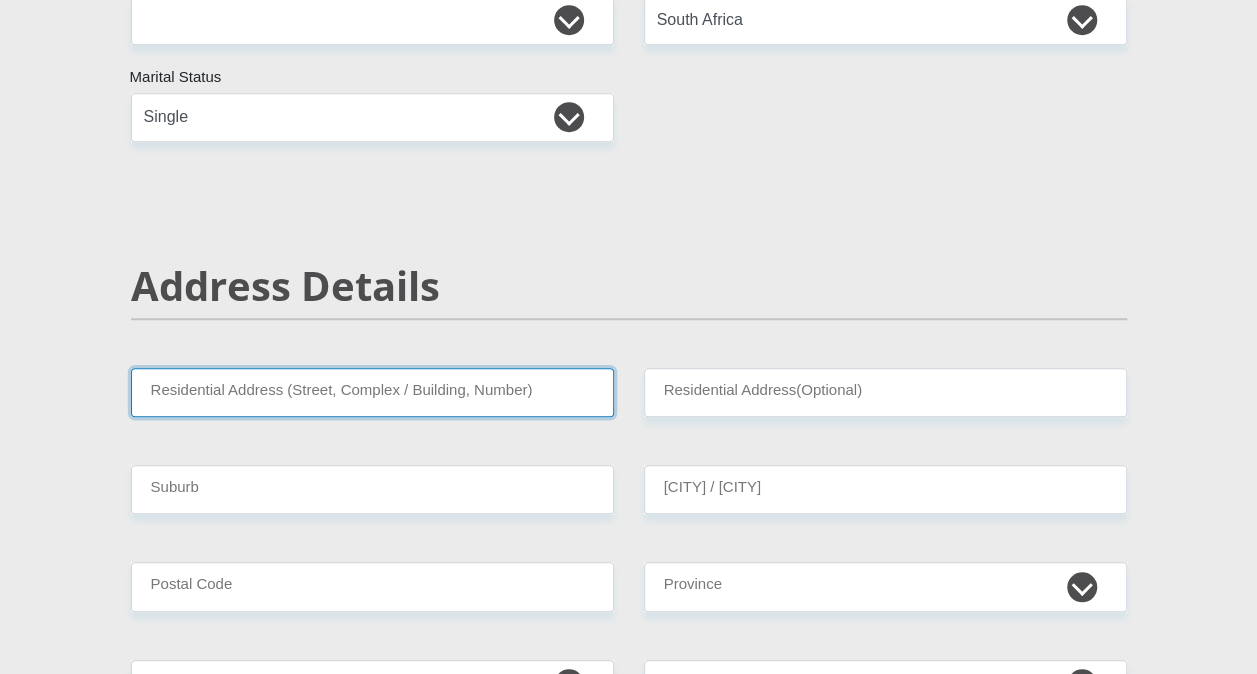click on "Residential Address (Street, Complex / Building, Number)" at bounding box center [372, 392] 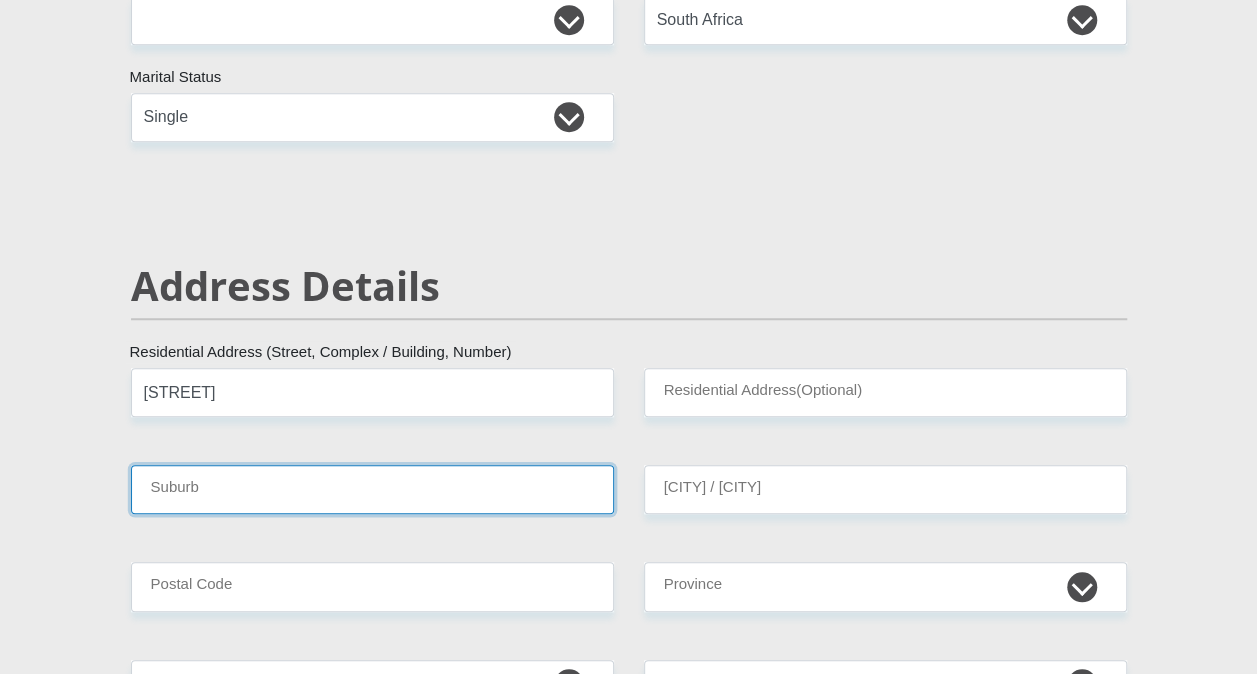 type on "[CITY]" 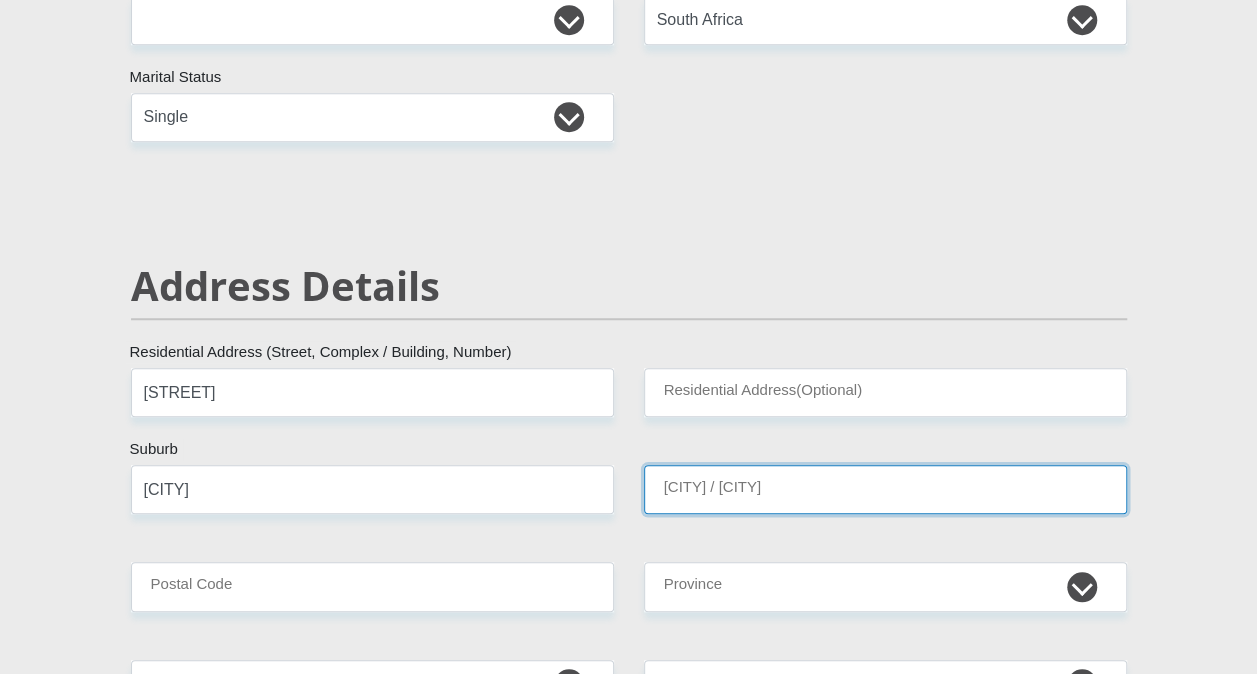 type on "[CITY]" 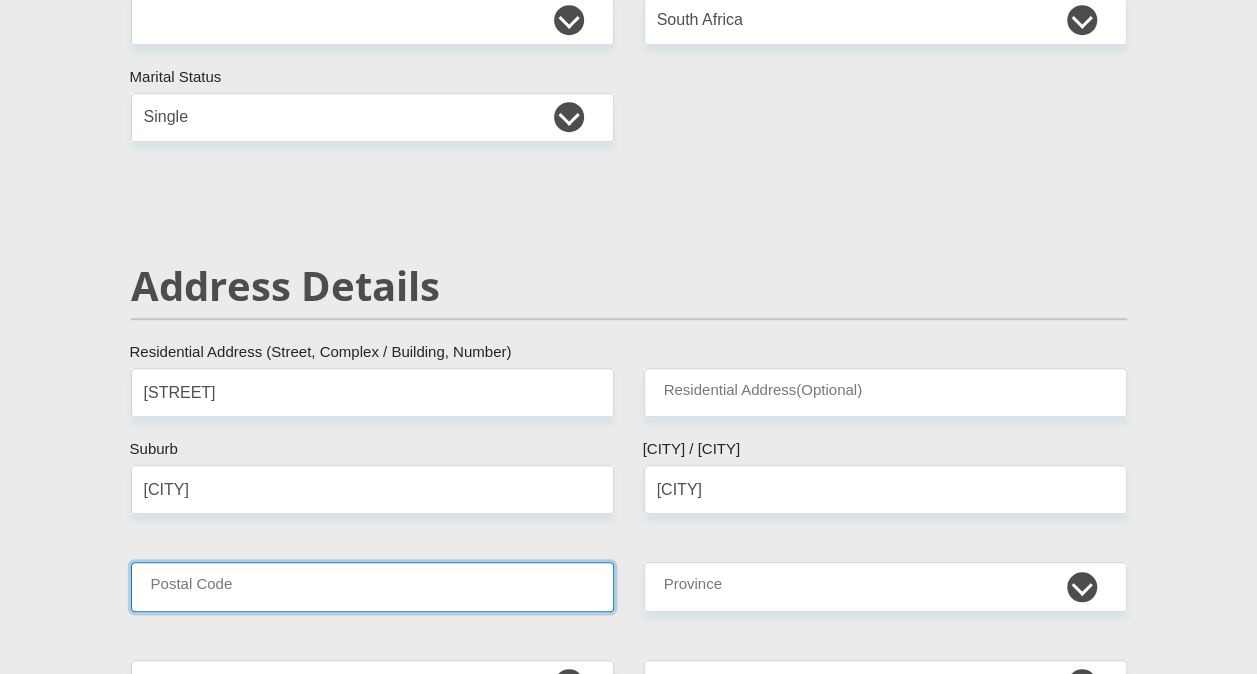 type on "[NUMBER]" 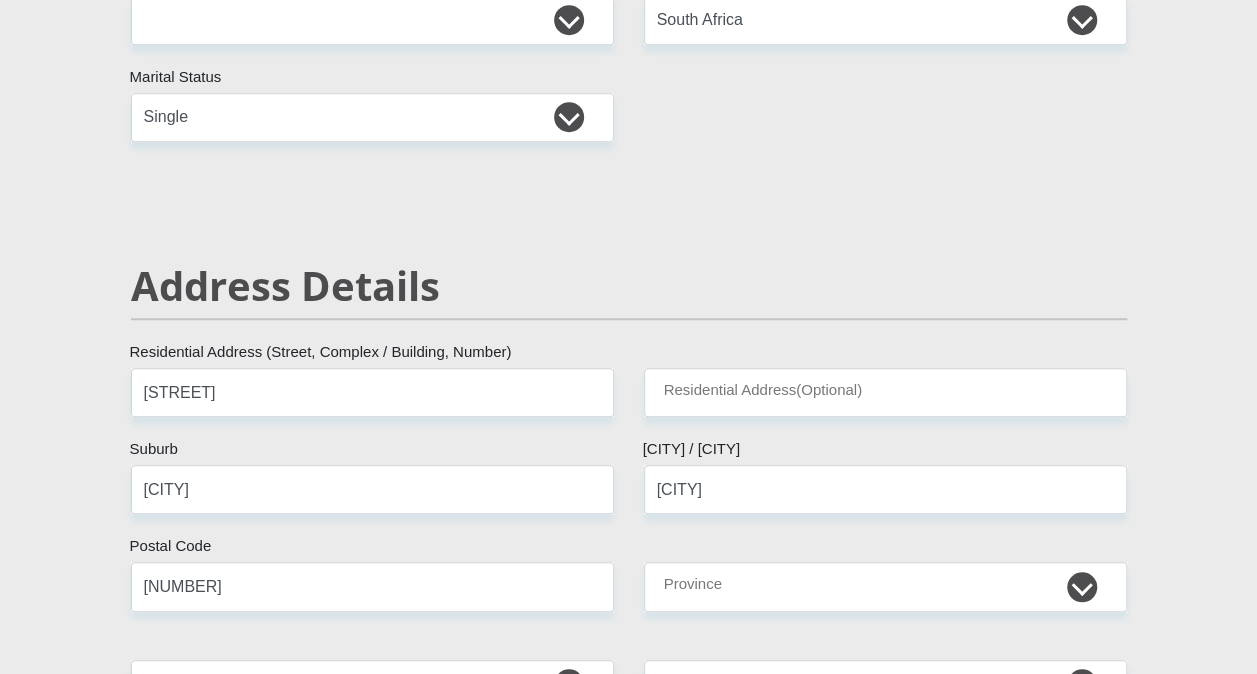 type on "[LAST]@[DOMAIN]" 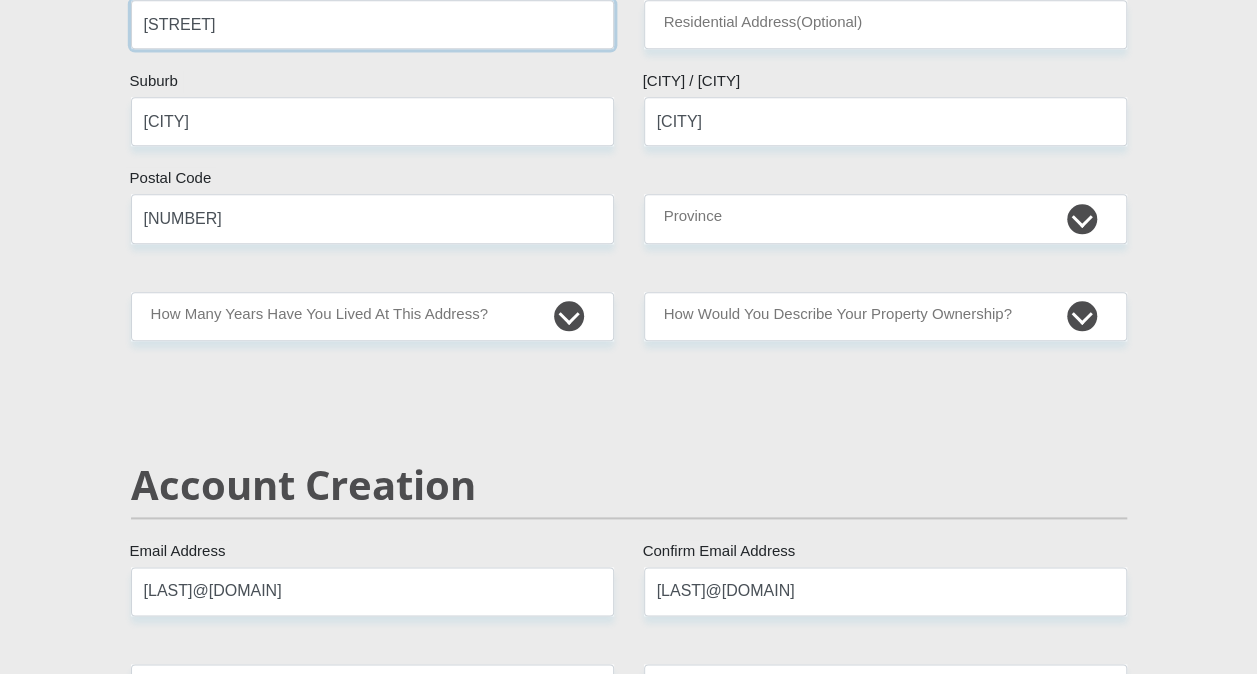 scroll, scrollTop: 1100, scrollLeft: 0, axis: vertical 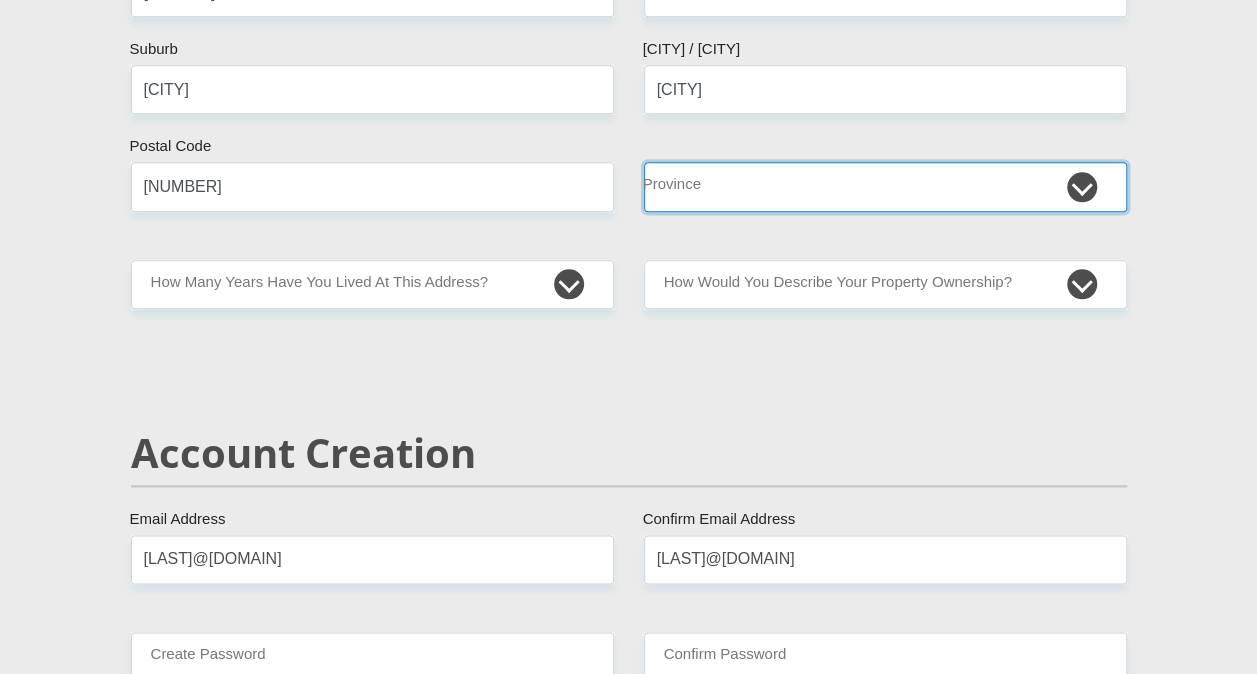 click on "[PROVINCE]
[PROVINCE]
[PROVINCE]
[PROVINCE]
[PROVINCE]
[PROVINCE]
[PROVINCE]
[PROVINCE]
[PROVINCE]" at bounding box center [885, 186] 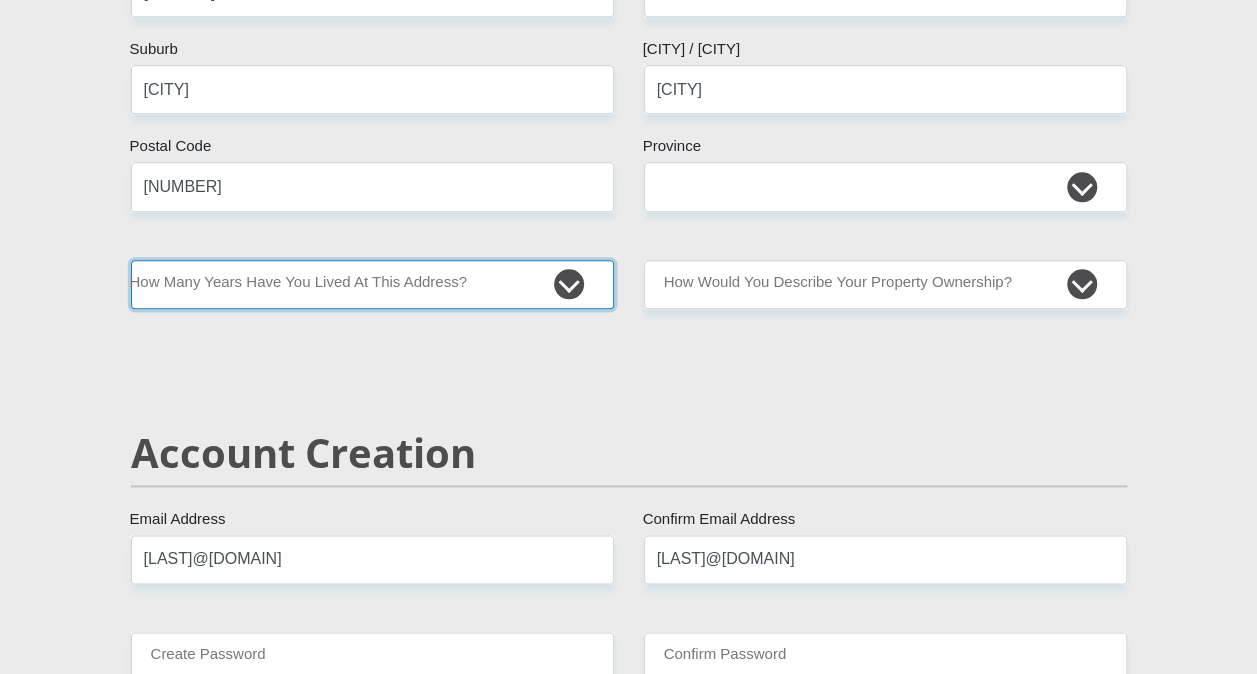 click on "less than 1 year
1-3 years
3-5 years
5+ years" at bounding box center (372, 284) 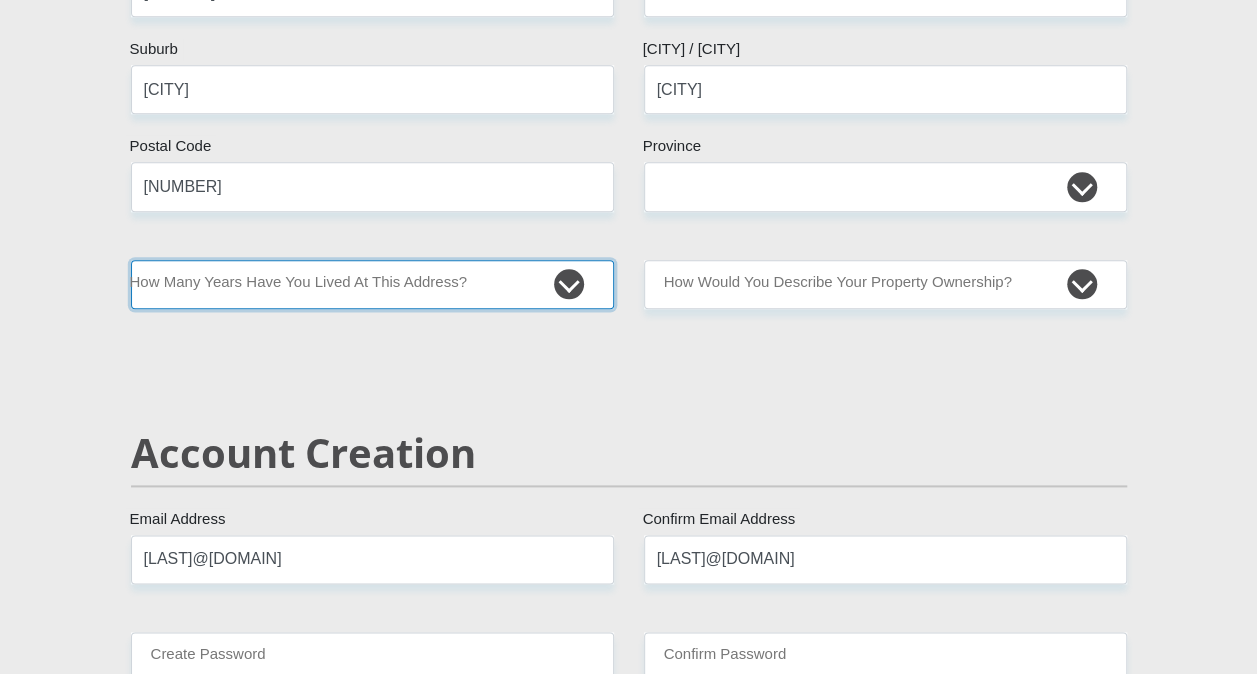 select on "2" 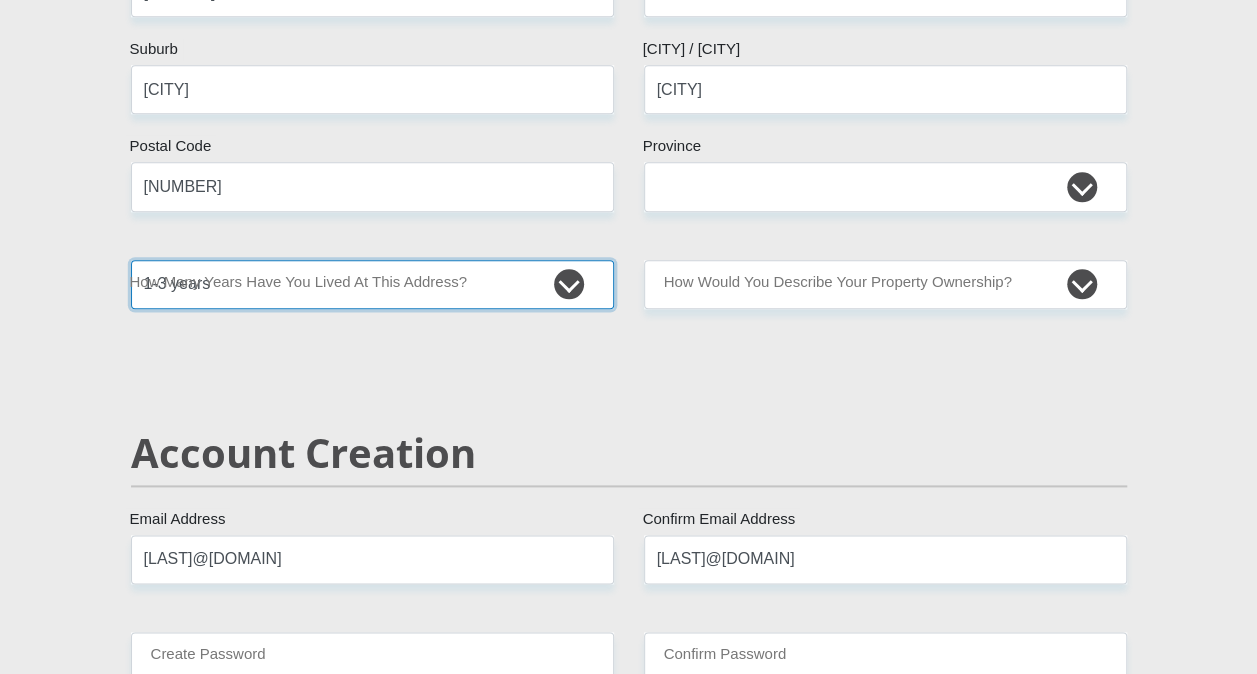 click on "less than 1 year
1-3 years
3-5 years
5+ years" at bounding box center (372, 284) 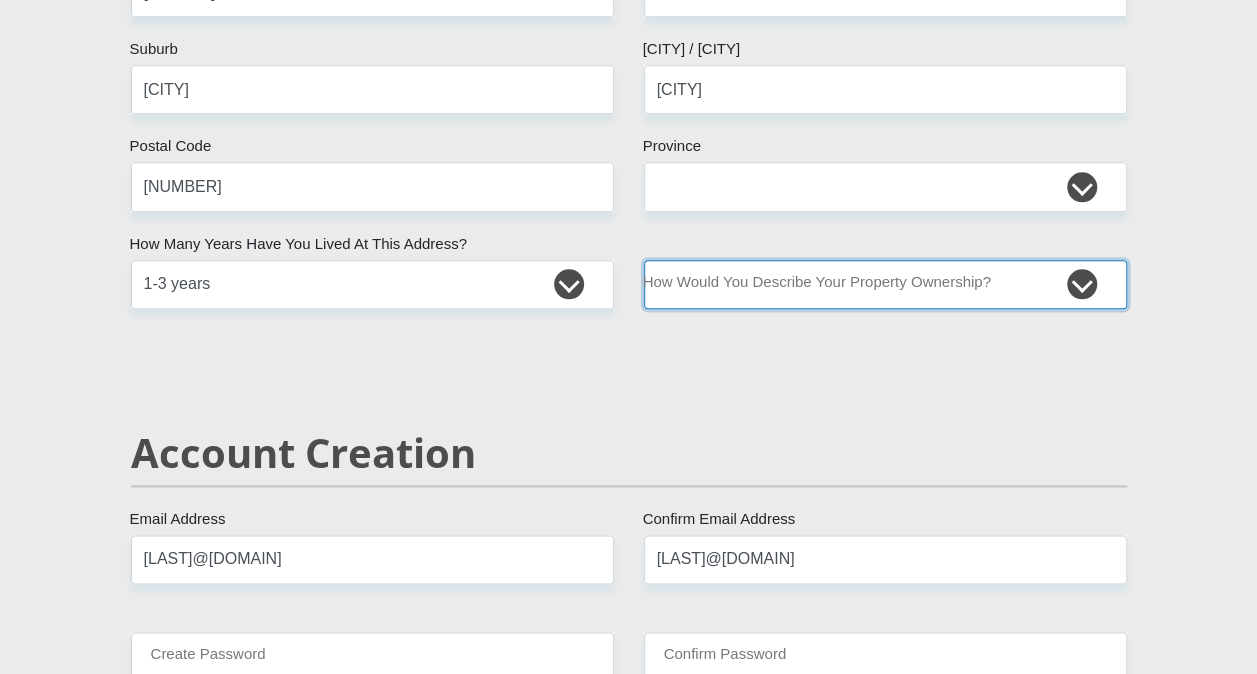 click on "Owned
Rented
Family Owned
Company Dwelling" at bounding box center (885, 284) 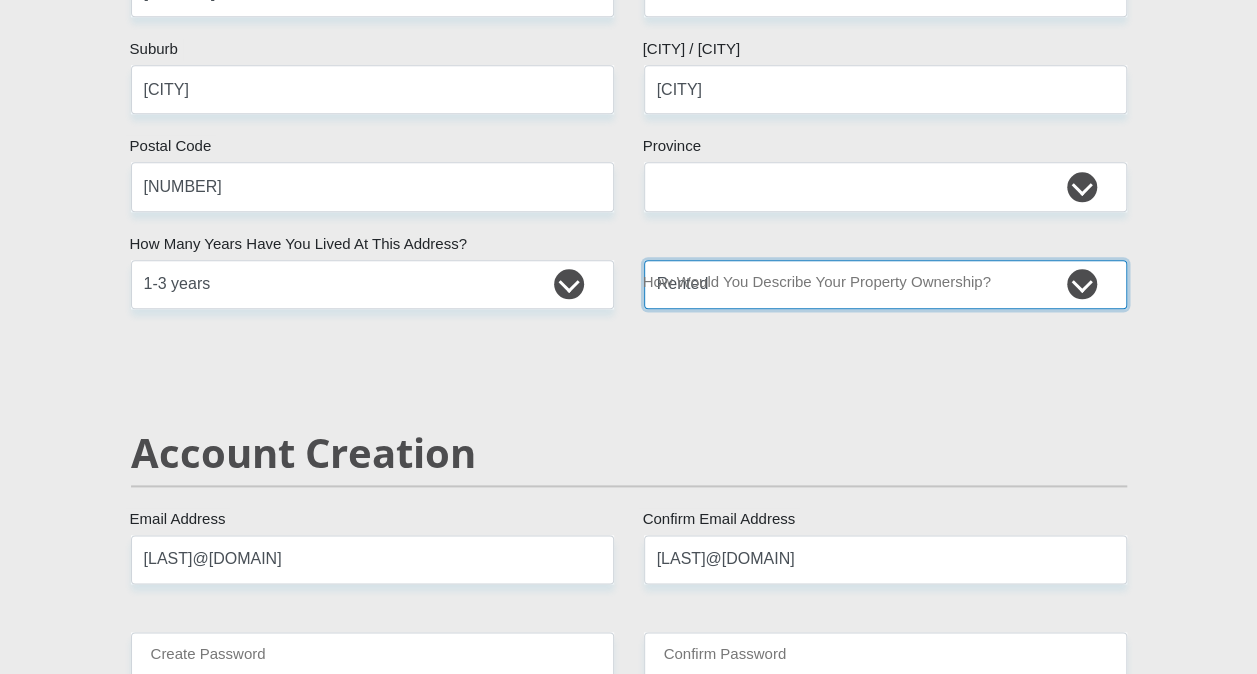 click on "Owned
Rented
Family Owned
Company Dwelling" at bounding box center [885, 284] 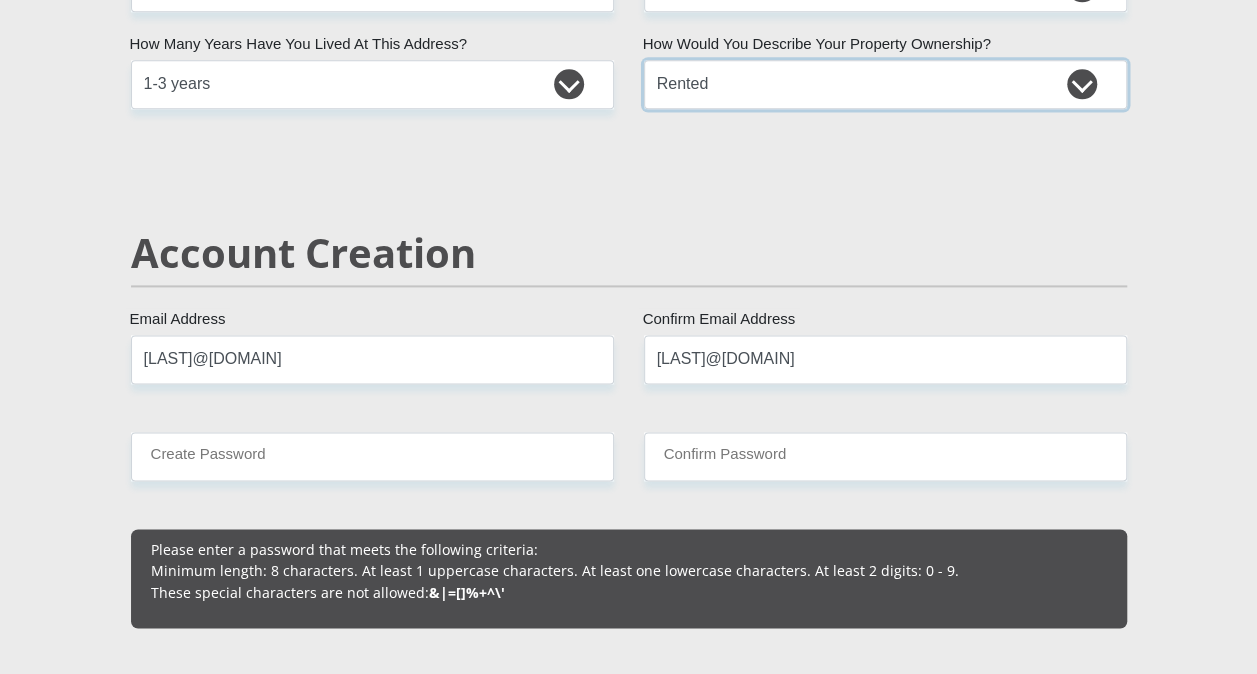 scroll, scrollTop: 1400, scrollLeft: 0, axis: vertical 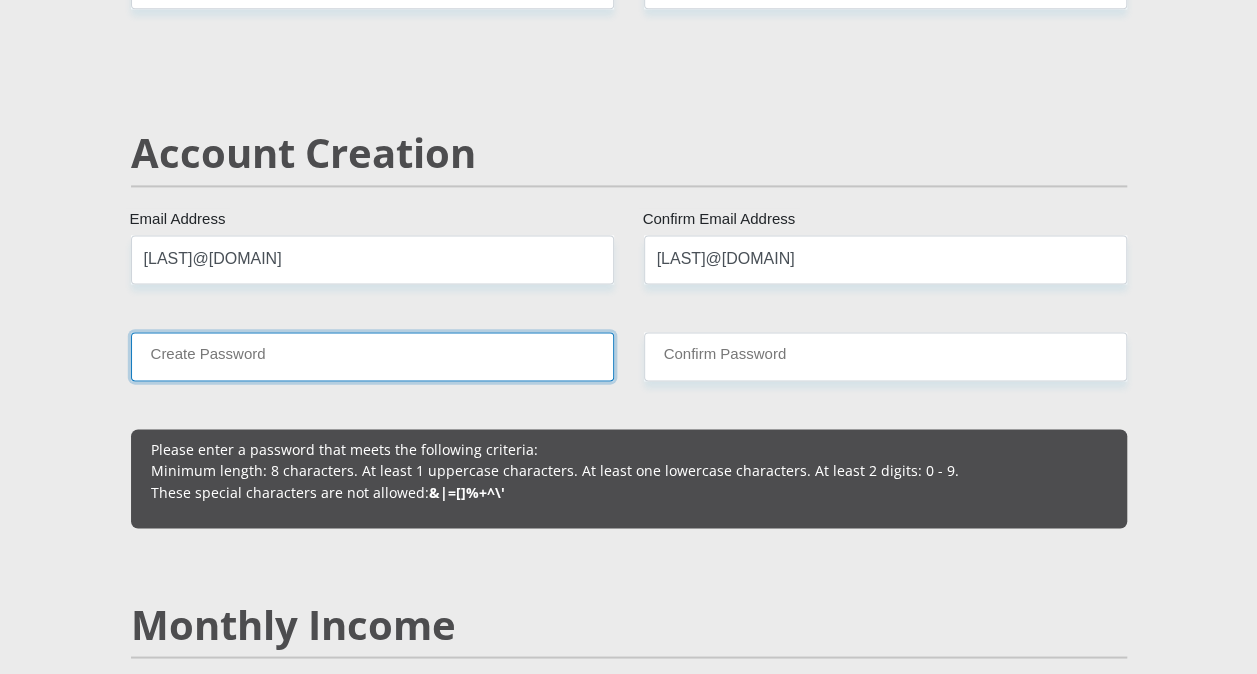 click on "Create Password" at bounding box center [372, 356] 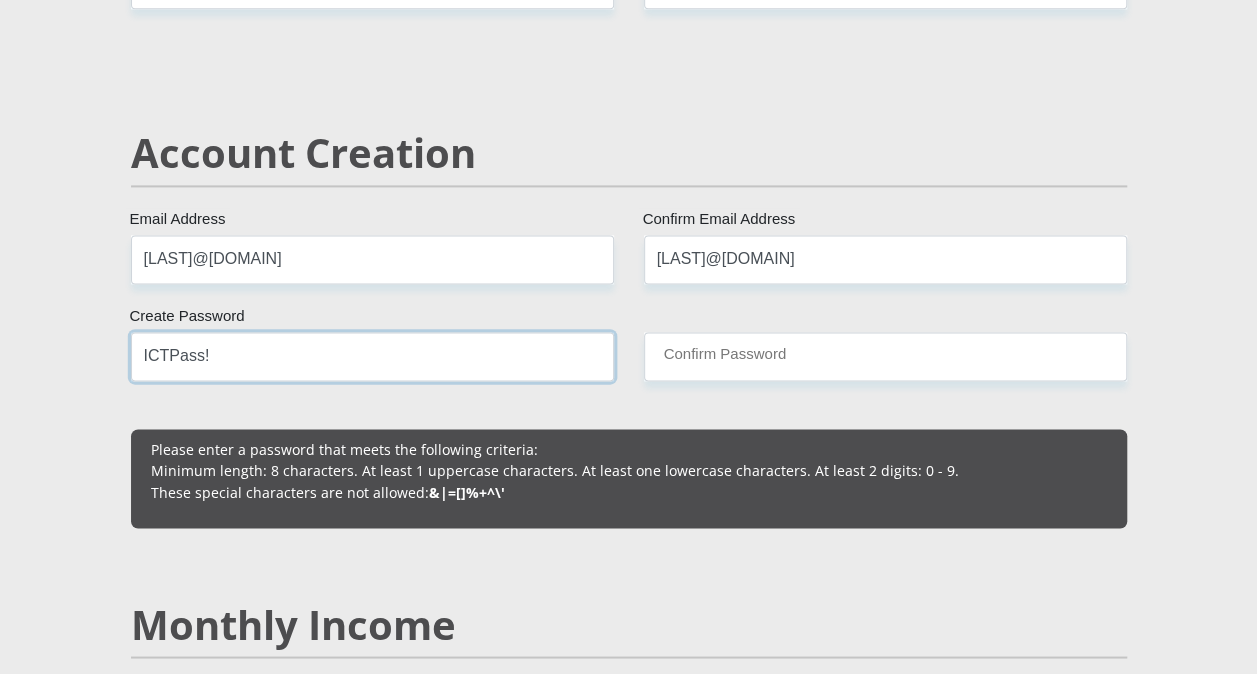 type on "ICTPass!" 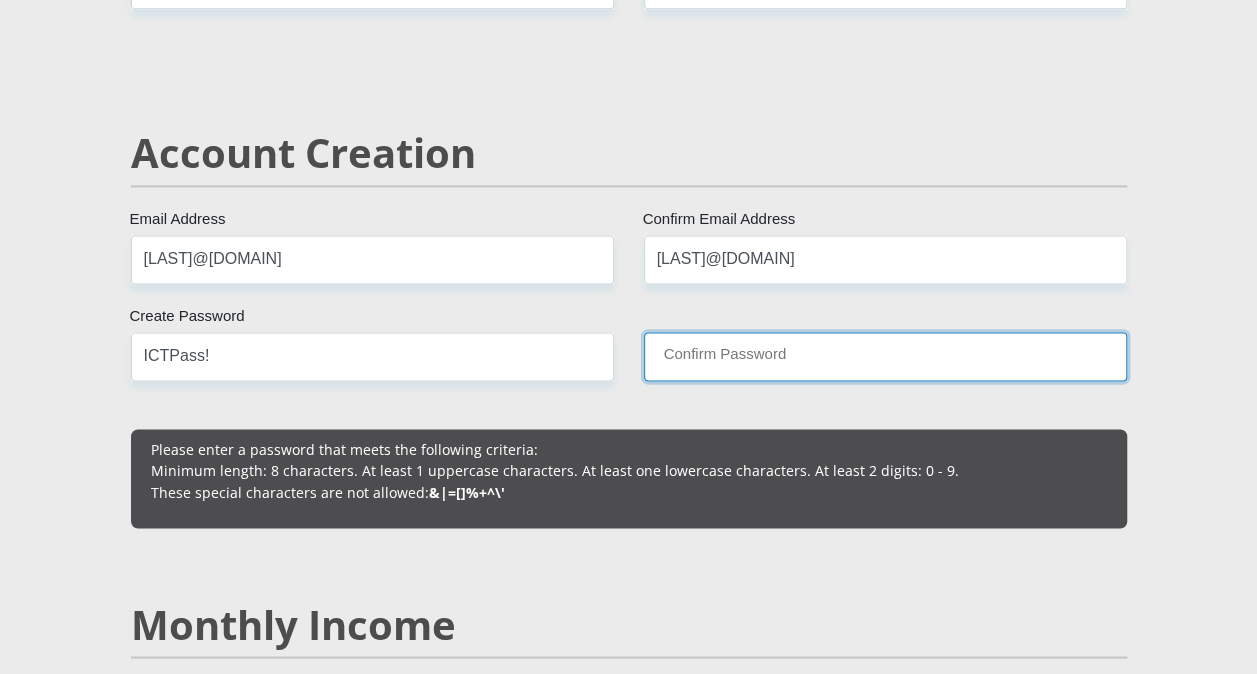 click on "Confirm Password" at bounding box center [885, 356] 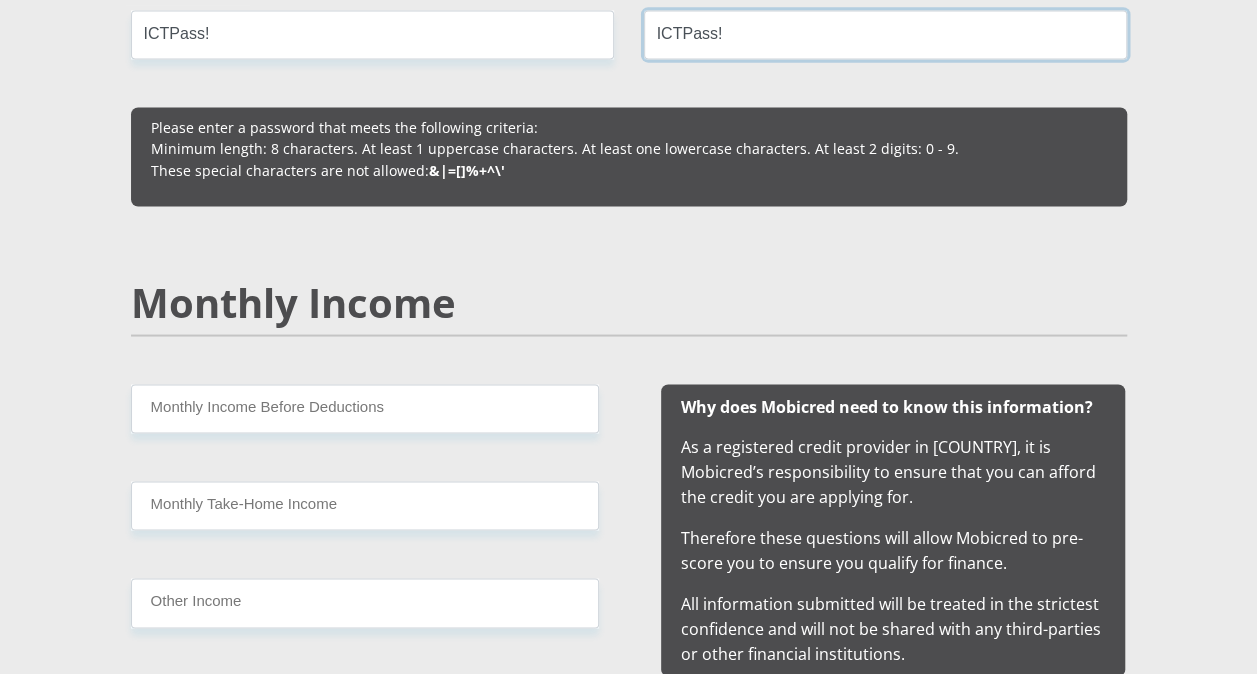 scroll, scrollTop: 1800, scrollLeft: 0, axis: vertical 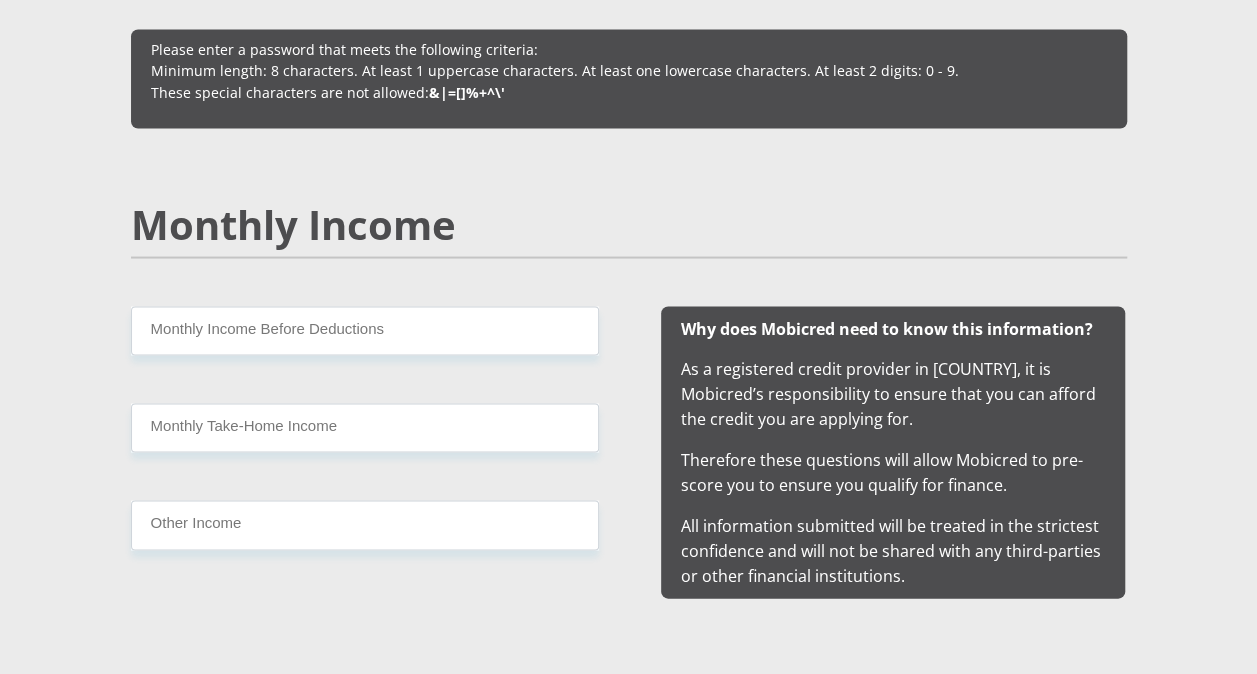 type on "ICTPass!" 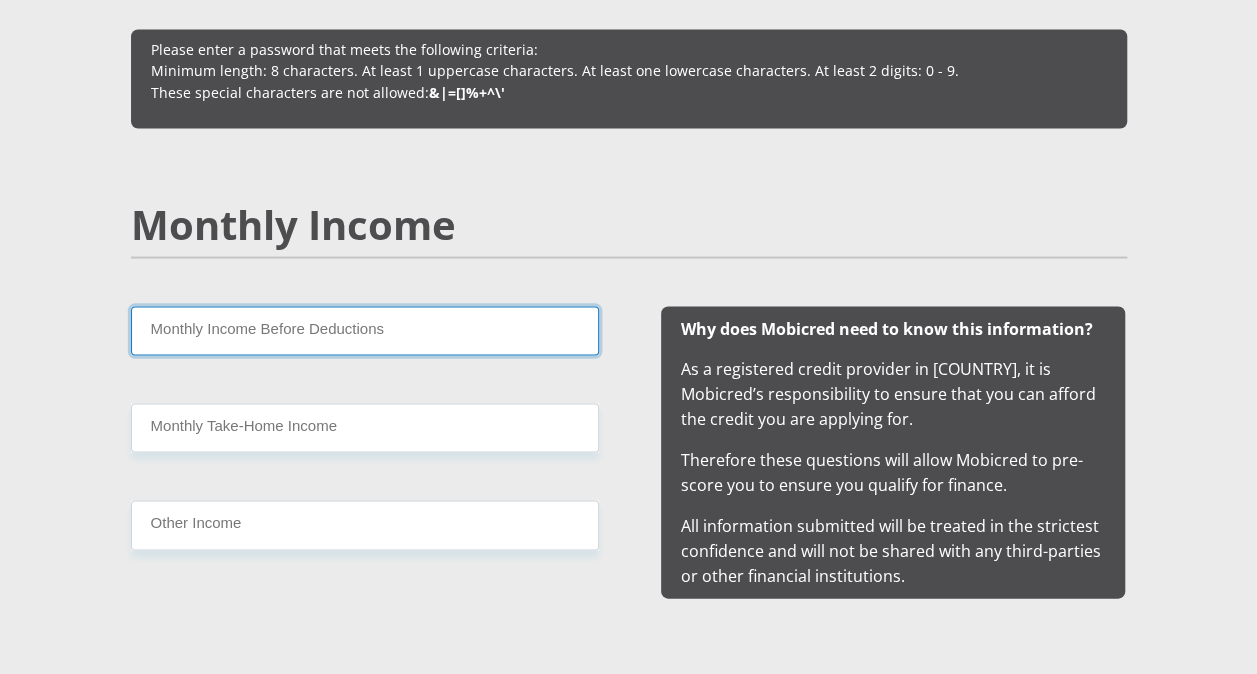 click on "Monthly Income Before Deductions" at bounding box center (365, 330) 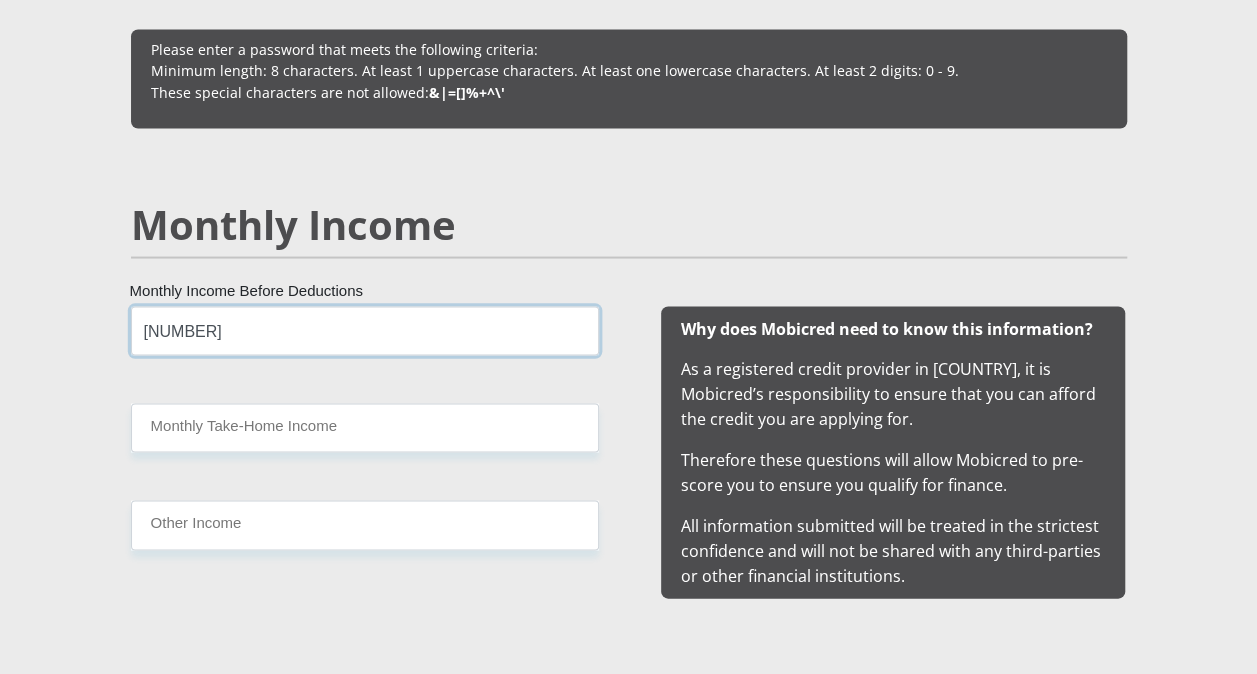 type on "[NUMBER]" 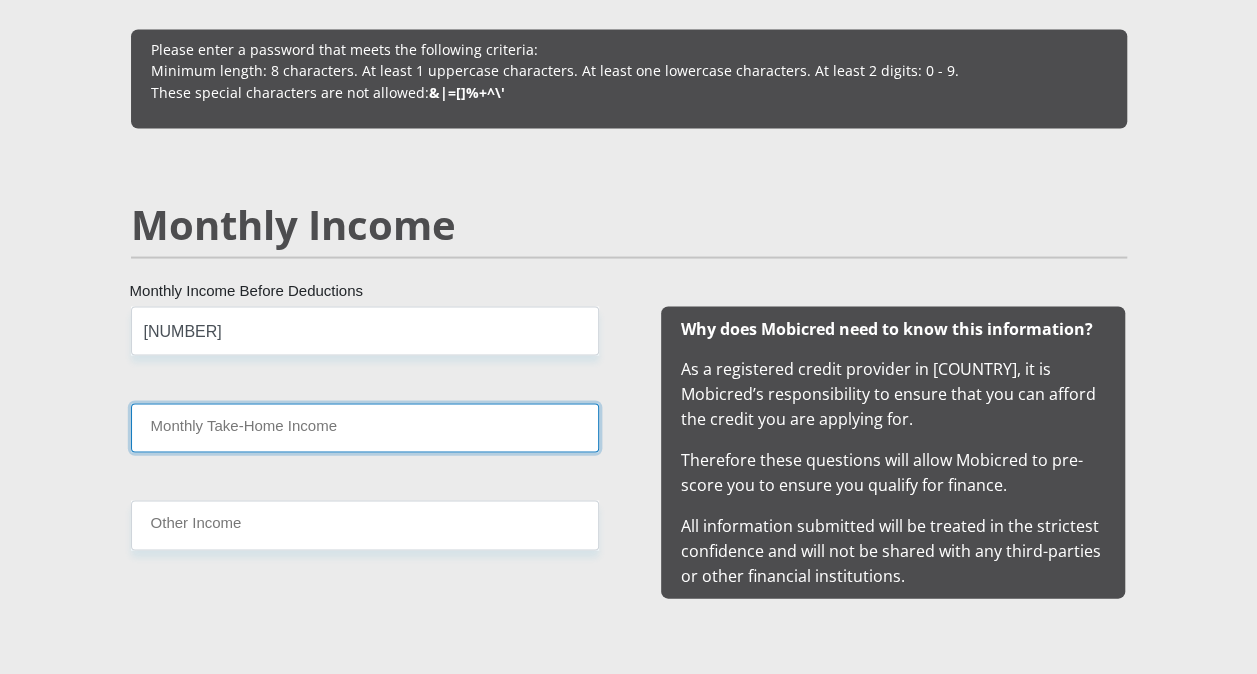 click on "Monthly Take-Home Income" at bounding box center [365, 427] 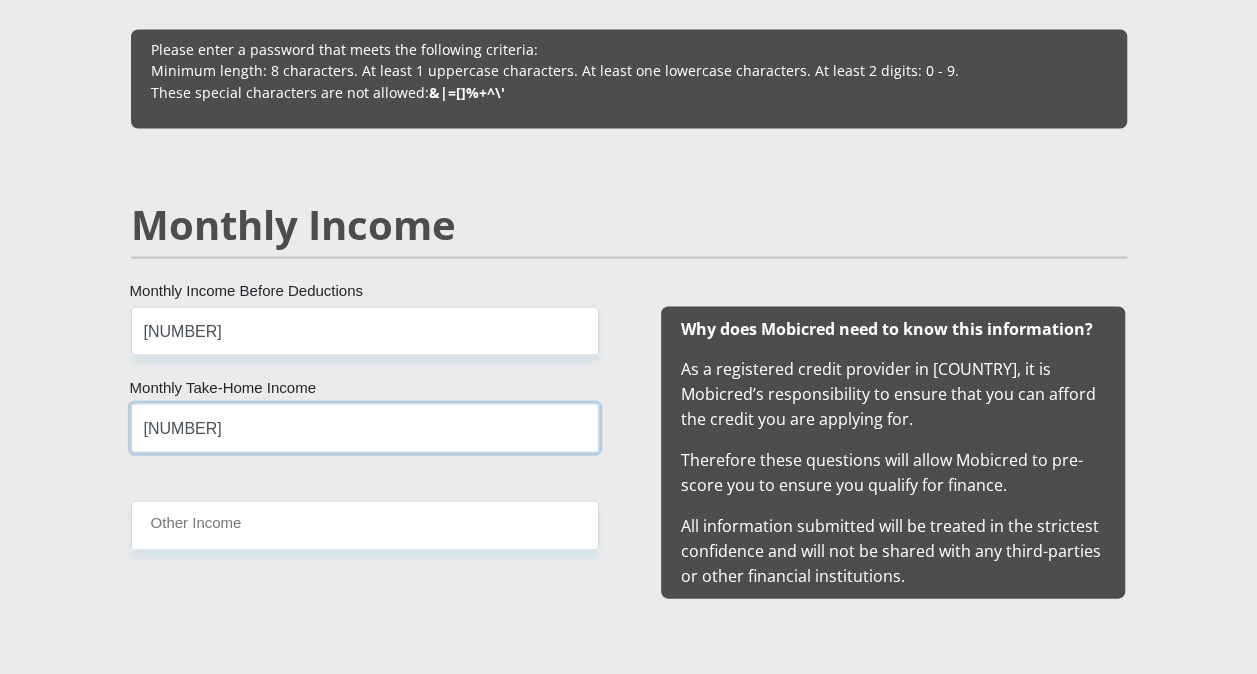 type on "[NUMBER]" 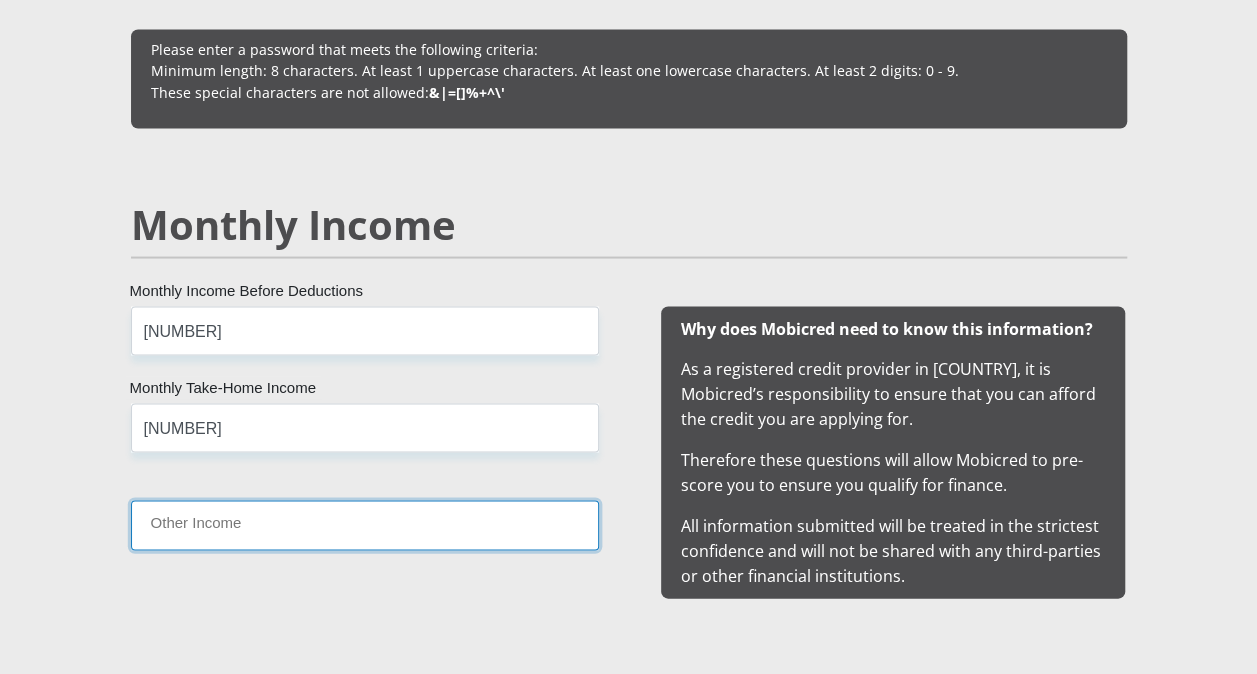 click on "Other Income" at bounding box center (365, 524) 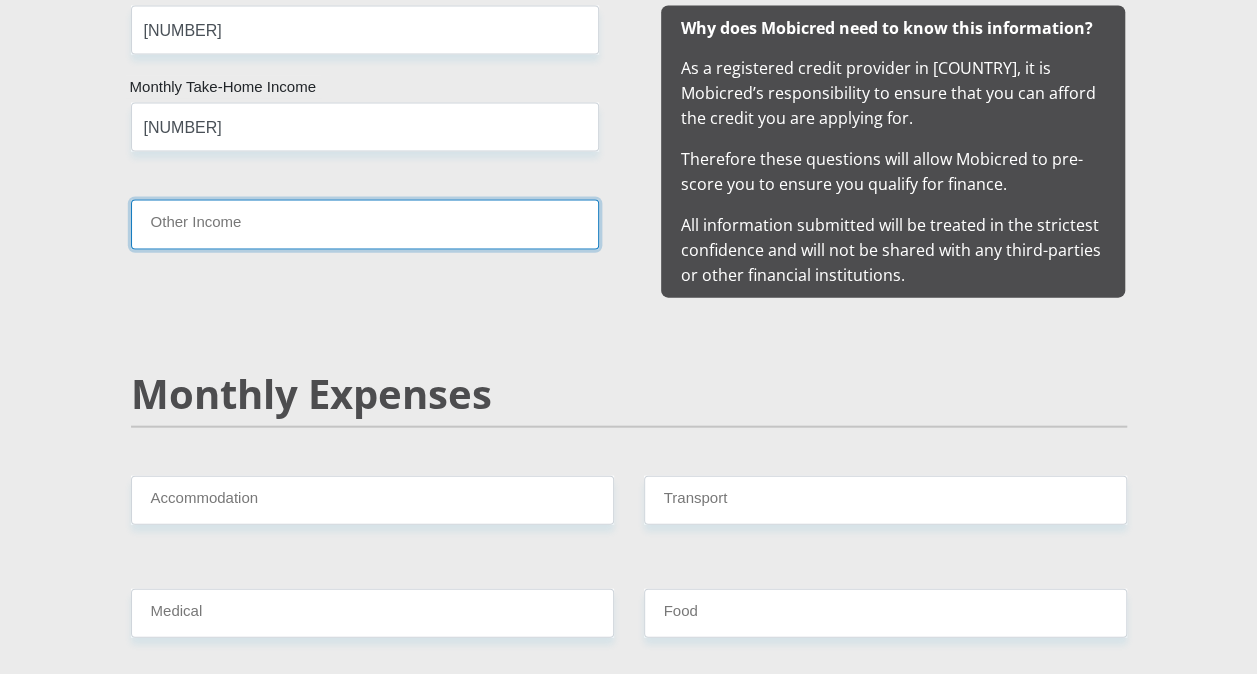 scroll, scrollTop: 2200, scrollLeft: 0, axis: vertical 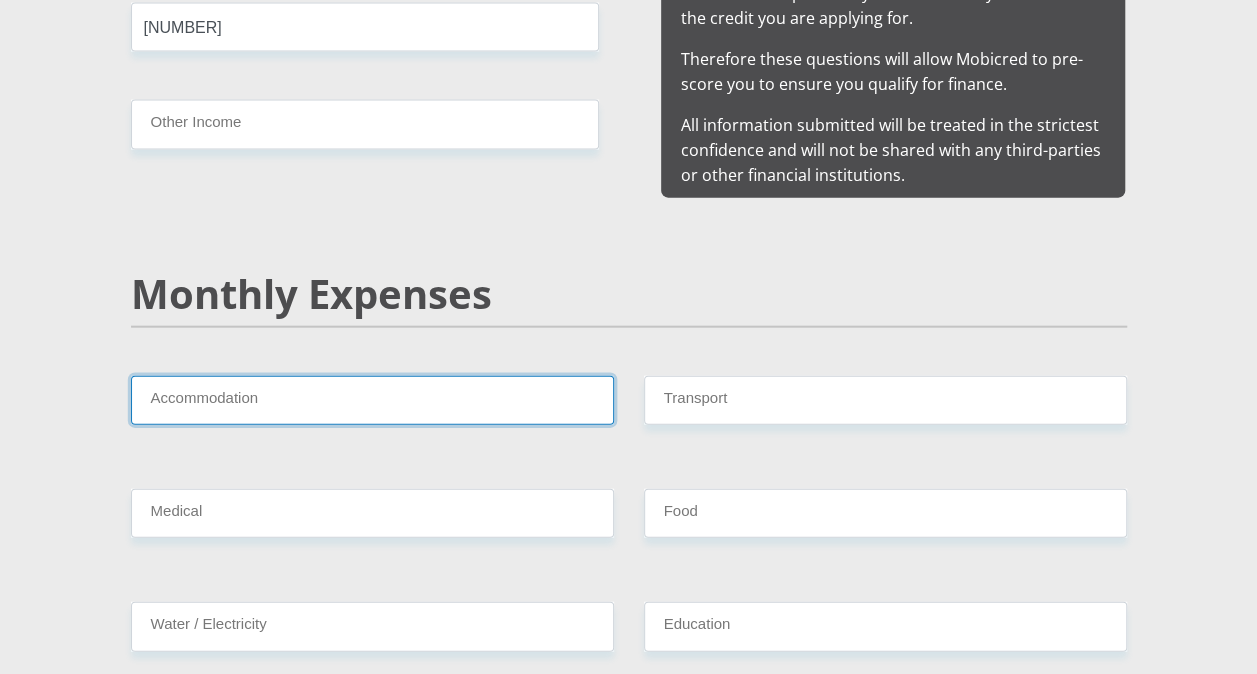 click on "Accommodation" at bounding box center [372, 400] 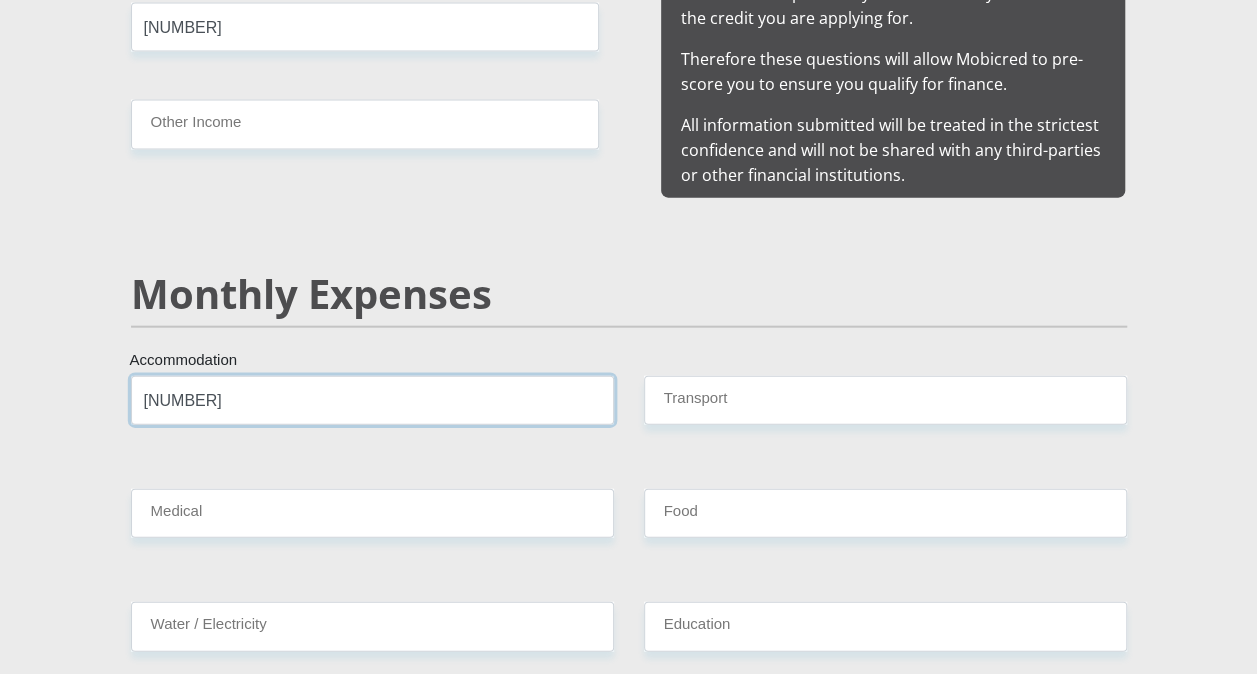 type on "[NUMBER]" 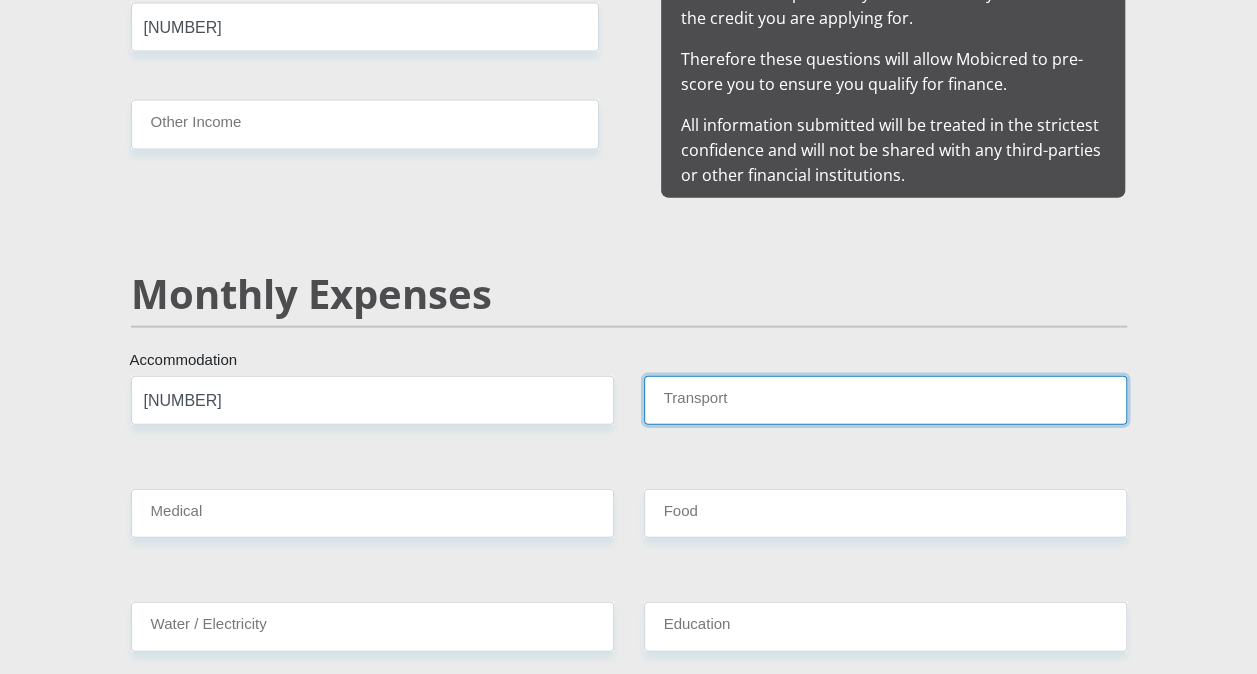 click on "Transport" at bounding box center [885, 400] 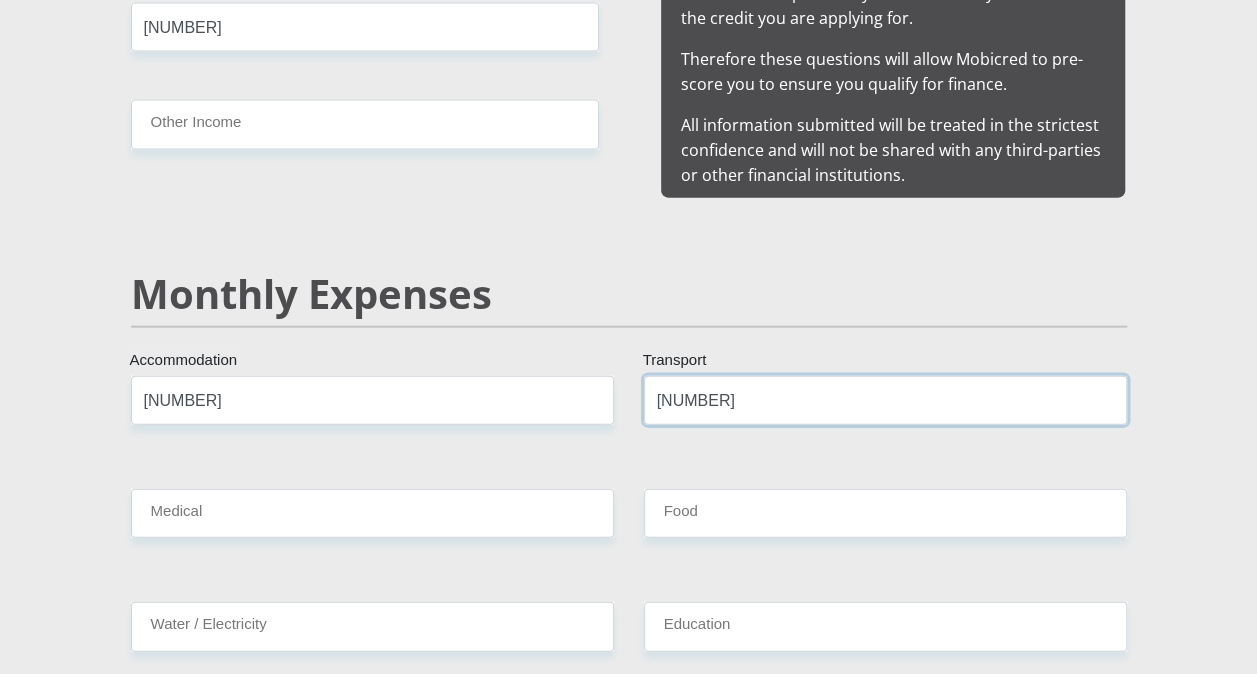 type on "[NUMBER]" 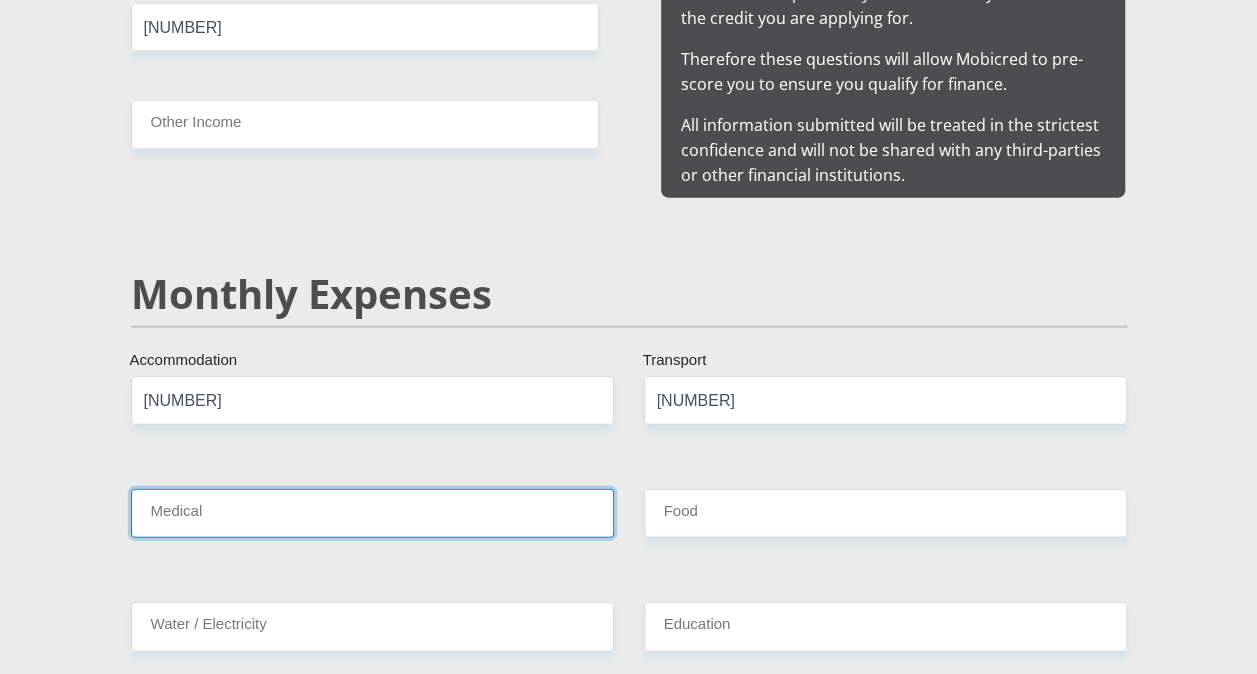click on "Medical" at bounding box center [372, 513] 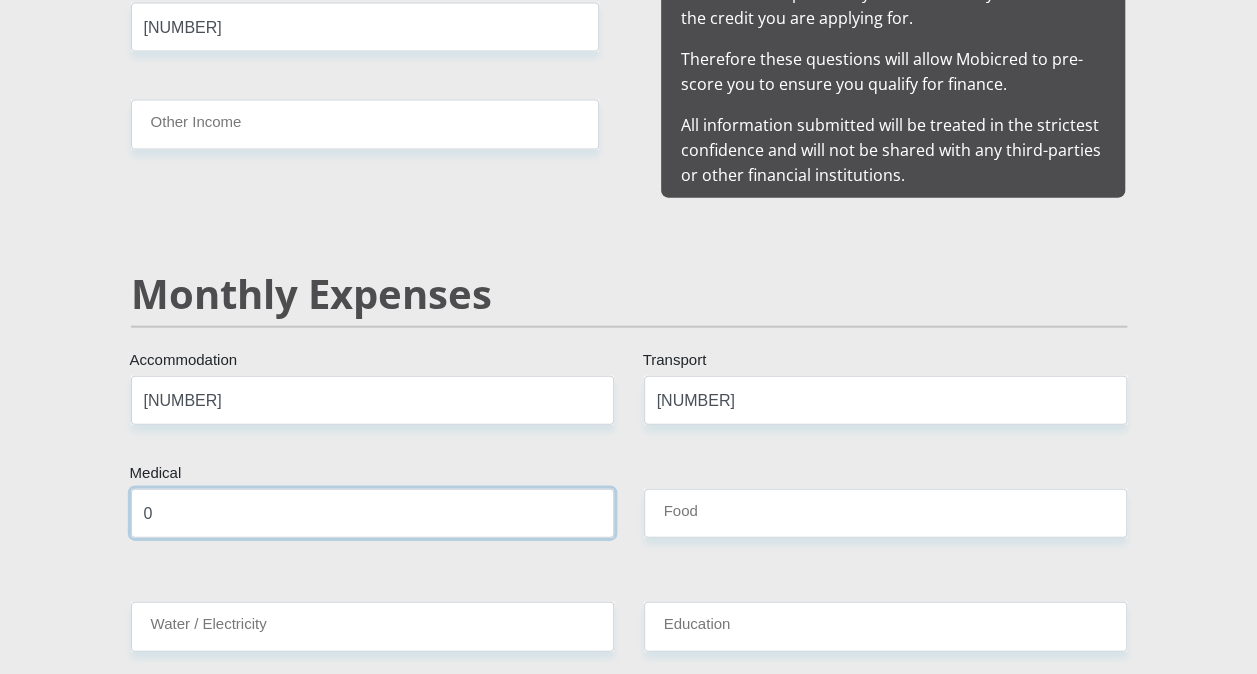 type on "0" 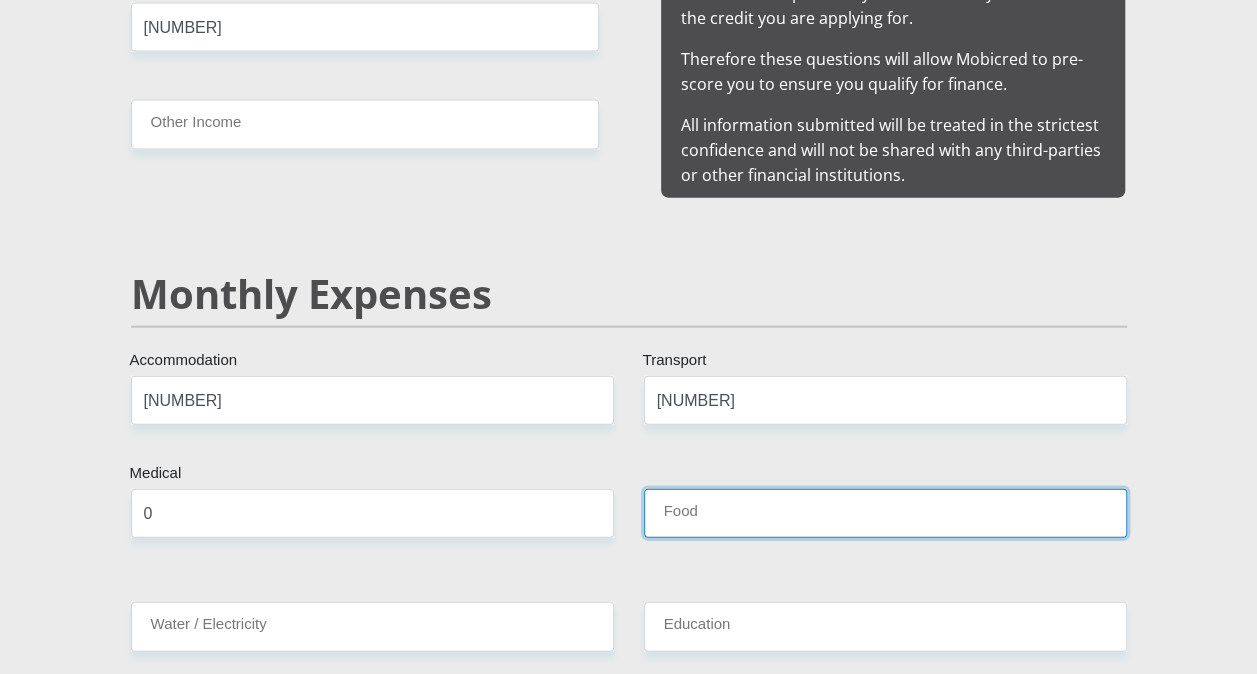 click on "Food" at bounding box center (885, 513) 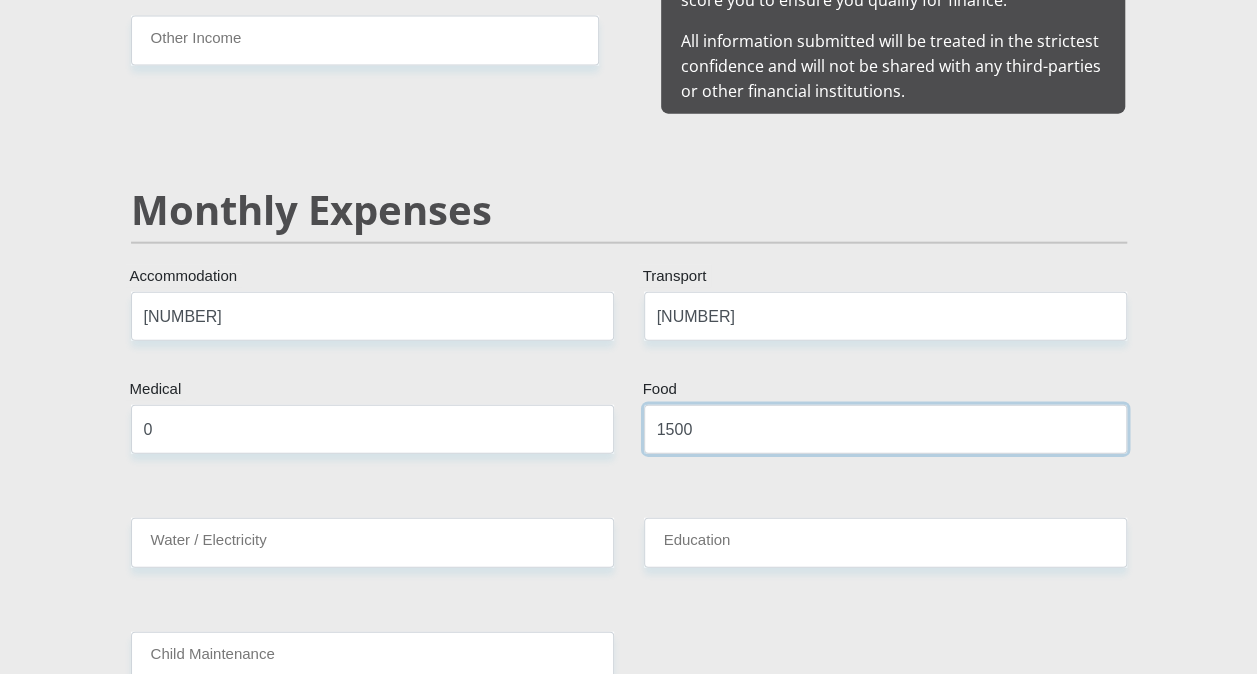 scroll, scrollTop: 2400, scrollLeft: 0, axis: vertical 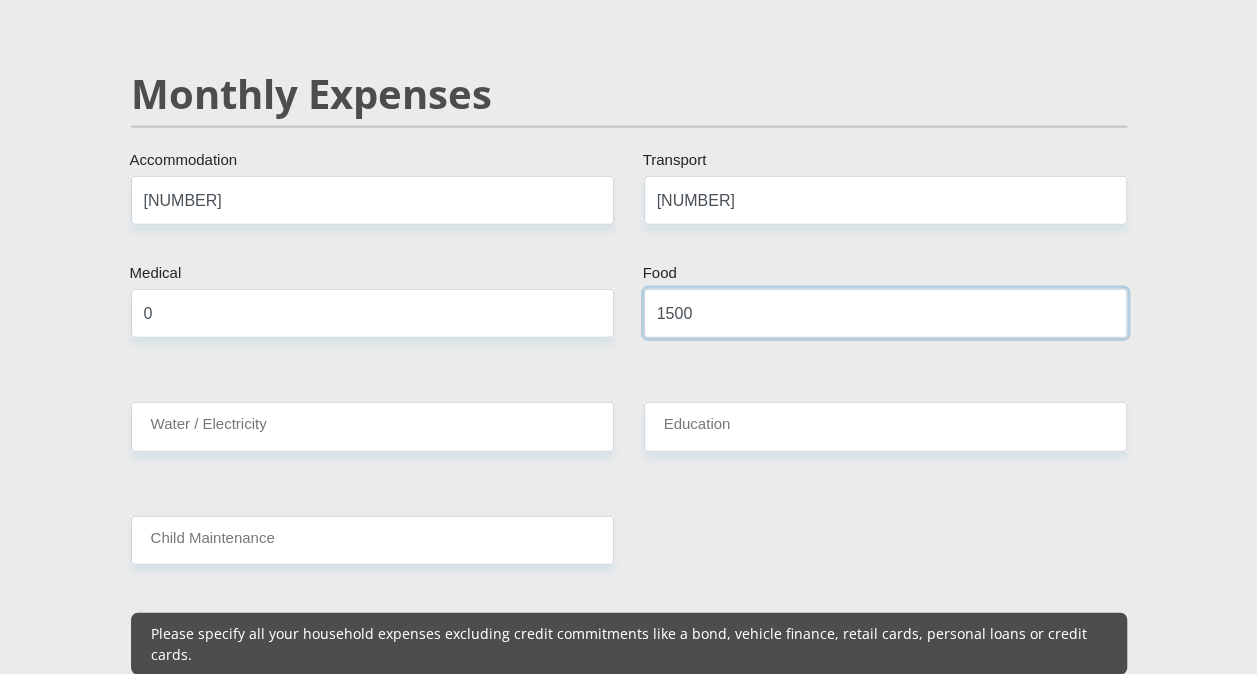 type on "1500" 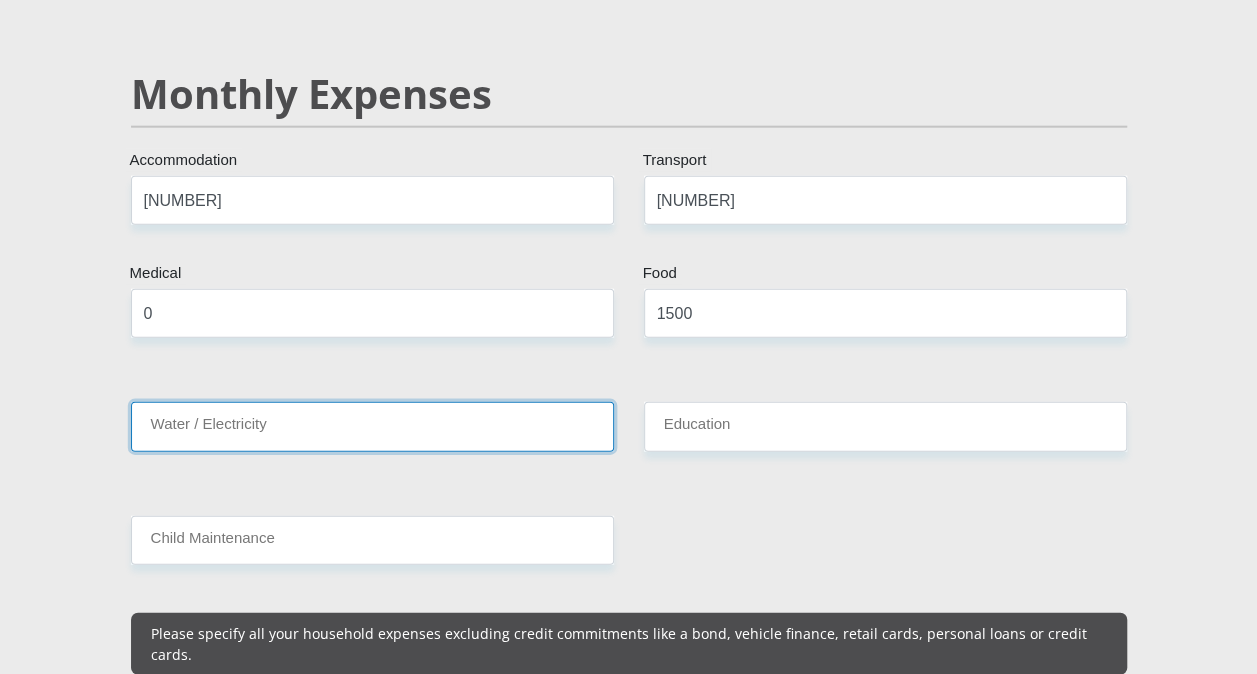 click on "Water / Electricity" at bounding box center [372, 426] 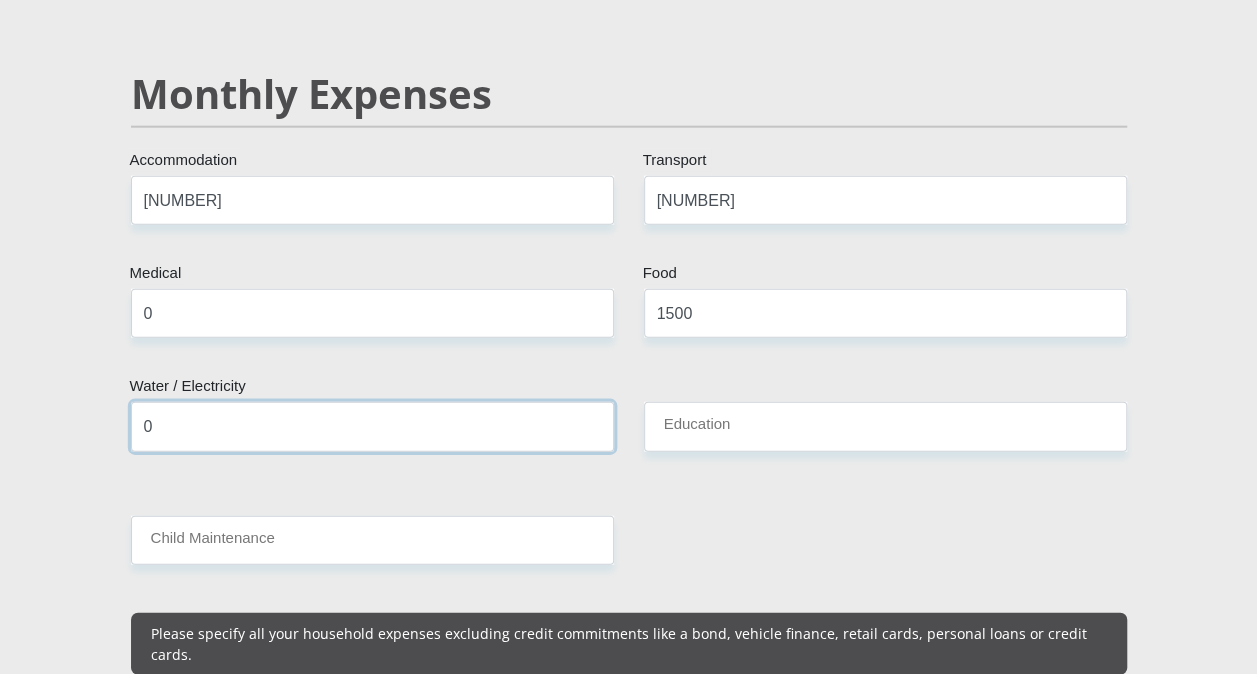 type on "0" 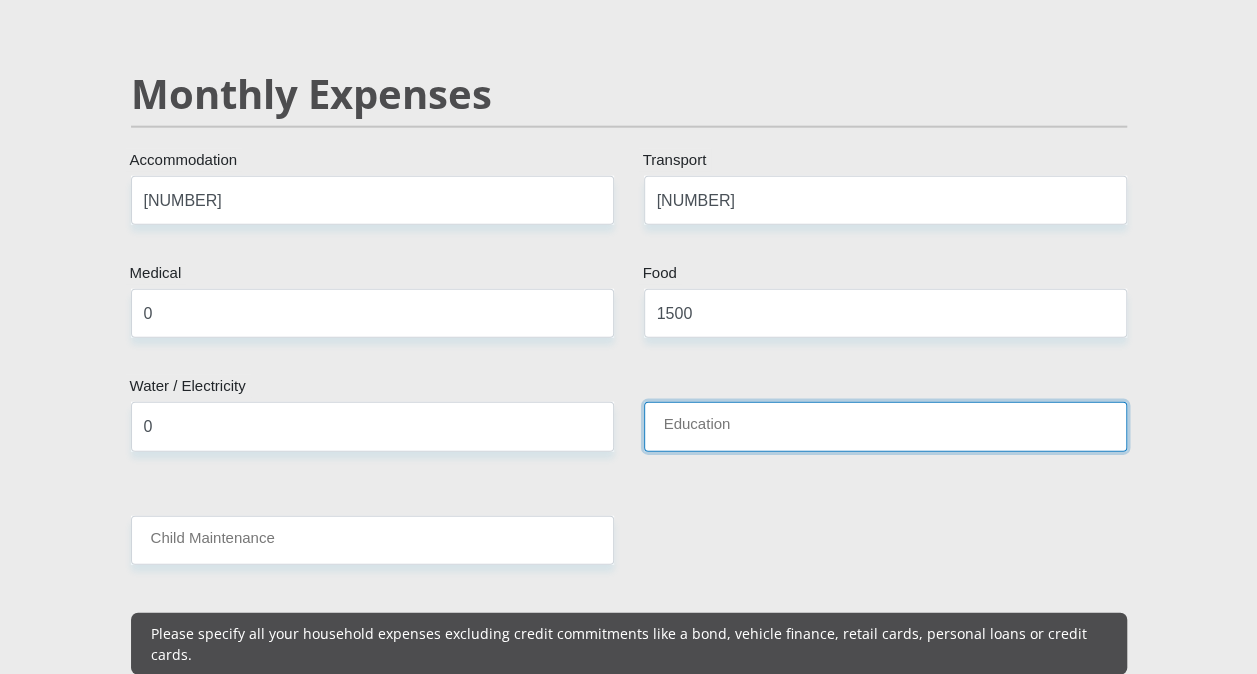 click on "Education" at bounding box center [885, 426] 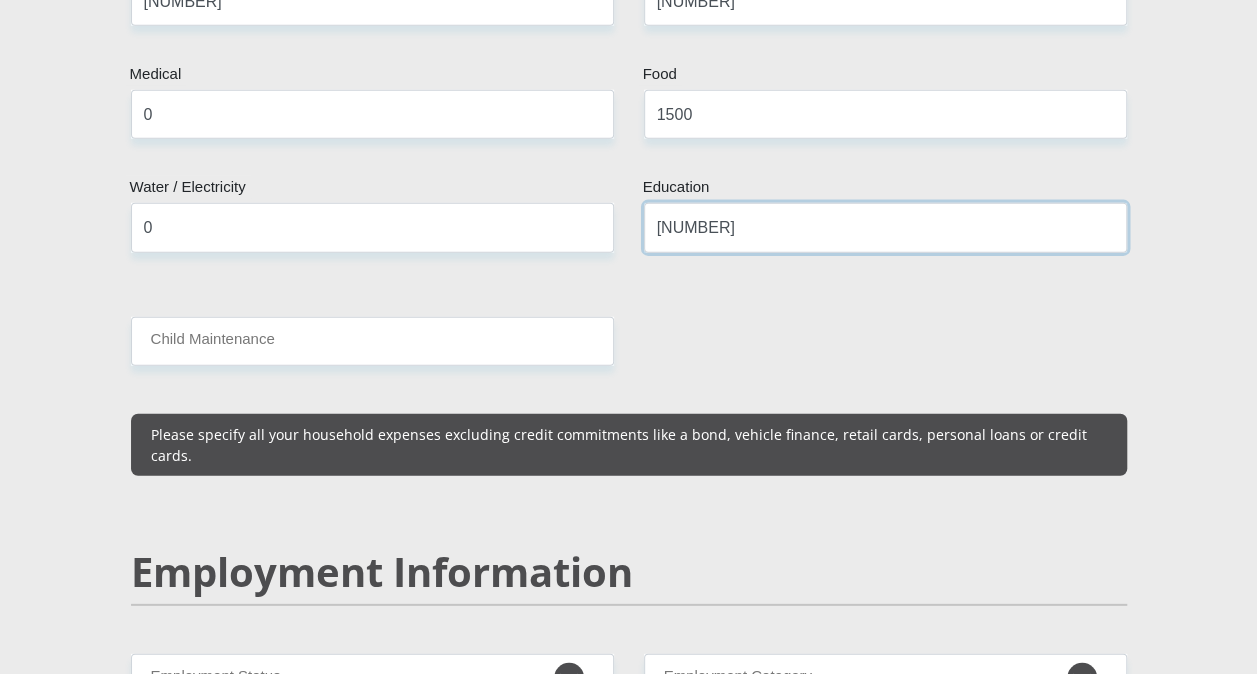 scroll, scrollTop: 2600, scrollLeft: 0, axis: vertical 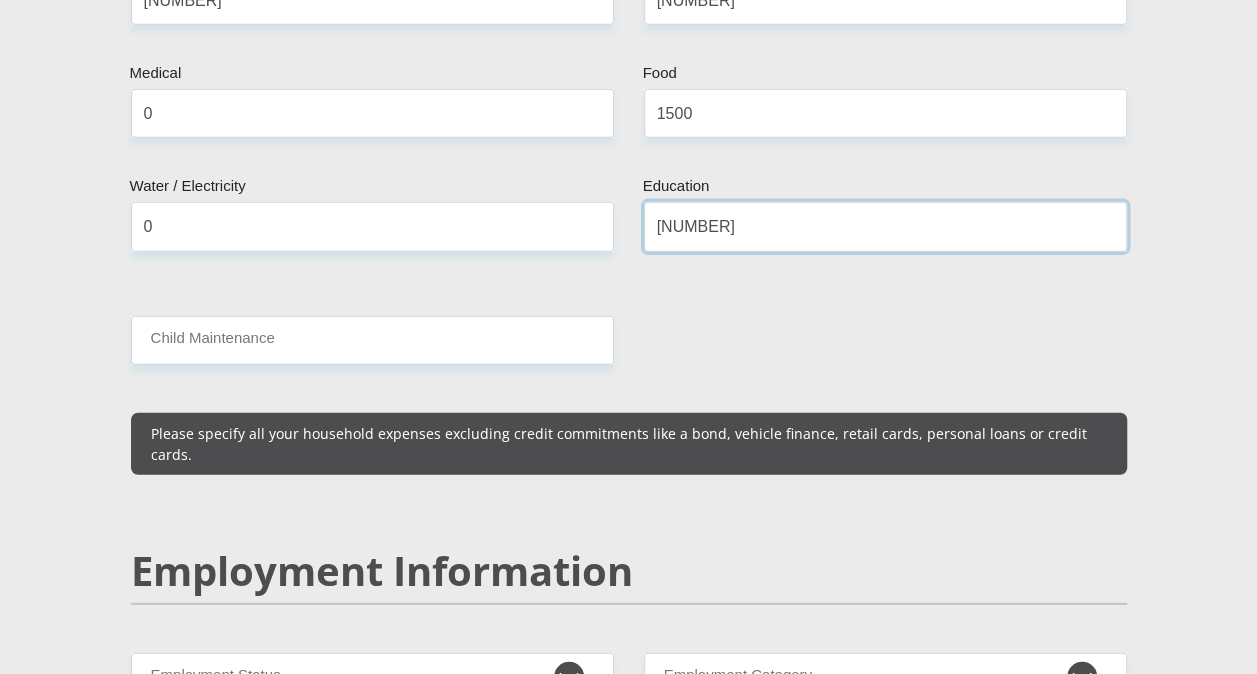 type on "[NUMBER]" 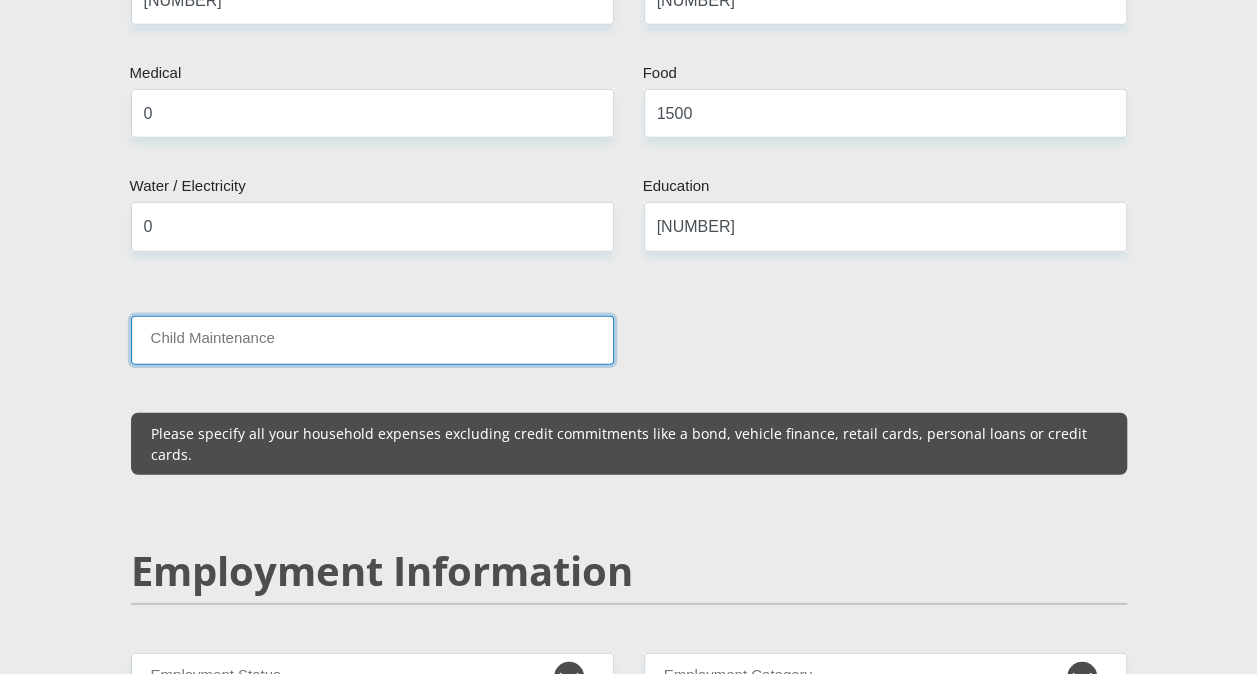 click on "Child Maintenance" at bounding box center (372, 340) 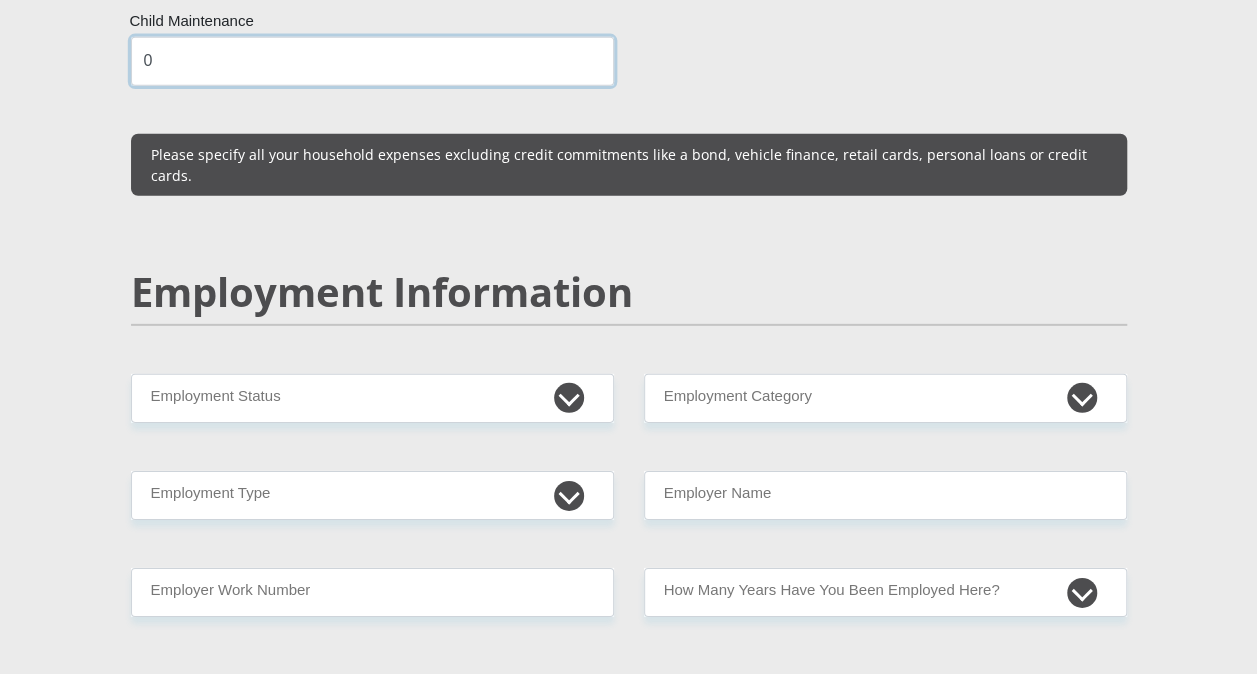 scroll, scrollTop: 2900, scrollLeft: 0, axis: vertical 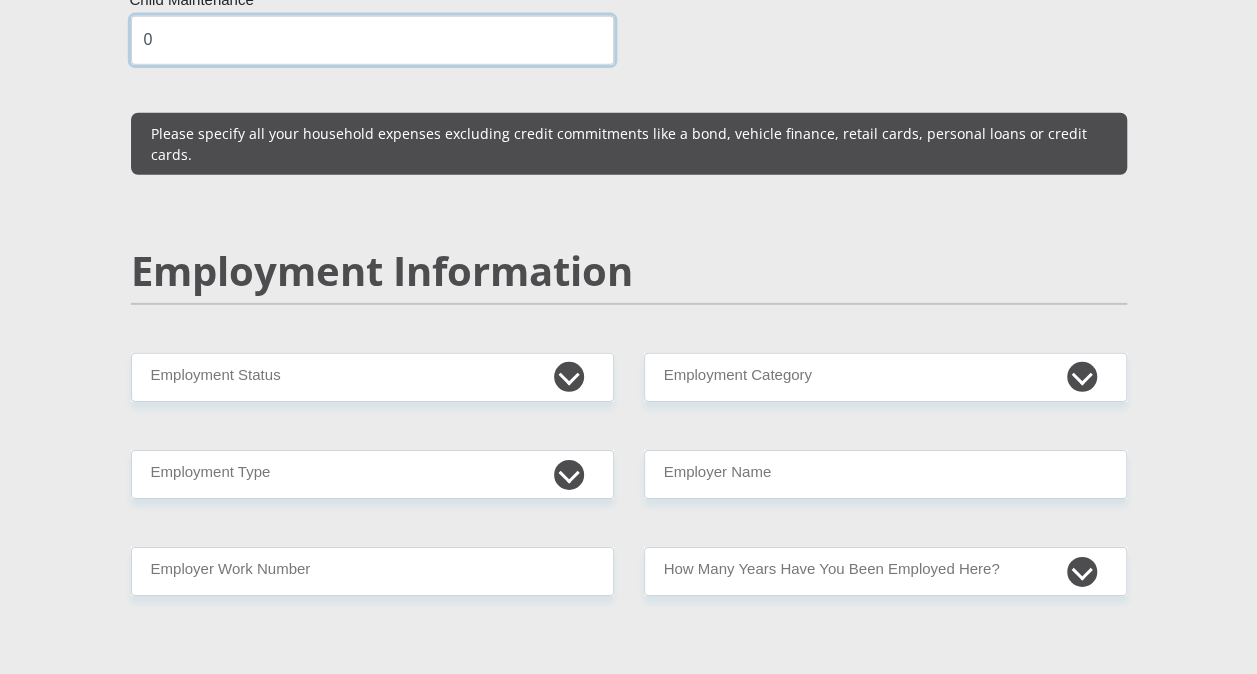 type on "0" 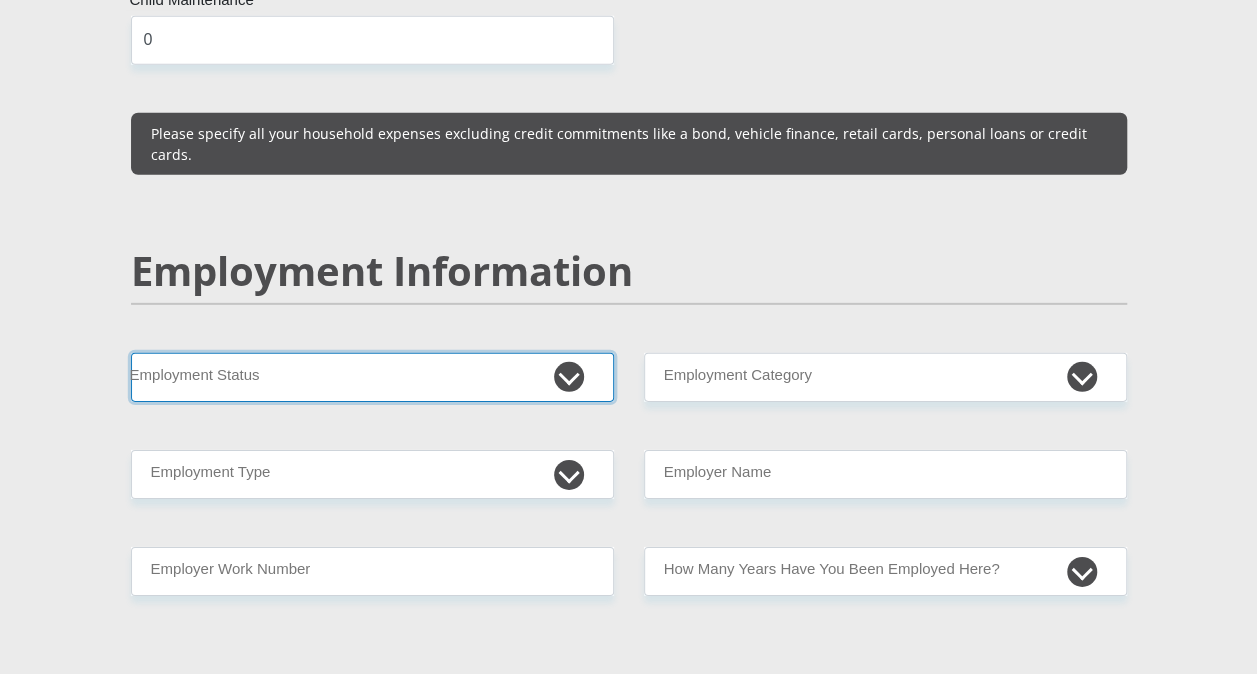 click on "Permanent/Full-time
Part-time/Casual
Contract Worker
Self-Employed
Housewife
Retired
Student
Medically Boarded
Disability
Unemployed" at bounding box center (372, 377) 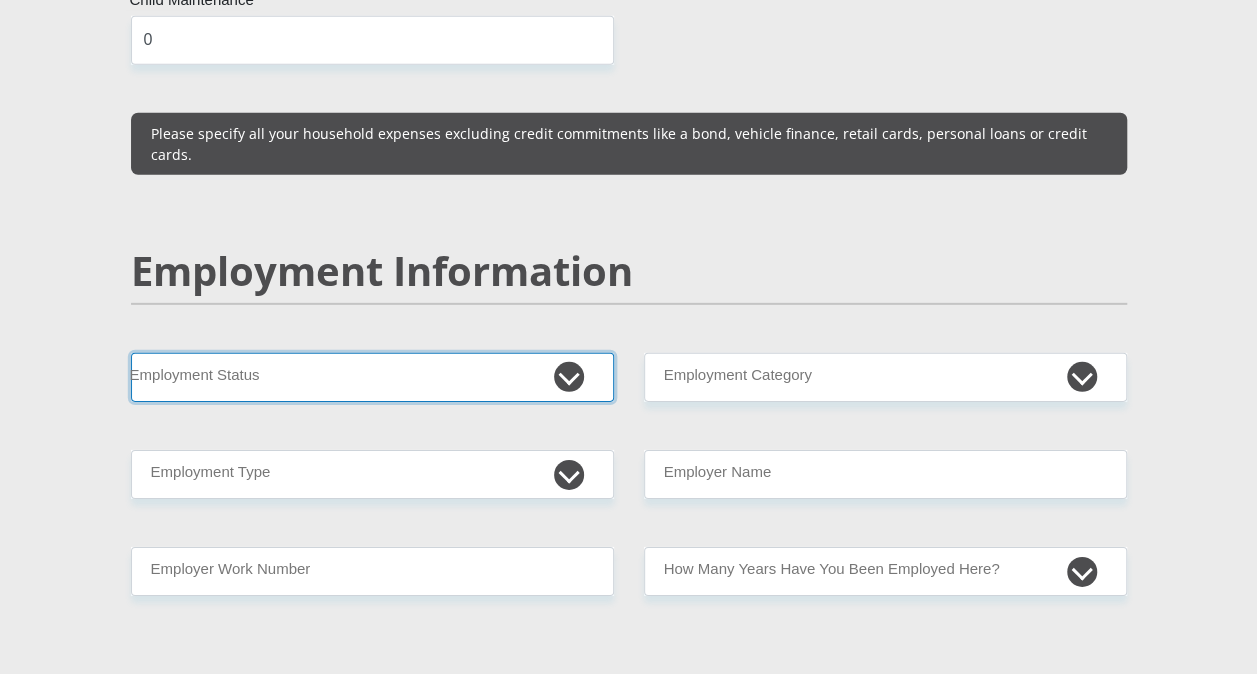 select on "1" 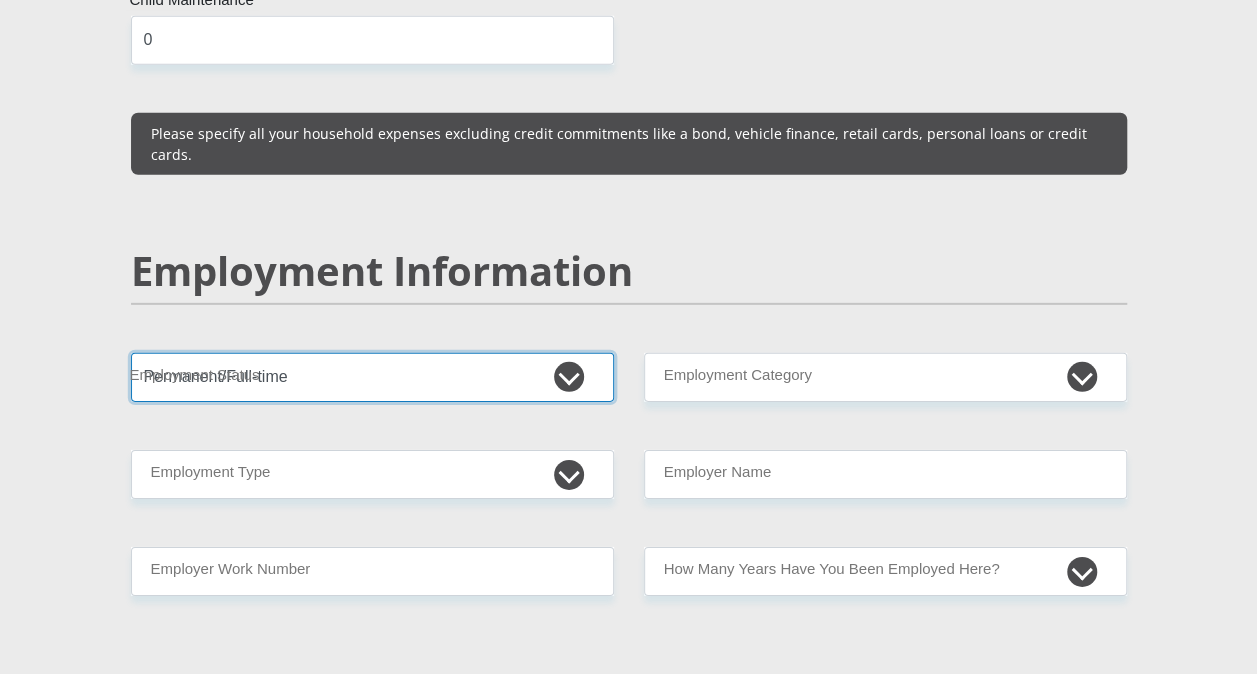 click on "Permanent/Full-time
Part-time/Casual
Contract Worker
Self-Employed
Housewife
Retired
Student
Medically Boarded
Disability
Unemployed" at bounding box center (372, 377) 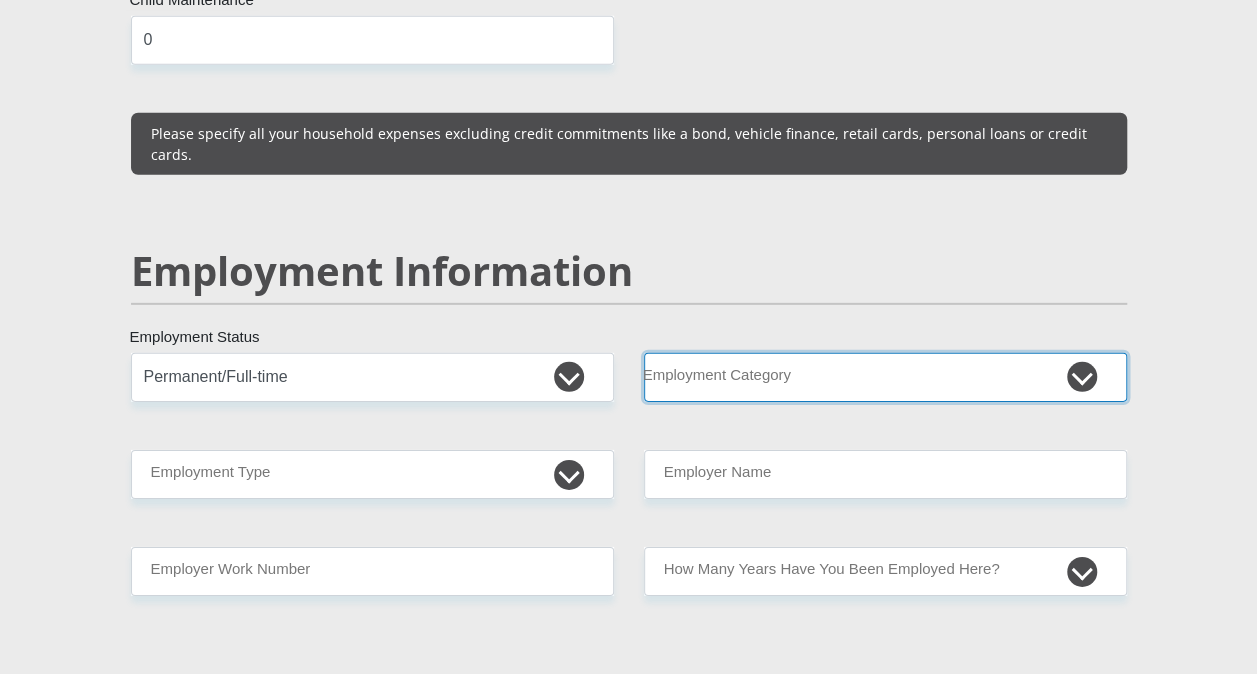 click on "AGRICULTURE
ALCOHOL & TOBACCO
CONSTRUCTION MATERIALS
METALLURGY
EQUIPMENT FOR RENEWABLE ENERGY
SPECIALIZED CONTRACTORS
CAR
GAMING (INCL. INTERNET
OTHER WHOLESALE
UNLICENSED PHARMACEUTICALS
CURRENCY EXCHANGE HOUSES
OTHER FINANCIAL INSTITUTIONS & INSURANCE
REAL ESTATE AGENTS
OIL & GAS
OTHER MATERIALS (E.G. IRON ORE)
PRECIOUS STONES & PRECIOUS METALS
POLITICAL ORGANIZATIONS
RELIGIOUS ORGANIZATIONS(NOT SECTS)
ACTI. HAVING BUSINESS DEAL WITH PUBLIC ADMINISTRATION
LAUNDROMATS" at bounding box center [885, 377] 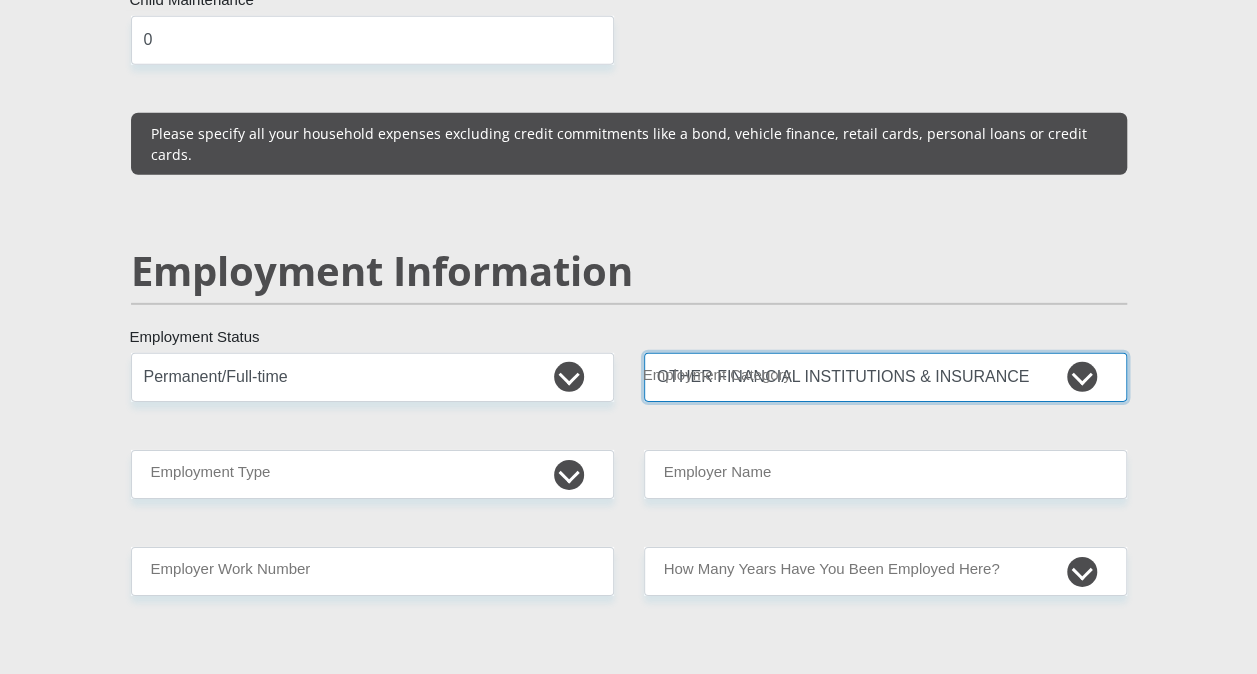 click on "AGRICULTURE
ALCOHOL & TOBACCO
CONSTRUCTION MATERIALS
METALLURGY
EQUIPMENT FOR RENEWABLE ENERGY
SPECIALIZED CONTRACTORS
CAR
GAMING (INCL. INTERNET
OTHER WHOLESALE
UNLICENSED PHARMACEUTICALS
CURRENCY EXCHANGE HOUSES
OTHER FINANCIAL INSTITUTIONS & INSURANCE
REAL ESTATE AGENTS
OIL & GAS
OTHER MATERIALS (E.G. IRON ORE)
PRECIOUS STONES & PRECIOUS METALS
POLITICAL ORGANIZATIONS
RELIGIOUS ORGANIZATIONS(NOT SECTS)
ACTI. HAVING BUSINESS DEAL WITH PUBLIC ADMINISTRATION
LAUNDROMATS" at bounding box center (885, 377) 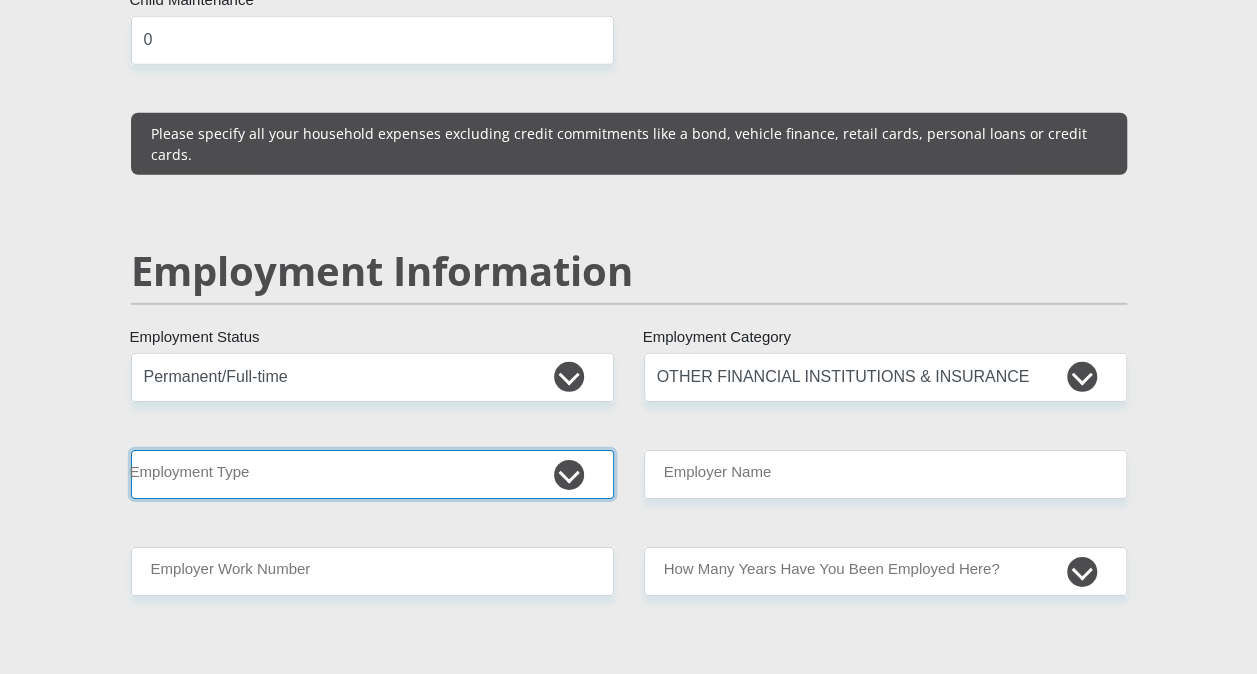 click on "College/Lecturer
Craft Seller
Creative
Driver
Executive
Farmer
Forces - Non Commissioned
Forces - Officer
Hawker
Housewife
Labourer
Licenced Professional
Manager
Miner
Non Licenced Professional
Office Staff/Clerk
Outside Worker
Pensioner
Permanent Teacher
Production/Manufacturing
Sales
Self-Employed
Semi-Professional Worker
Service Industry  Social Worker  Student" at bounding box center (372, 474) 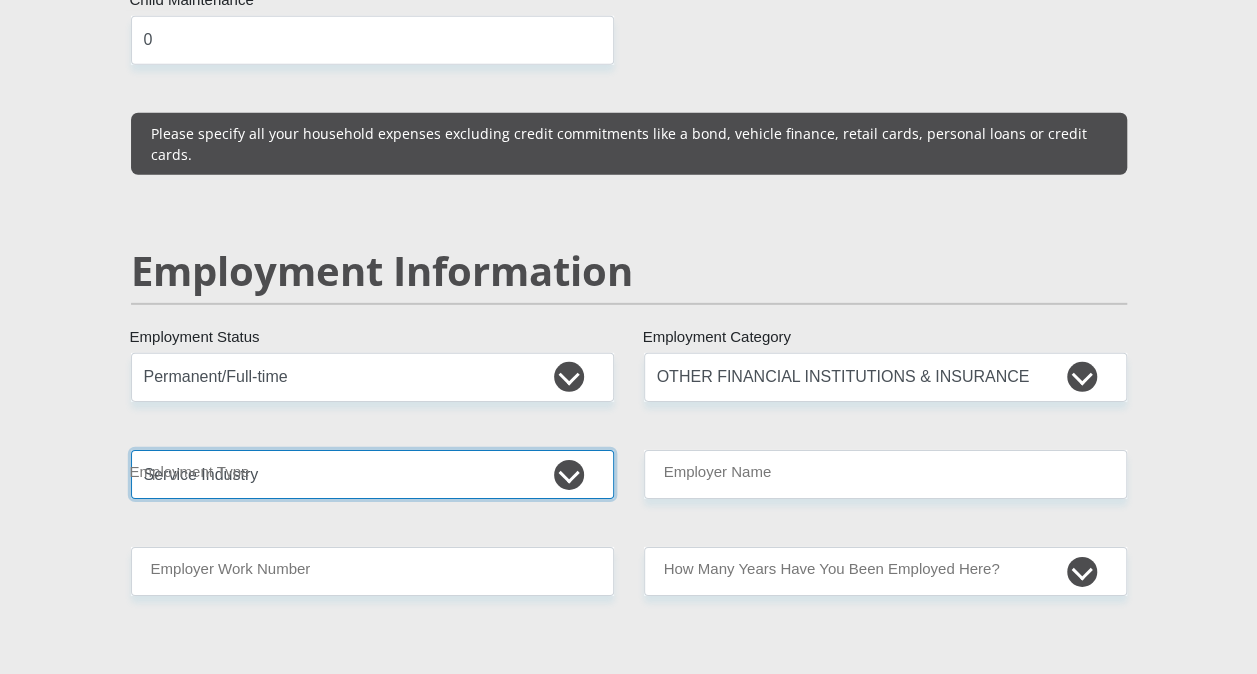 click on "College/Lecturer
Craft Seller
Creative
Driver
Executive
Farmer
Forces - Non Commissioned
Forces - Officer
Hawker
Housewife
Labourer
Licenced Professional
Manager
Miner
Non Licenced Professional
Office Staff/Clerk
Outside Worker
Pensioner
Permanent Teacher
Production/Manufacturing
Sales
Self-Employed
Semi-Professional Worker
Service Industry  Social Worker  Student" at bounding box center (372, 474) 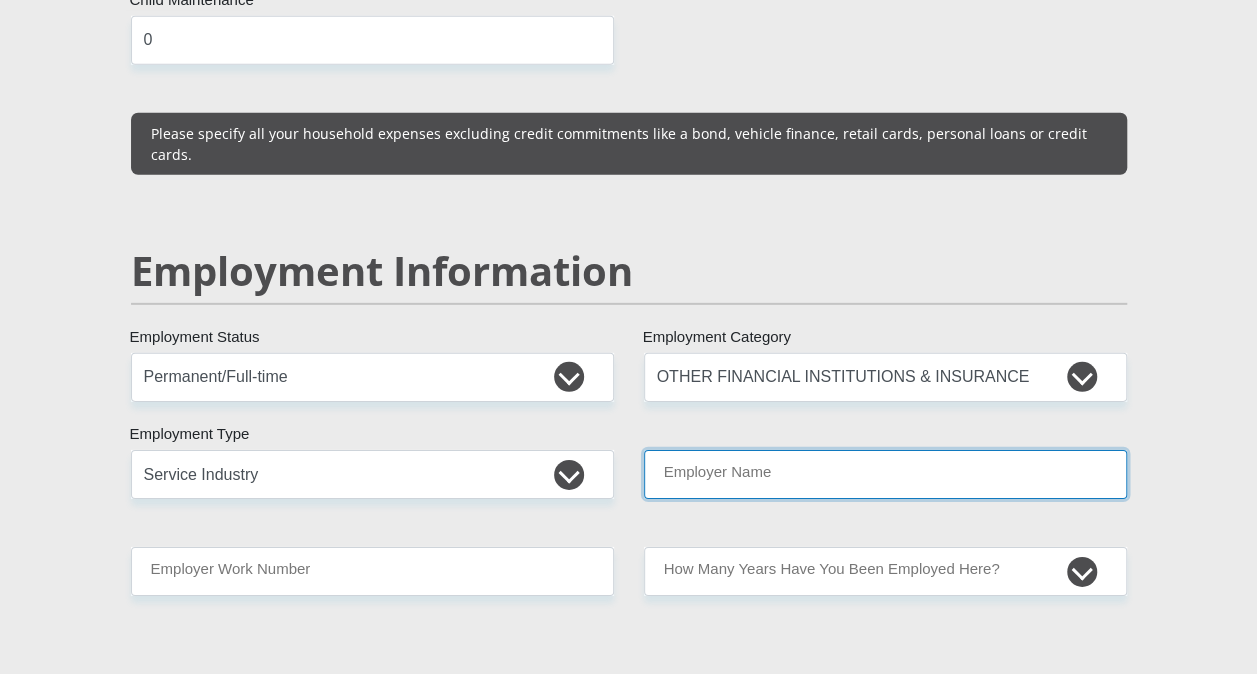 click on "Employer Name" at bounding box center [885, 474] 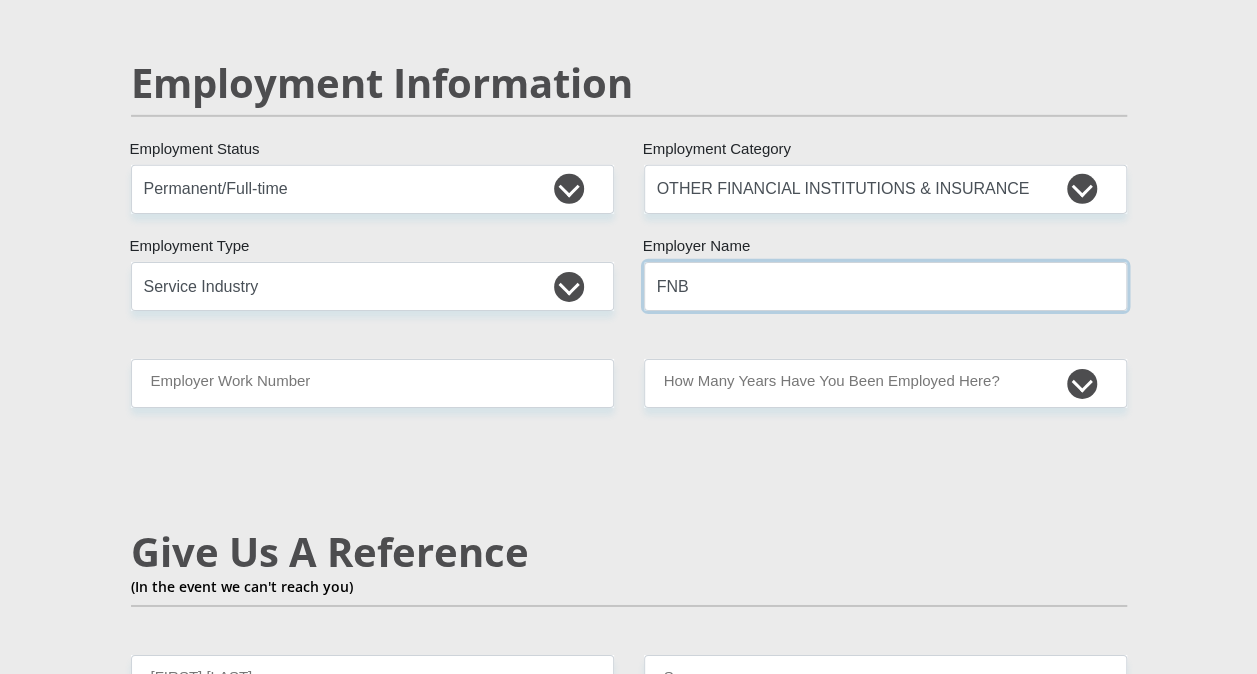 scroll, scrollTop: 3100, scrollLeft: 0, axis: vertical 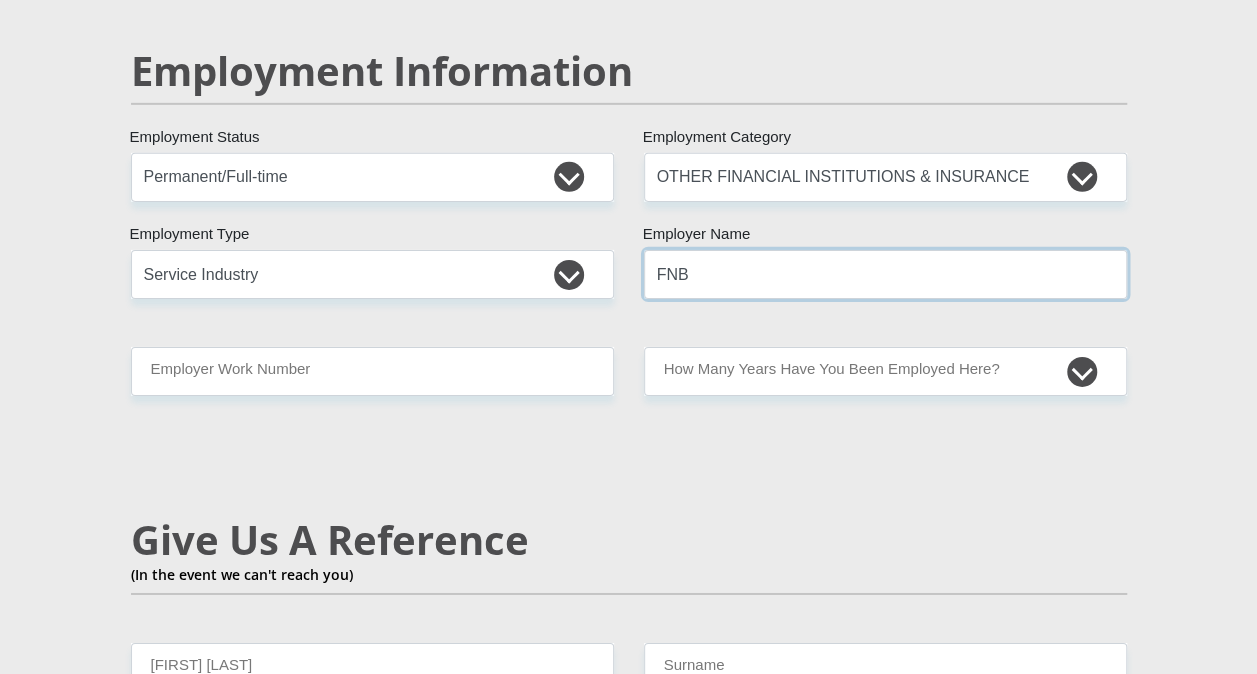 type on "FNB" 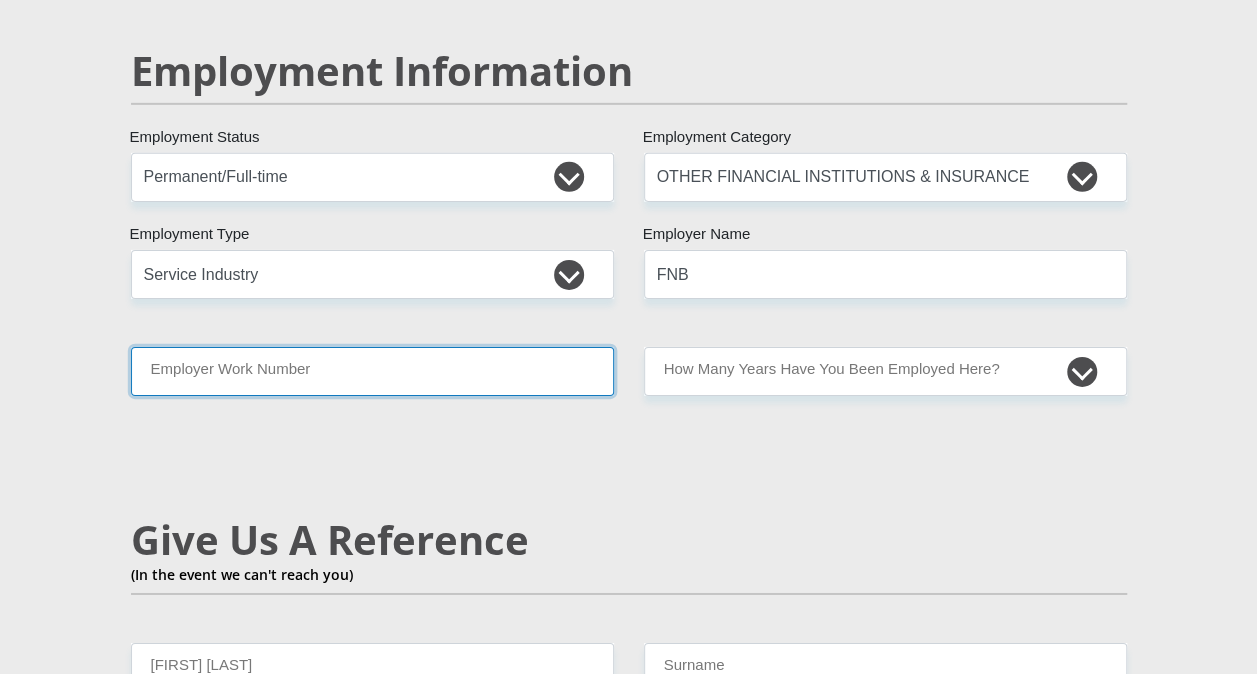 click on "Employer Work Number" at bounding box center (372, 371) 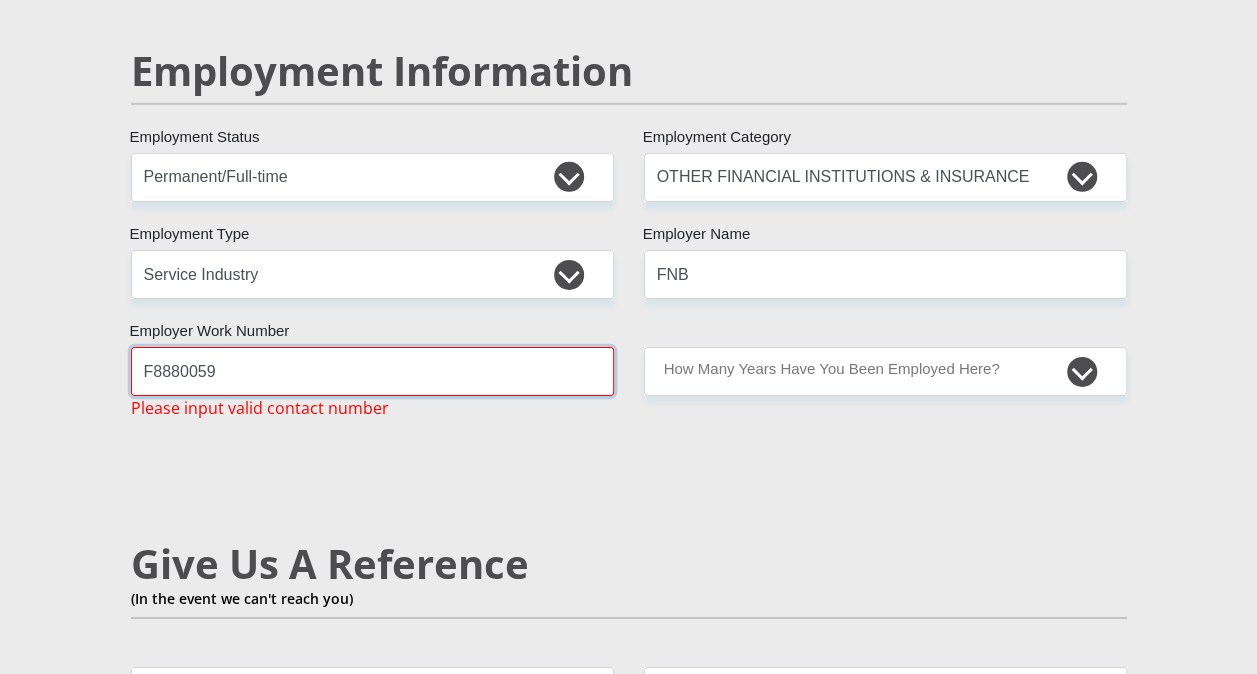 type on "F8880059" 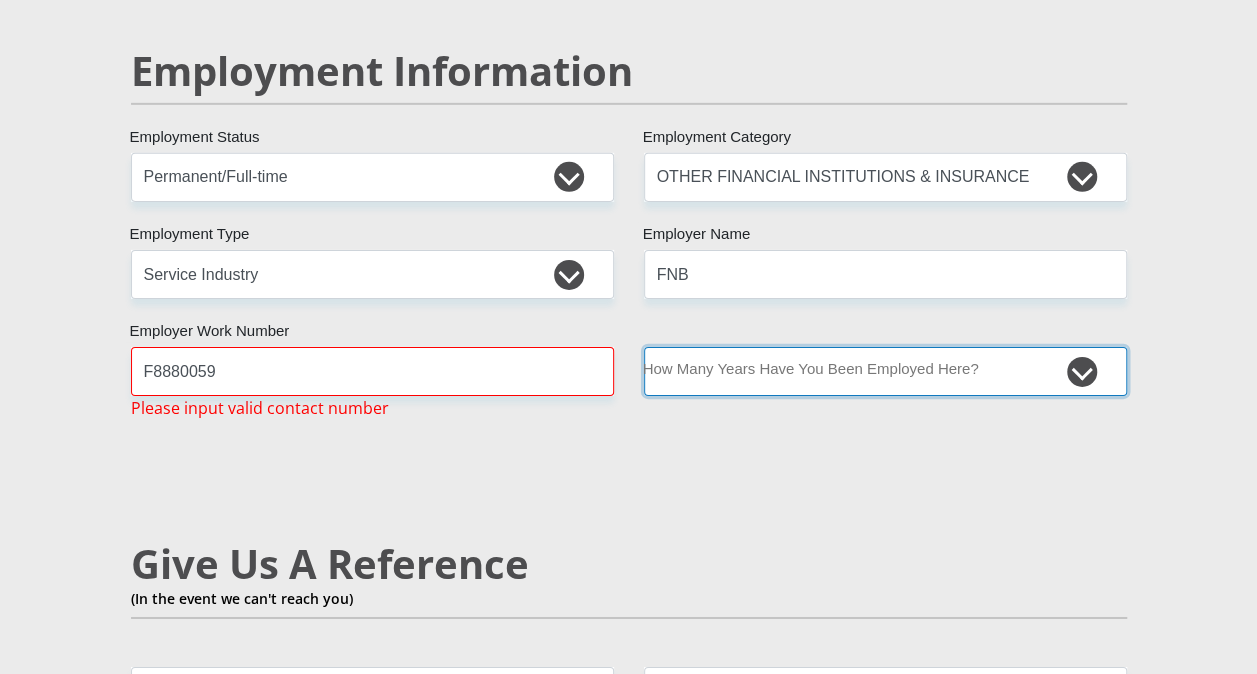 click on "less than 1 year
1-3 years
3-5 years
5+ years" at bounding box center (885, 371) 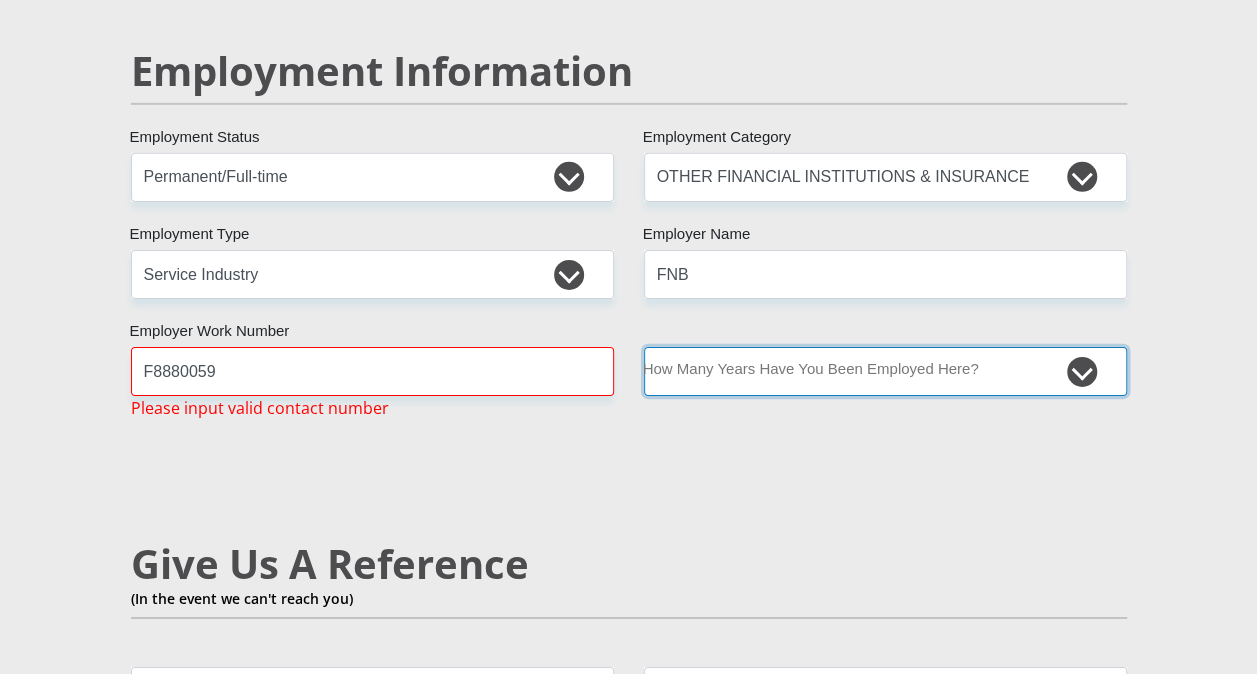 select on "6" 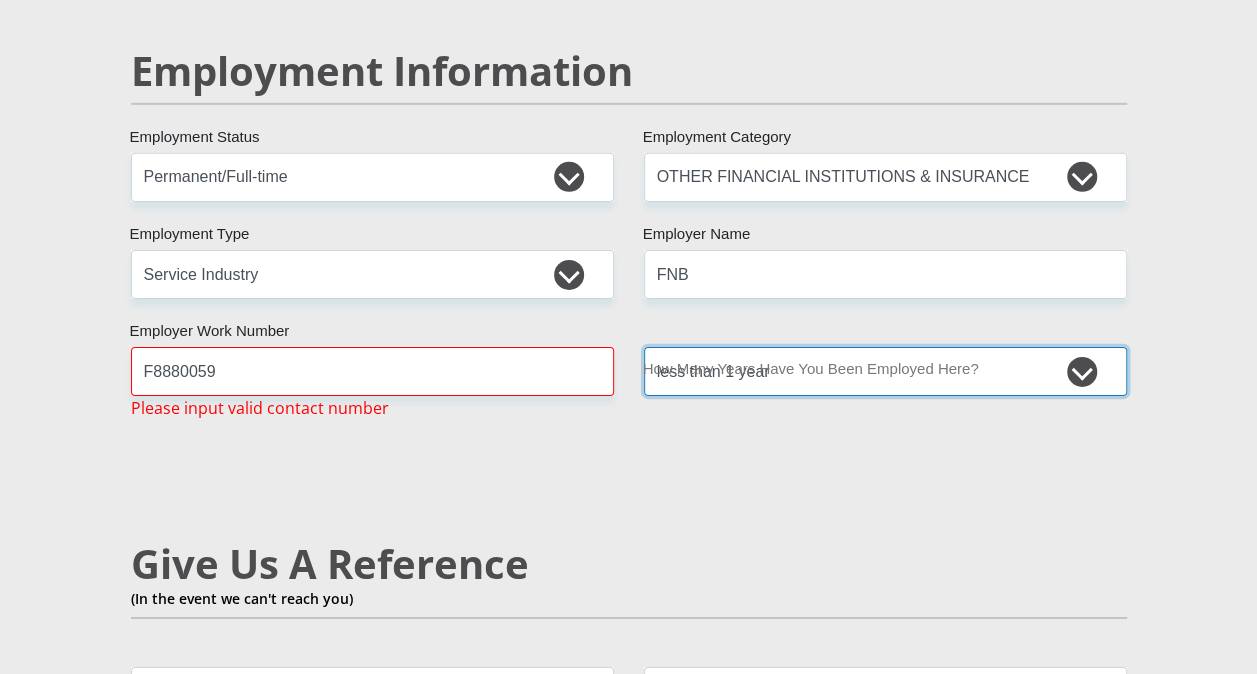 click on "less than 1 year
1-3 years
3-5 years
5+ years" at bounding box center (885, 371) 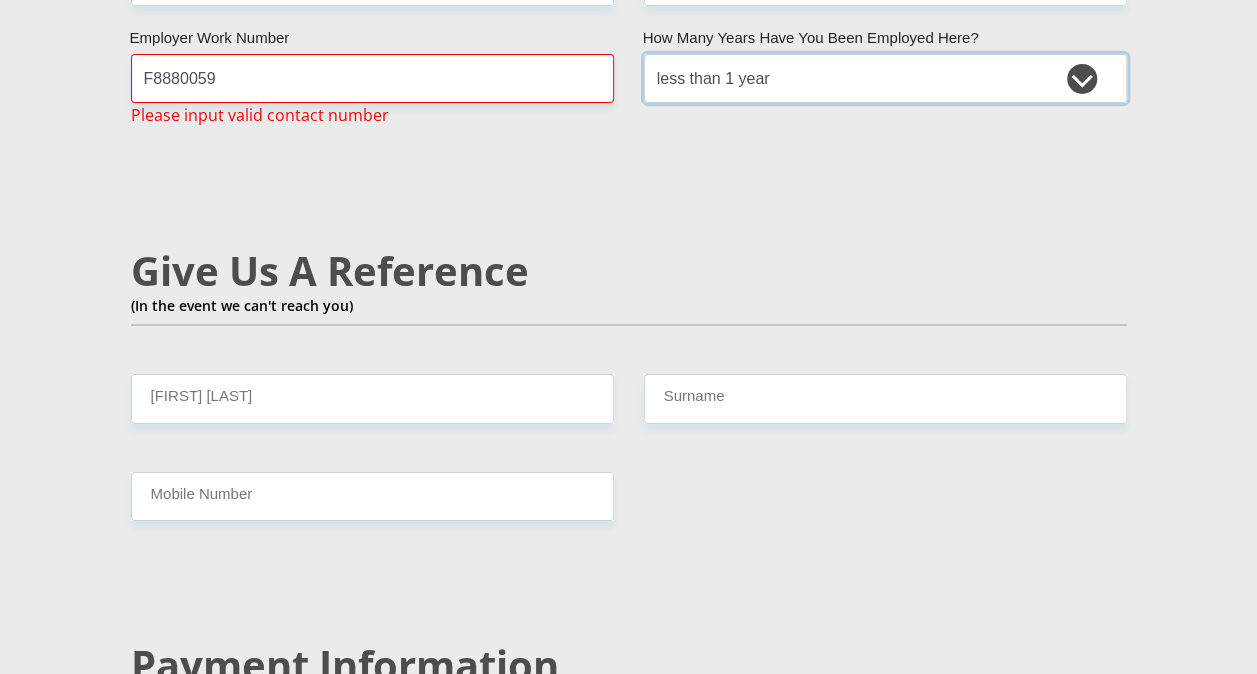 scroll, scrollTop: 3400, scrollLeft: 0, axis: vertical 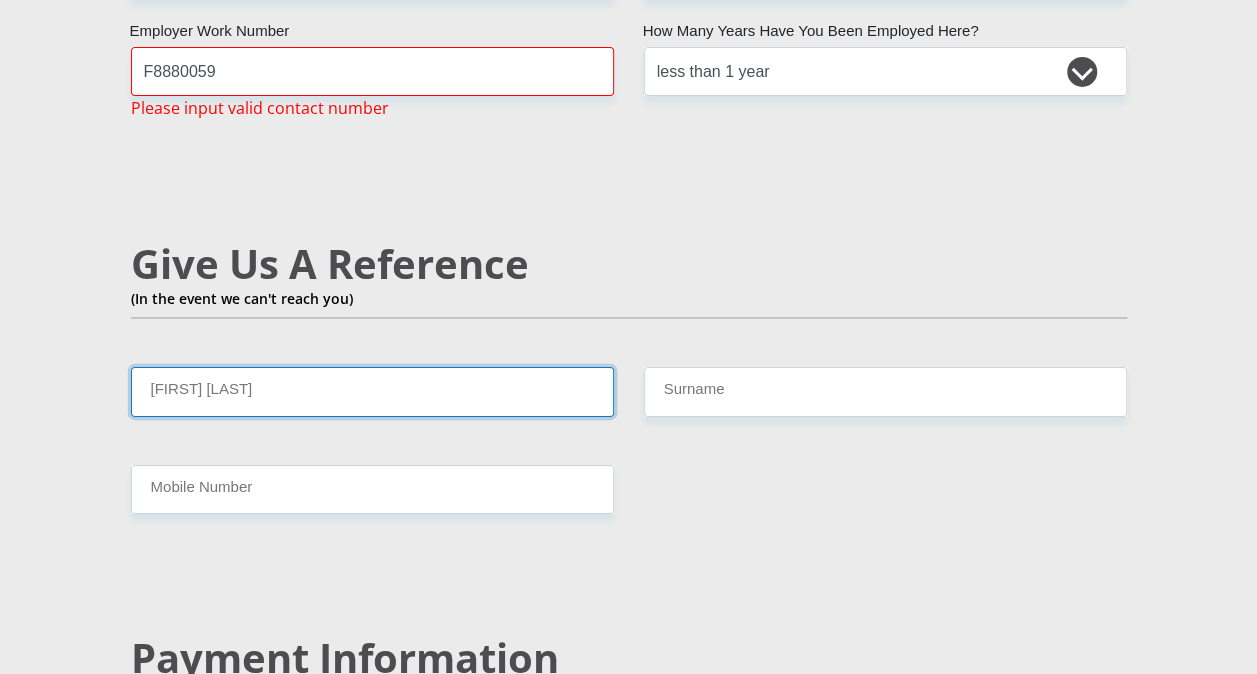 click on "[FIRST] [LAST]" at bounding box center (372, 391) 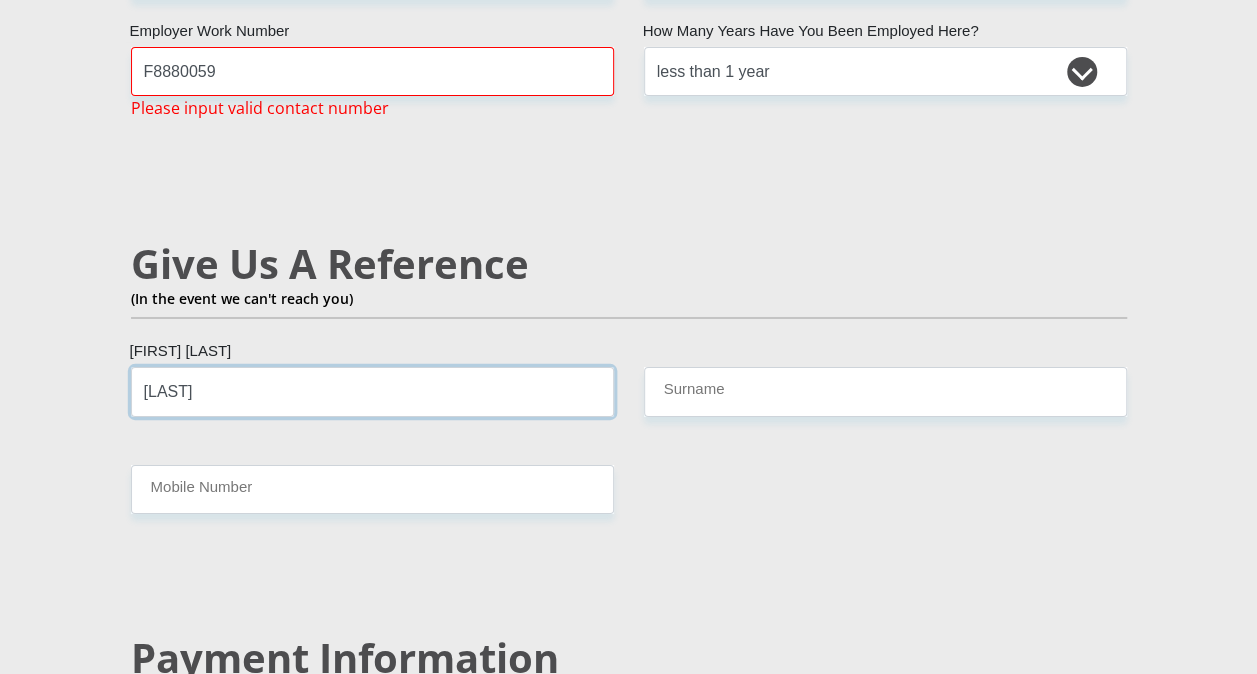 type on "[LAST]" 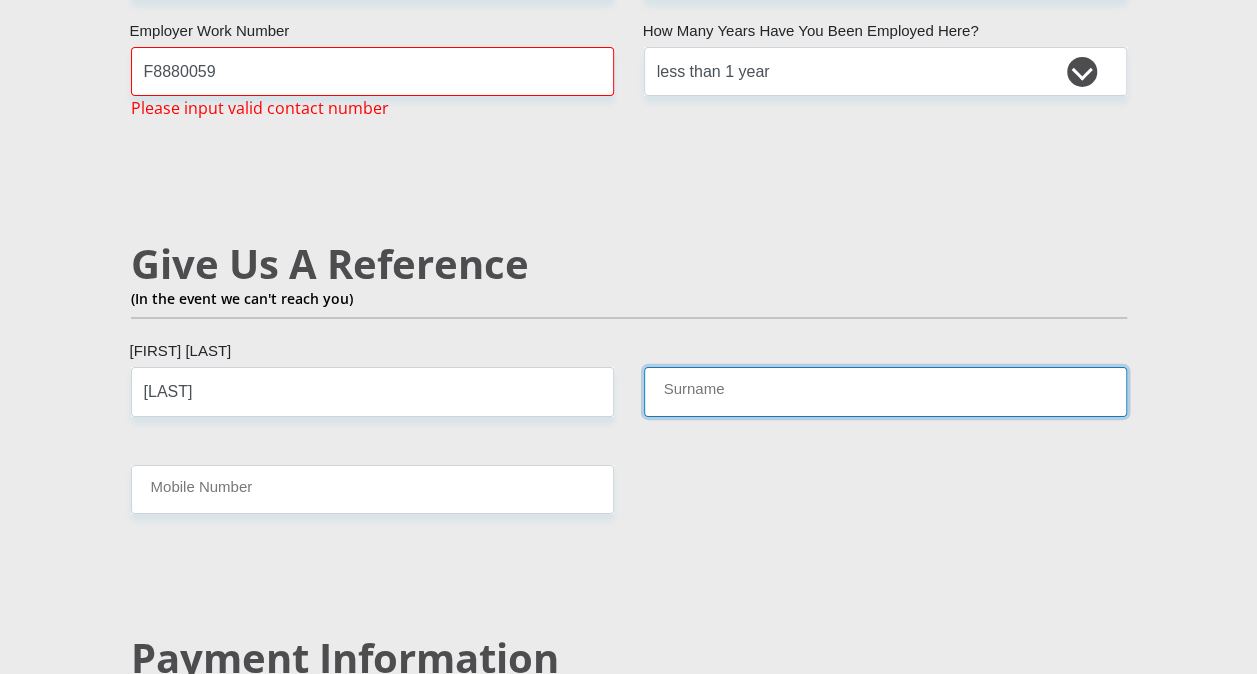 click on "Surname" at bounding box center [885, 391] 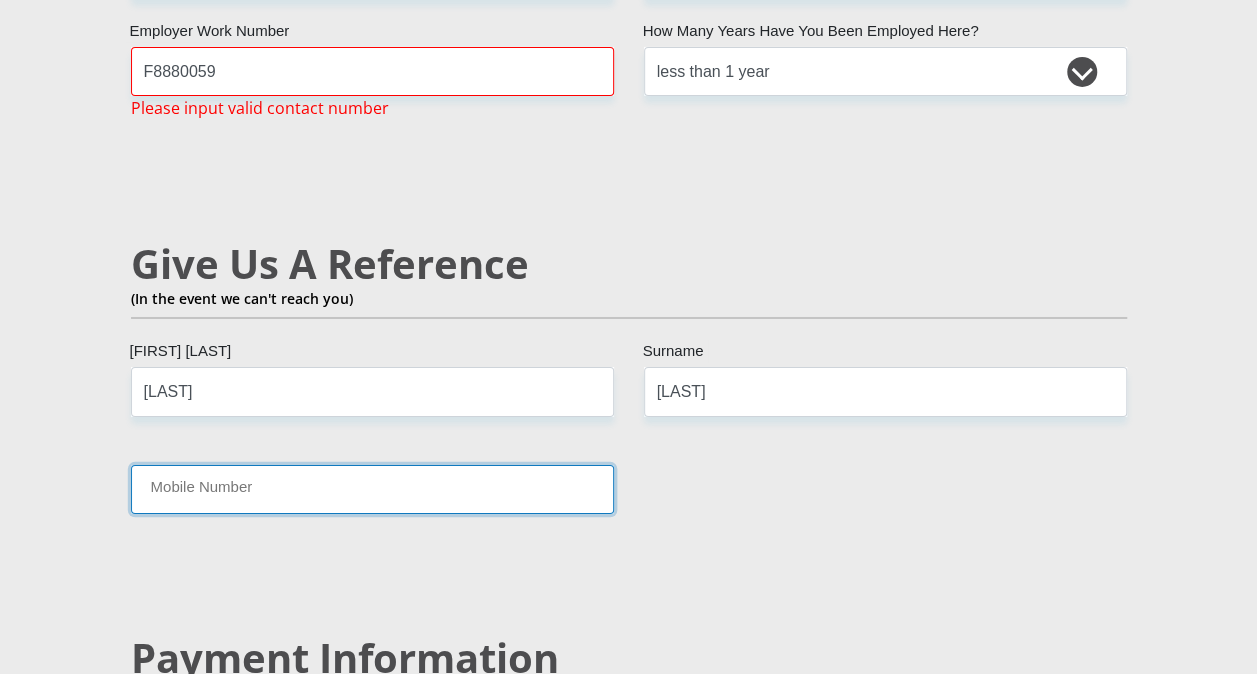 click on "Mobile Number" at bounding box center (372, 489) 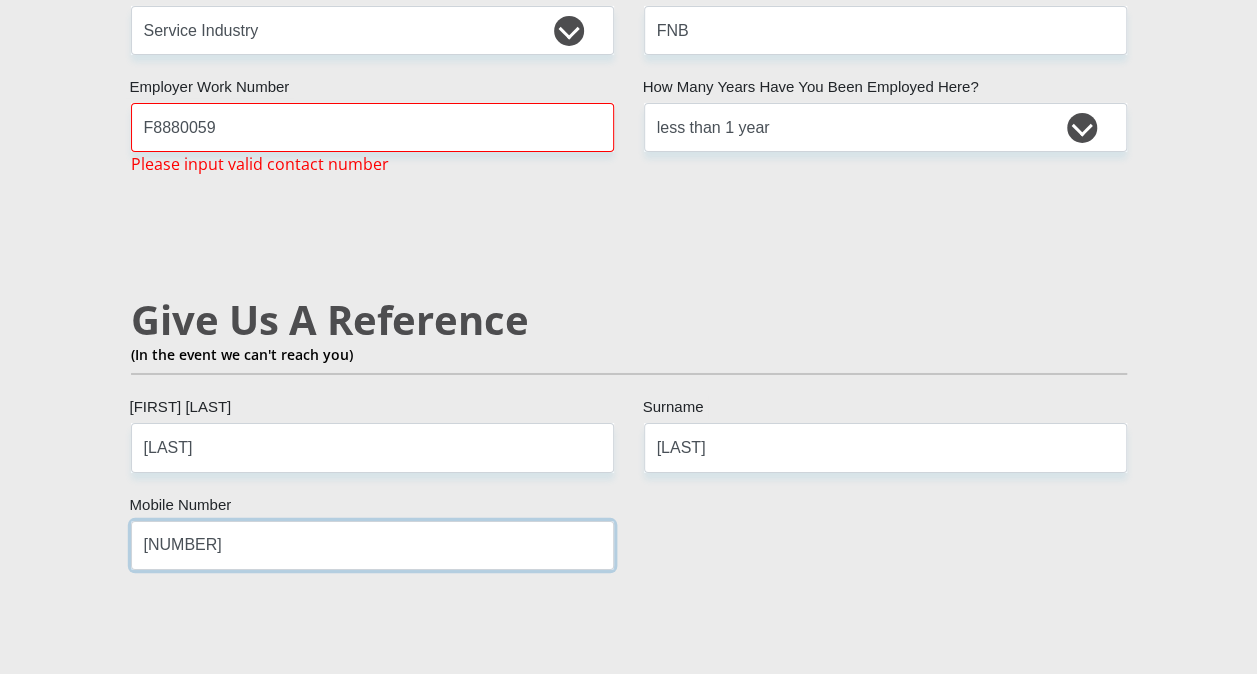 scroll, scrollTop: 3300, scrollLeft: 0, axis: vertical 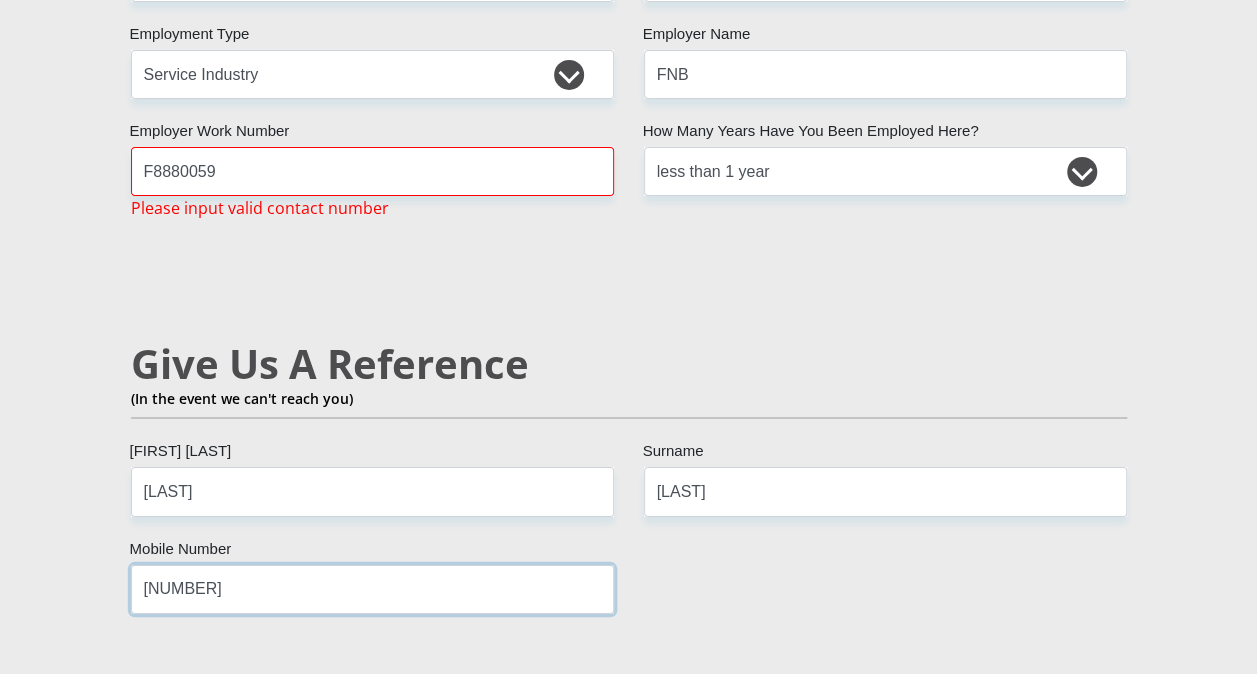 type on "[NUMBER]" 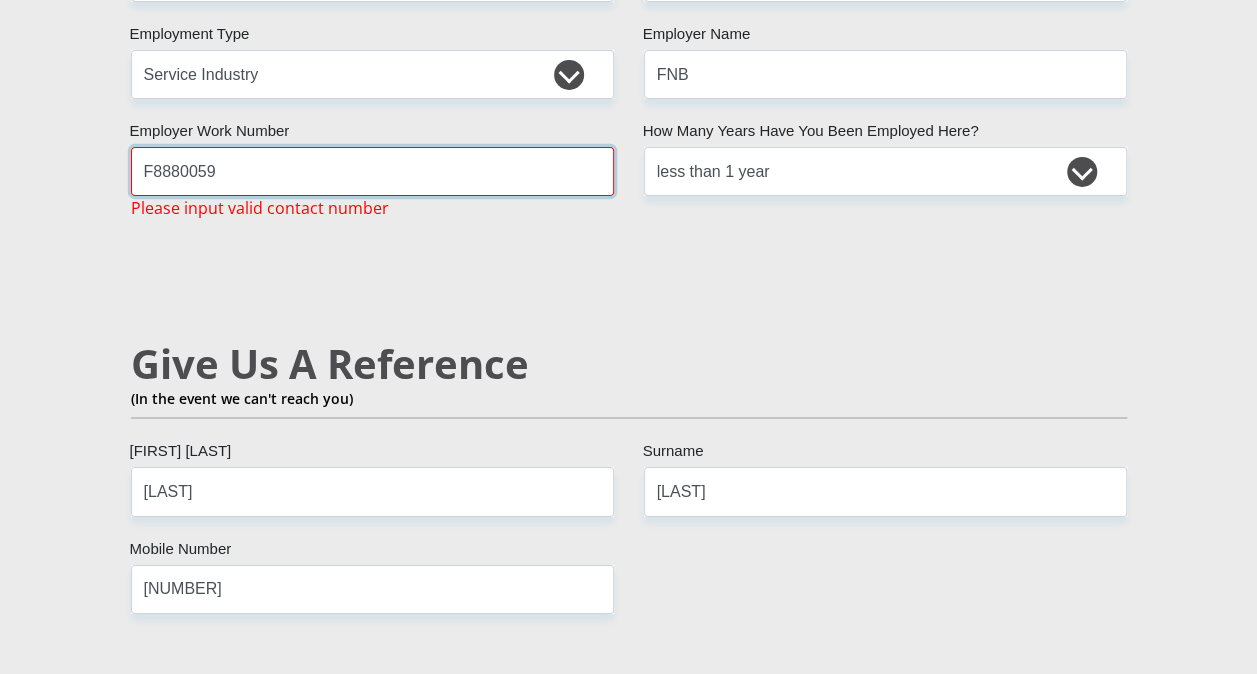 click on "F8880059" at bounding box center (372, 171) 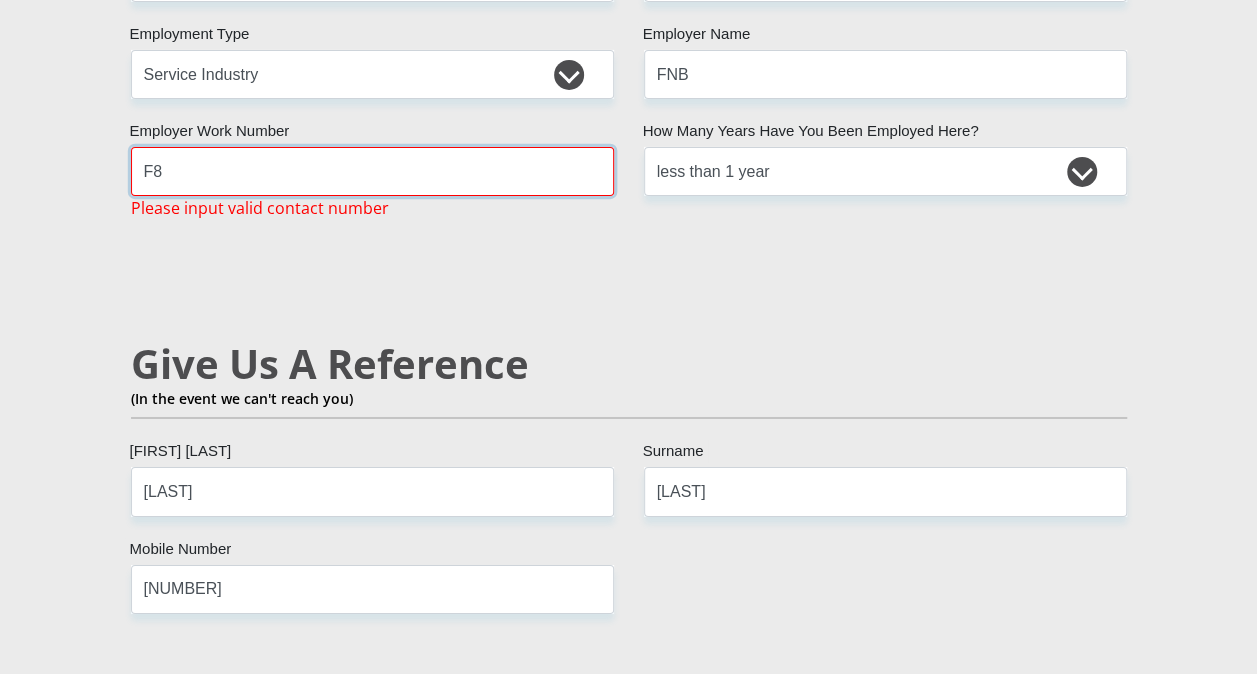 type on "F" 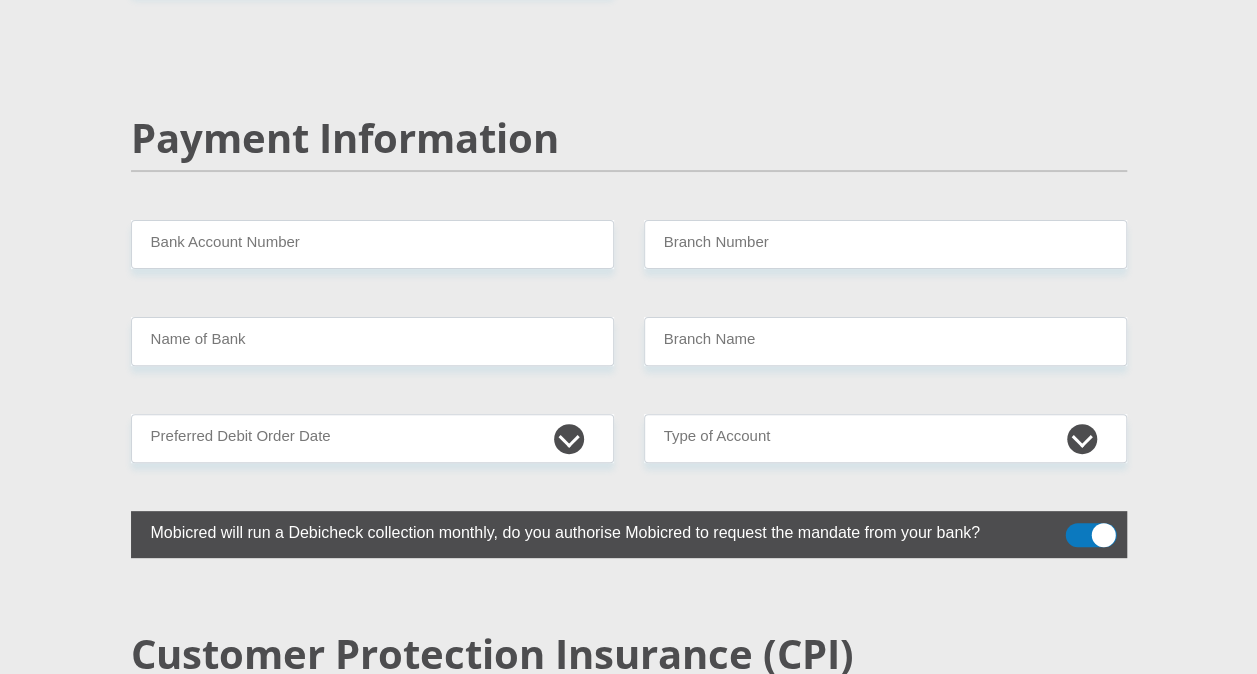scroll, scrollTop: 3900, scrollLeft: 0, axis: vertical 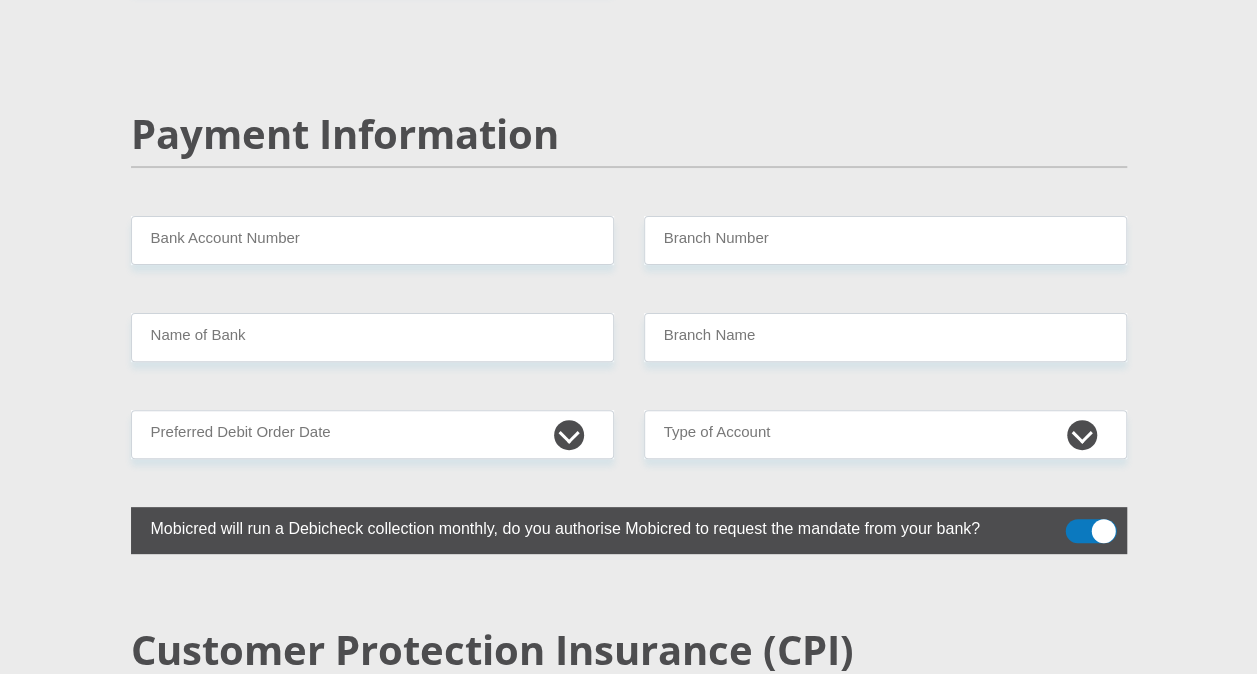 type on "[NUMBER]" 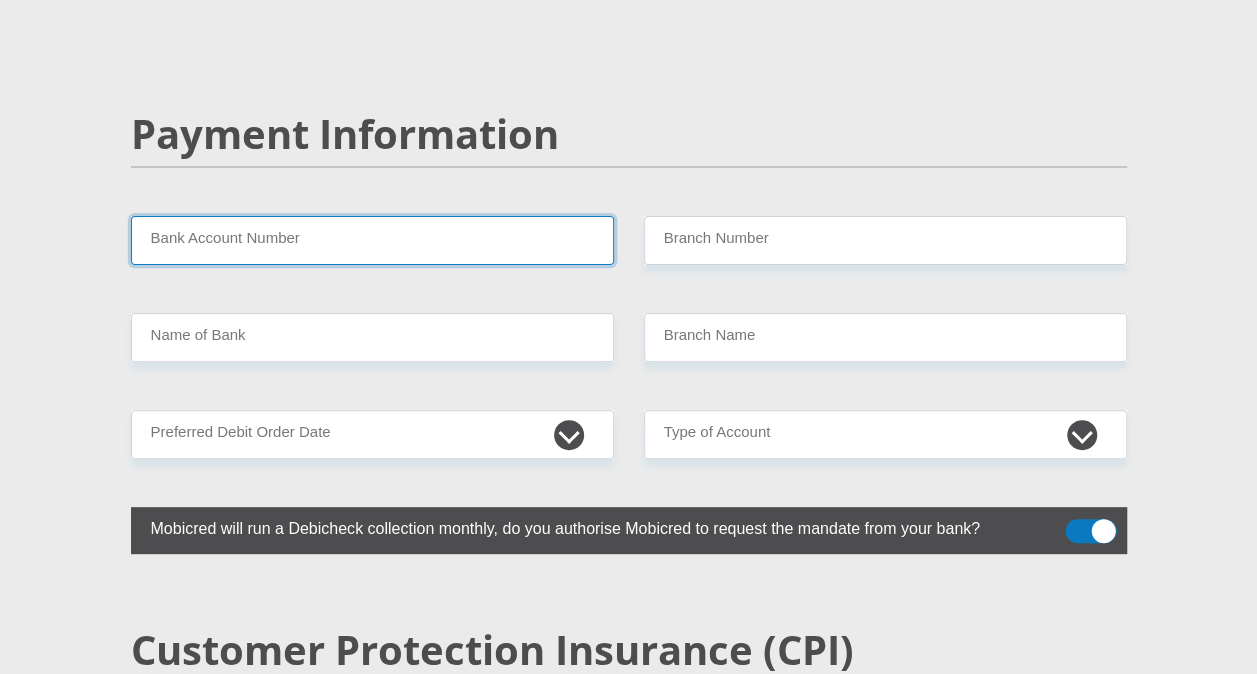 click on "Bank Account Number" at bounding box center [372, 240] 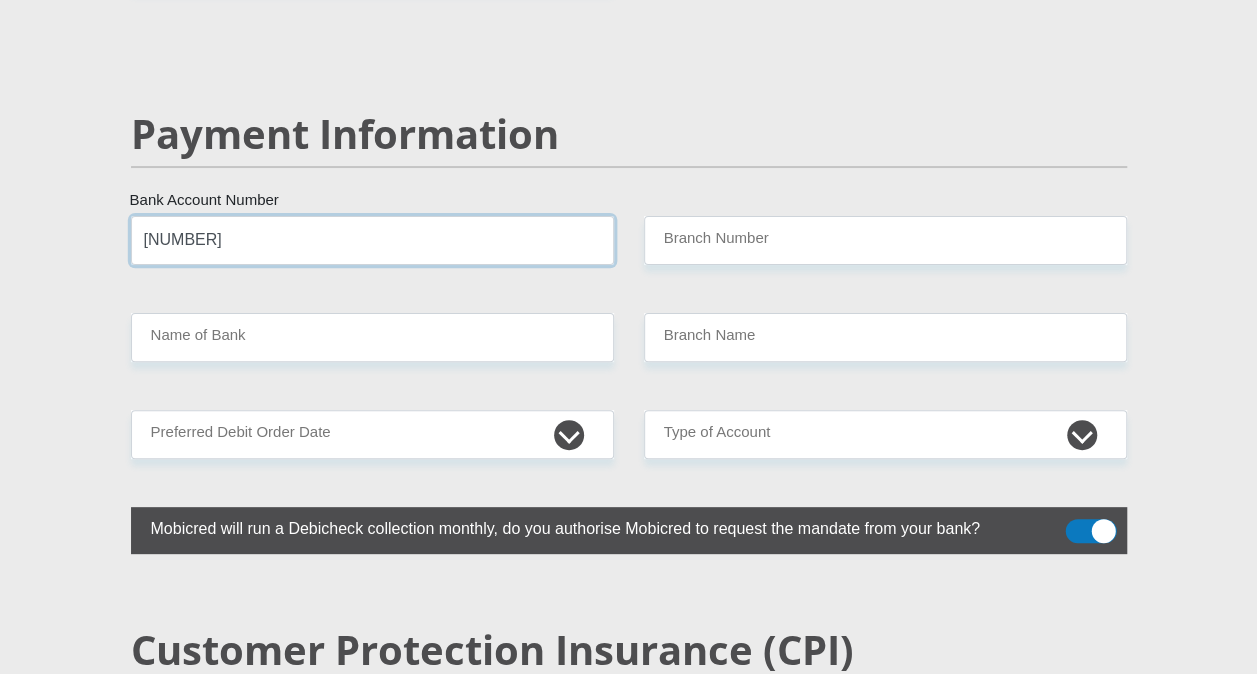 type on "[NUMBER]" 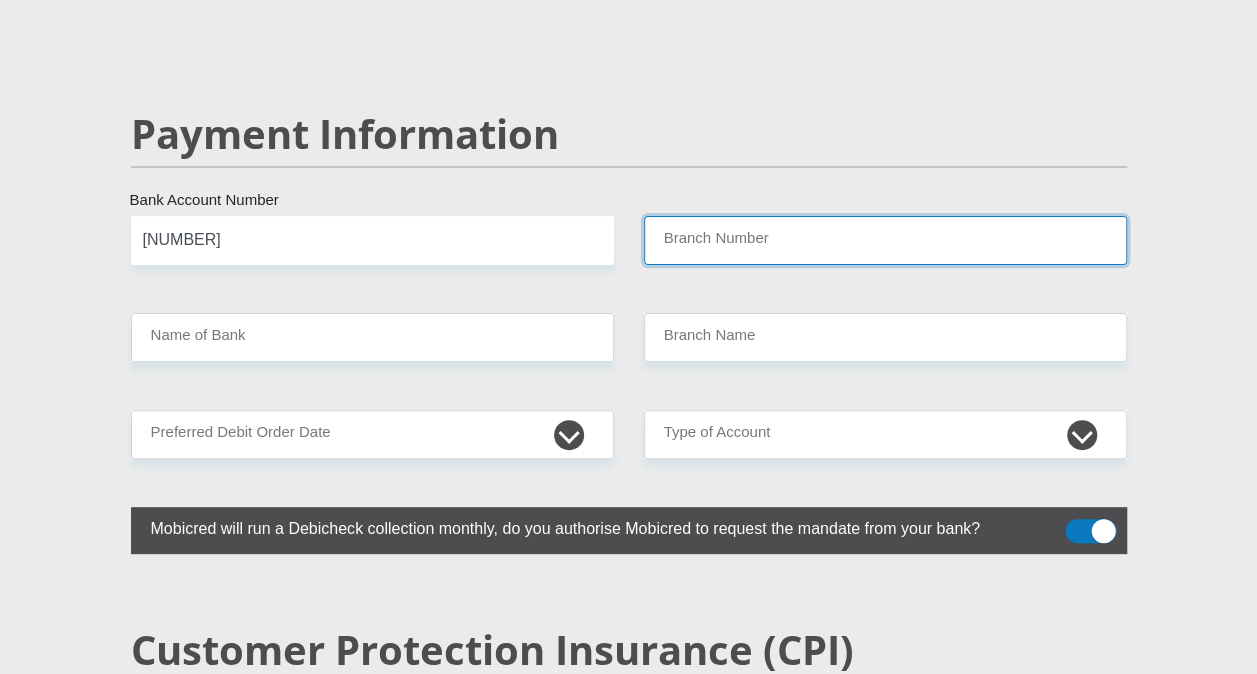 click on "Branch Number" at bounding box center (885, 240) 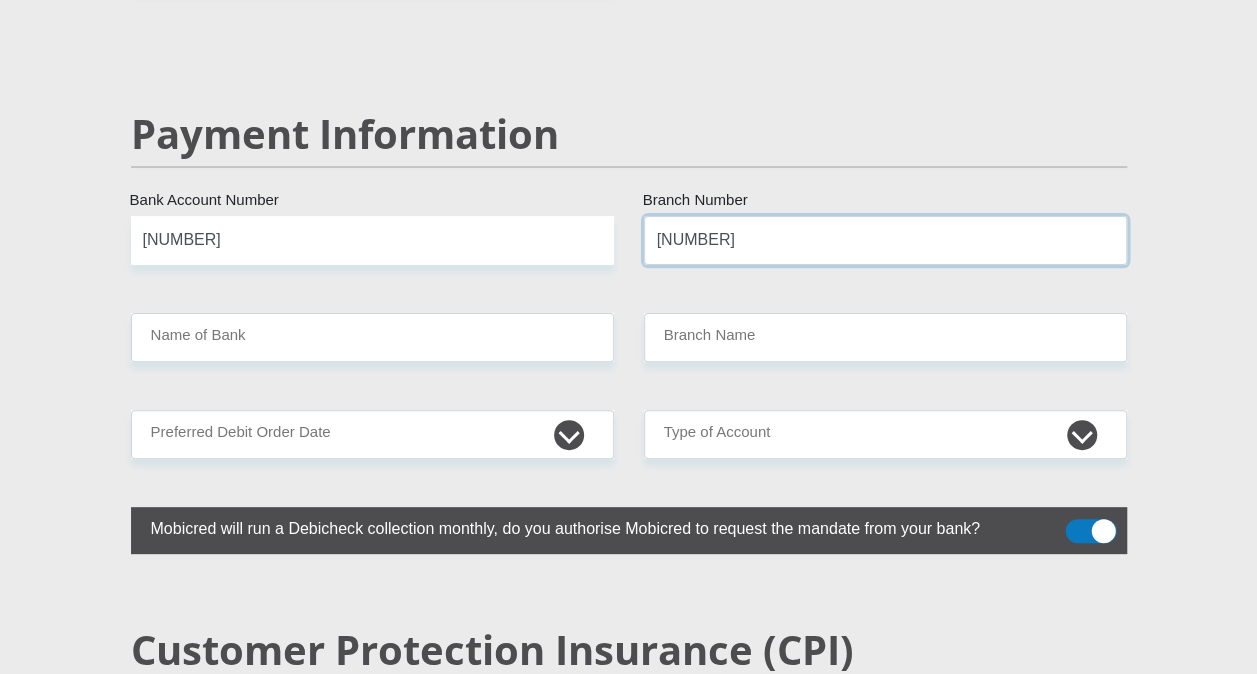type on "[NUMBER]" 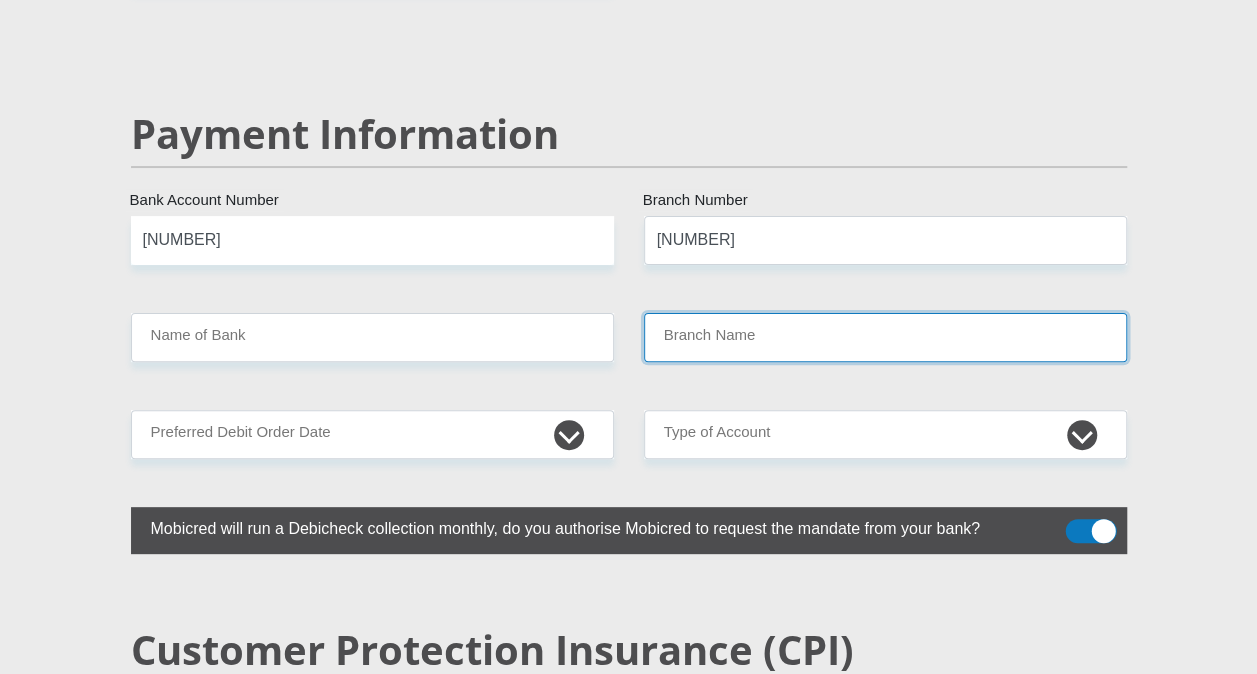 click on "Branch Name" at bounding box center [885, 337] 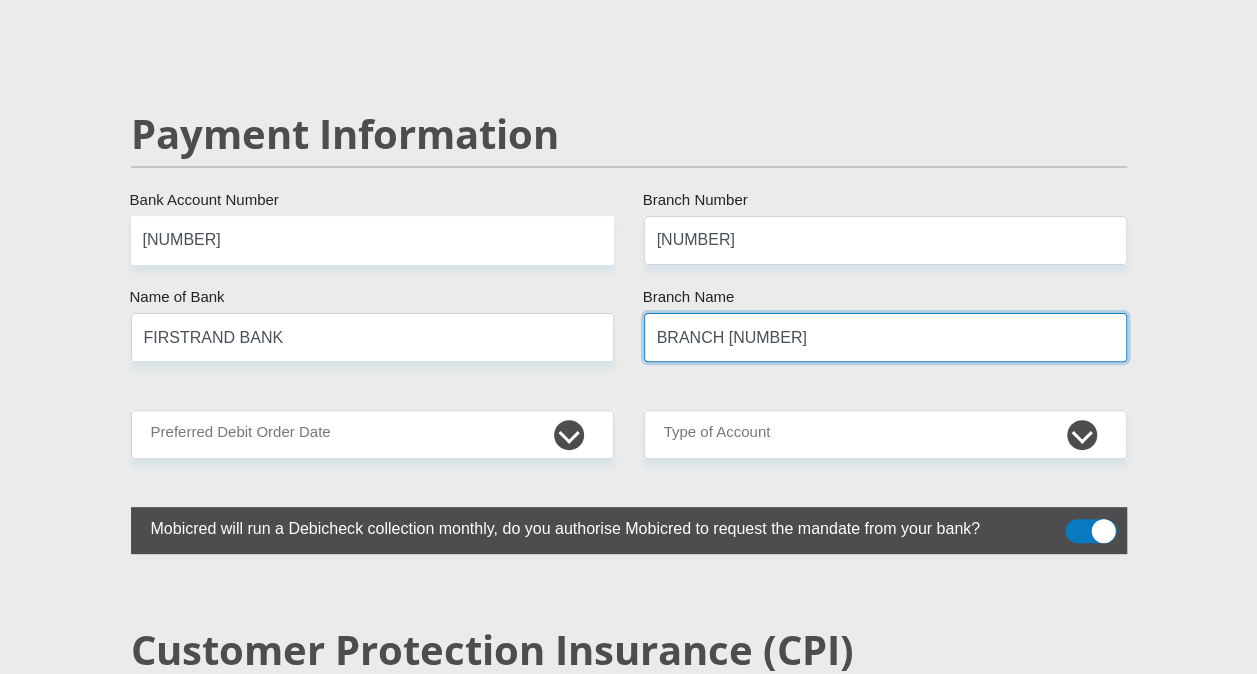 click on "BRANCH [NUMBER]" at bounding box center [885, 337] 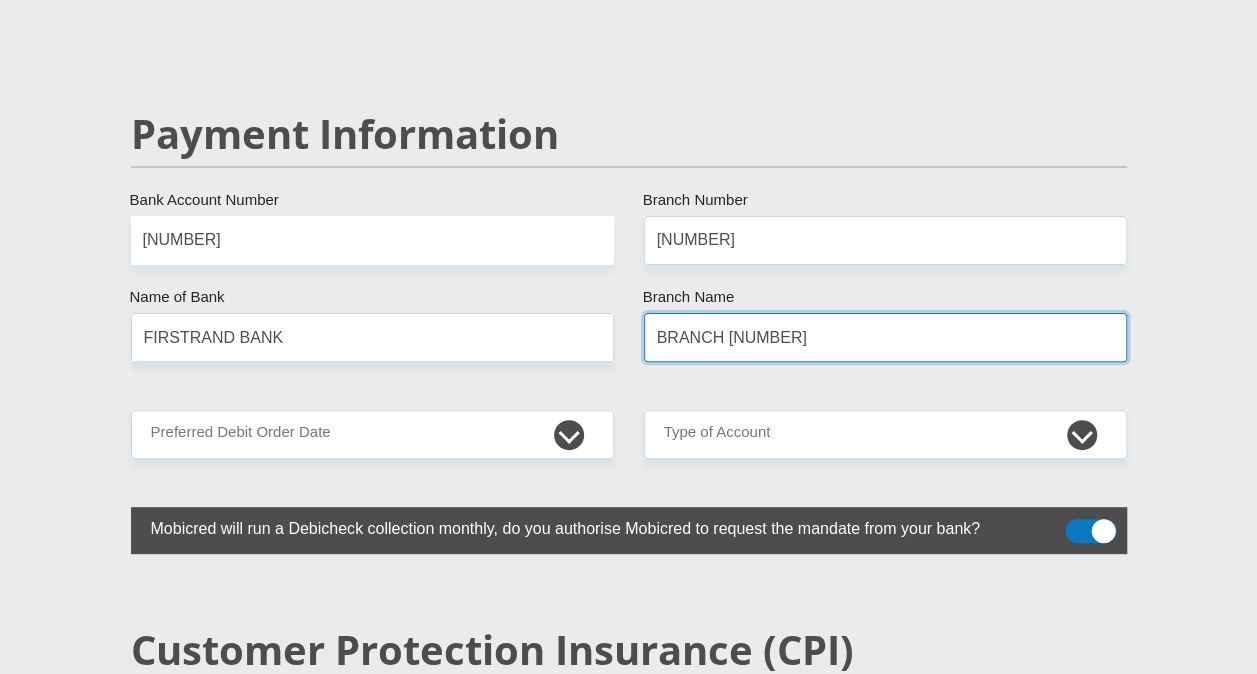 click on "BRANCH [NUMBER]" at bounding box center (885, 337) 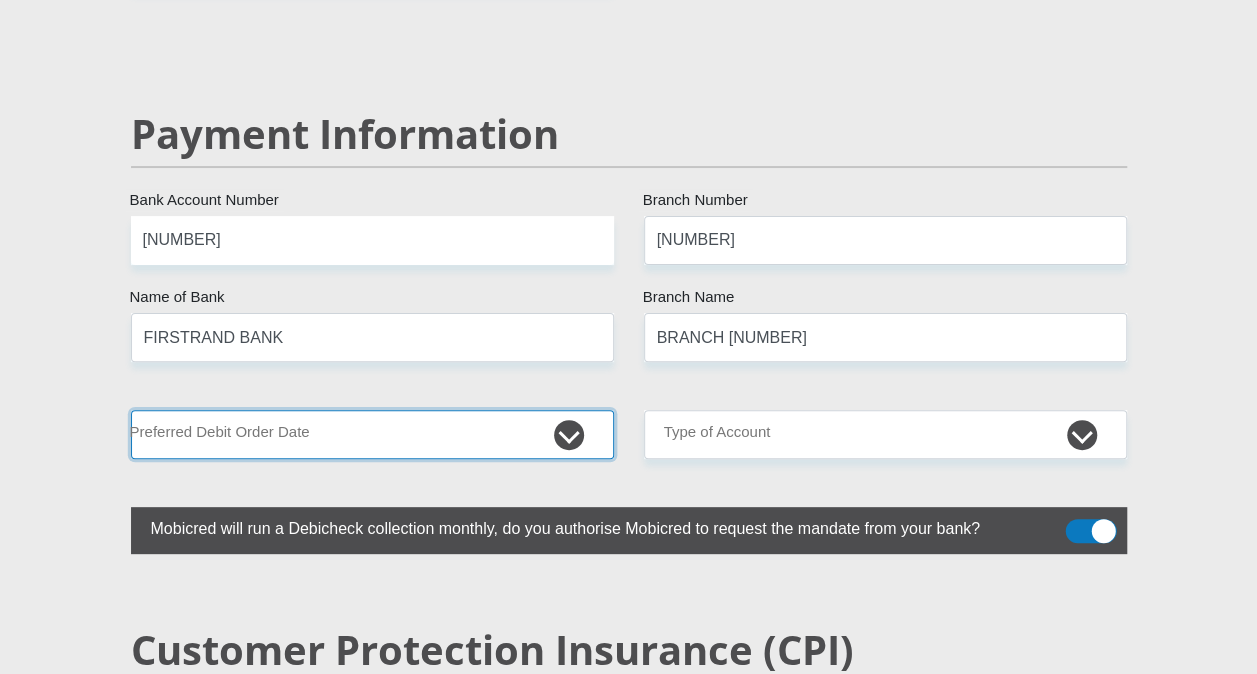 click on "1st
2nd
3rd
4th
5th
7th
18th
19th
20th
21st
22nd
23rd
24th
25th
26th
27th
28th
29th
30th" at bounding box center (372, 434) 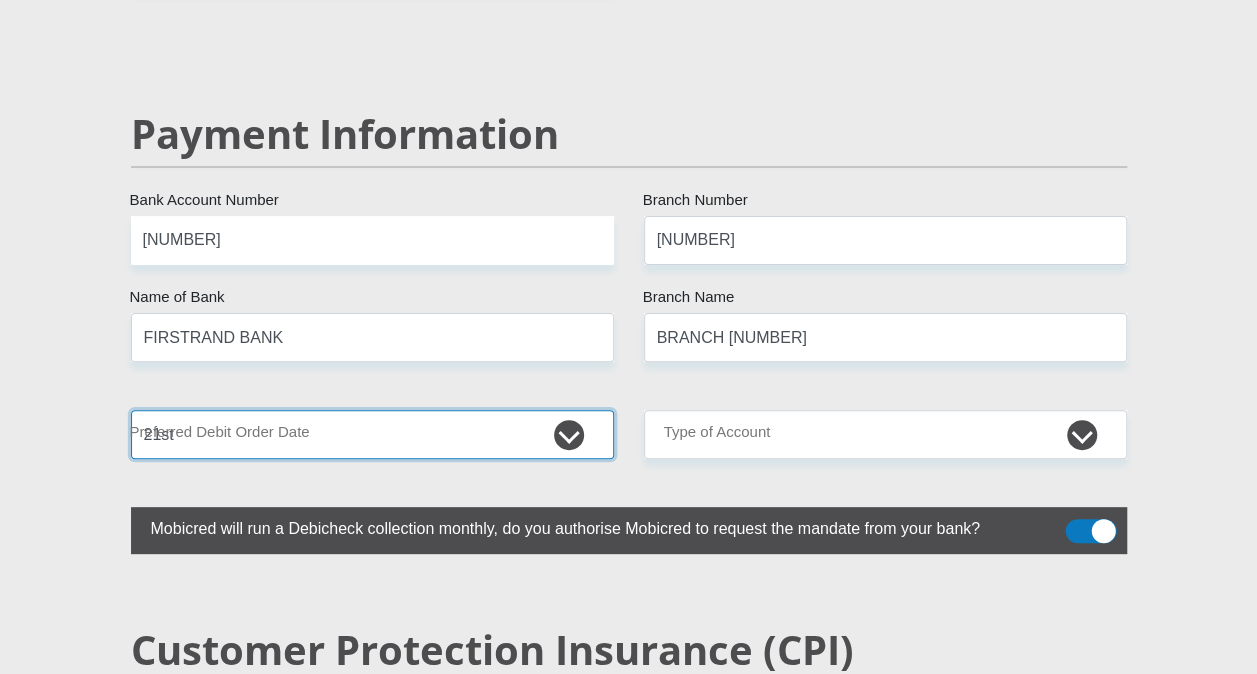 click on "1st
2nd
3rd
4th
5th
7th
18th
19th
20th
21st
22nd
23rd
24th
25th
26th
27th
28th
29th
30th" at bounding box center (372, 434) 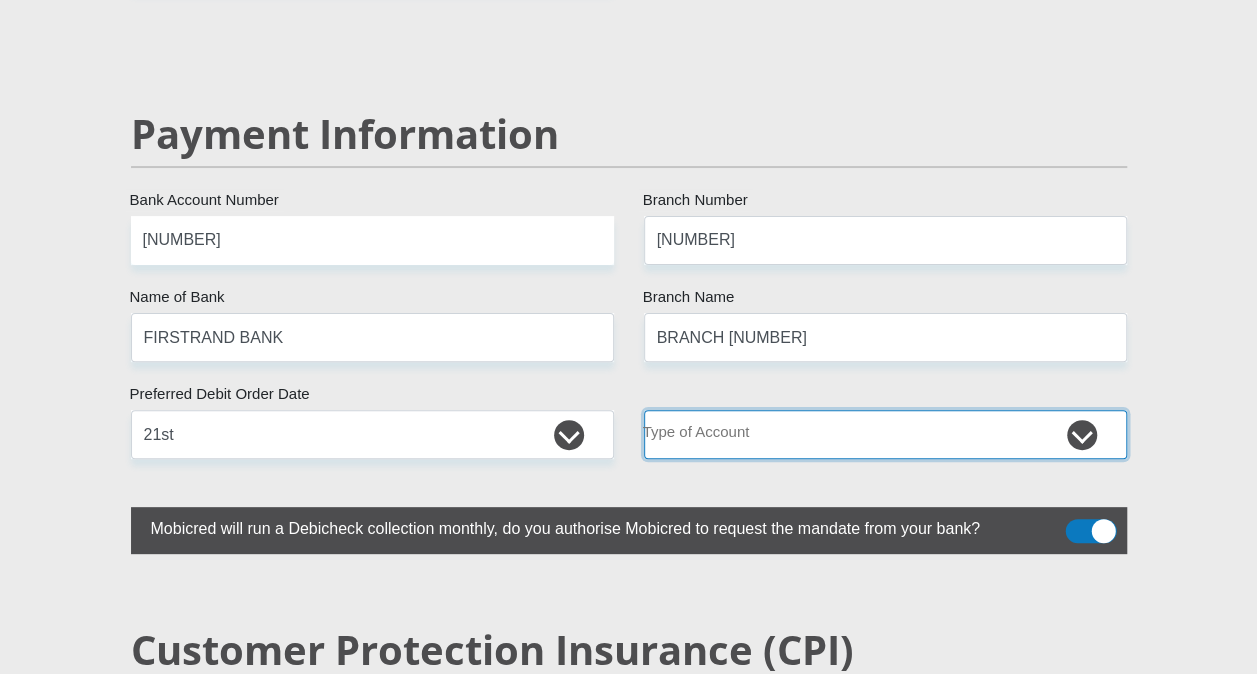 click on "Cheque
Savings" at bounding box center [885, 434] 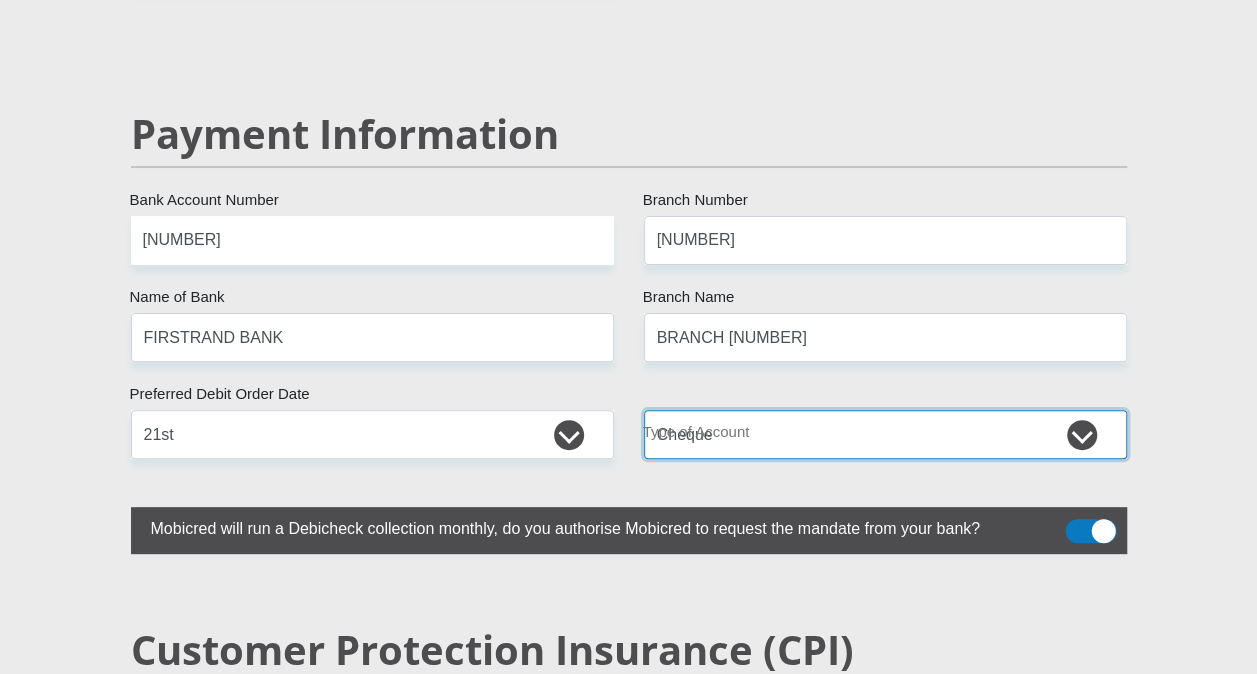 click on "Cheque
Savings" at bounding box center (885, 434) 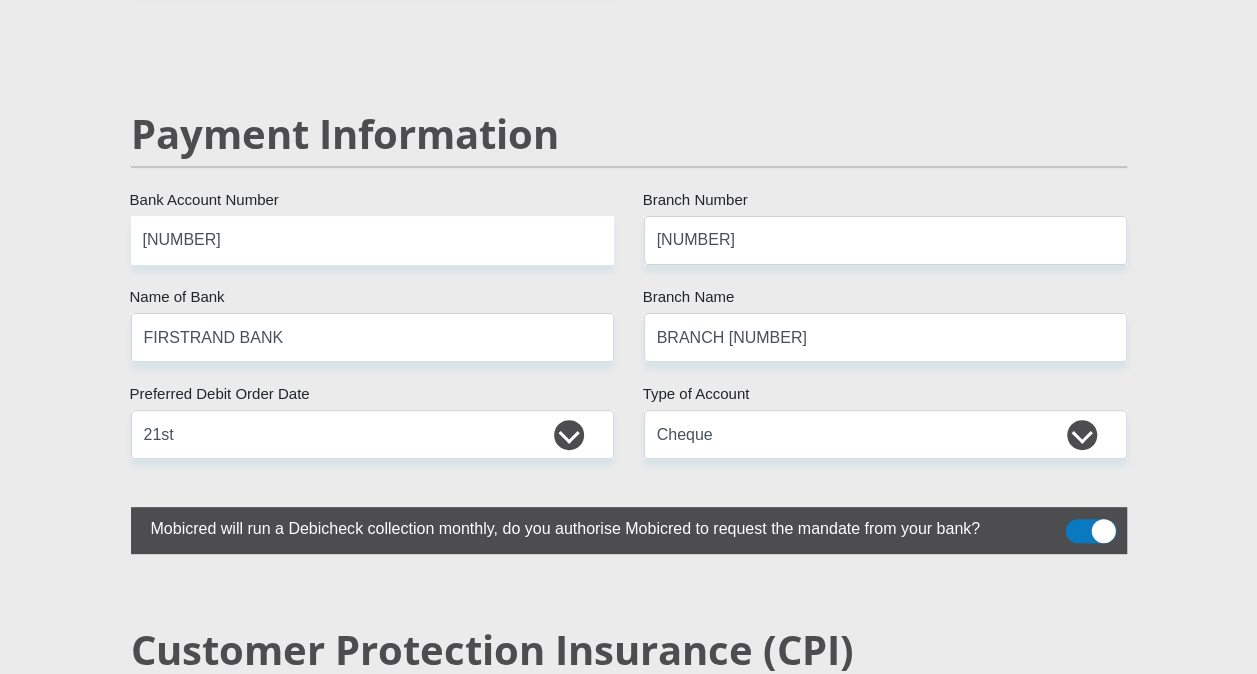 click at bounding box center [1090, 531] 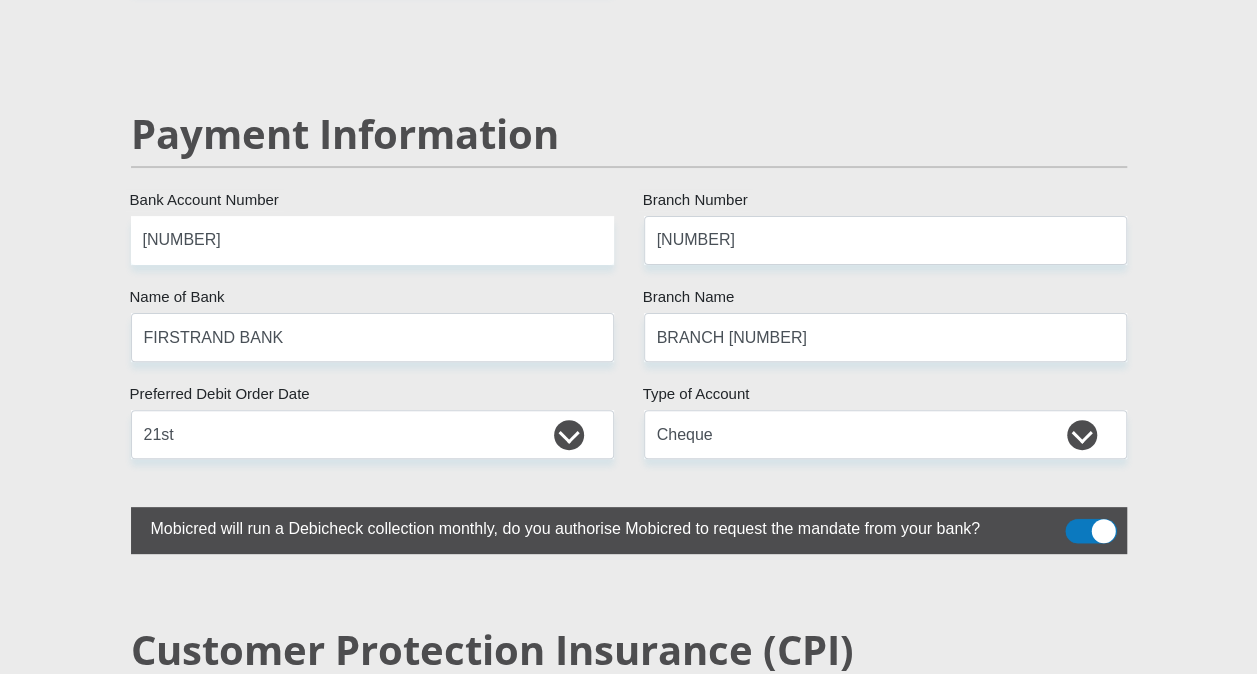 click at bounding box center [1077, 524] 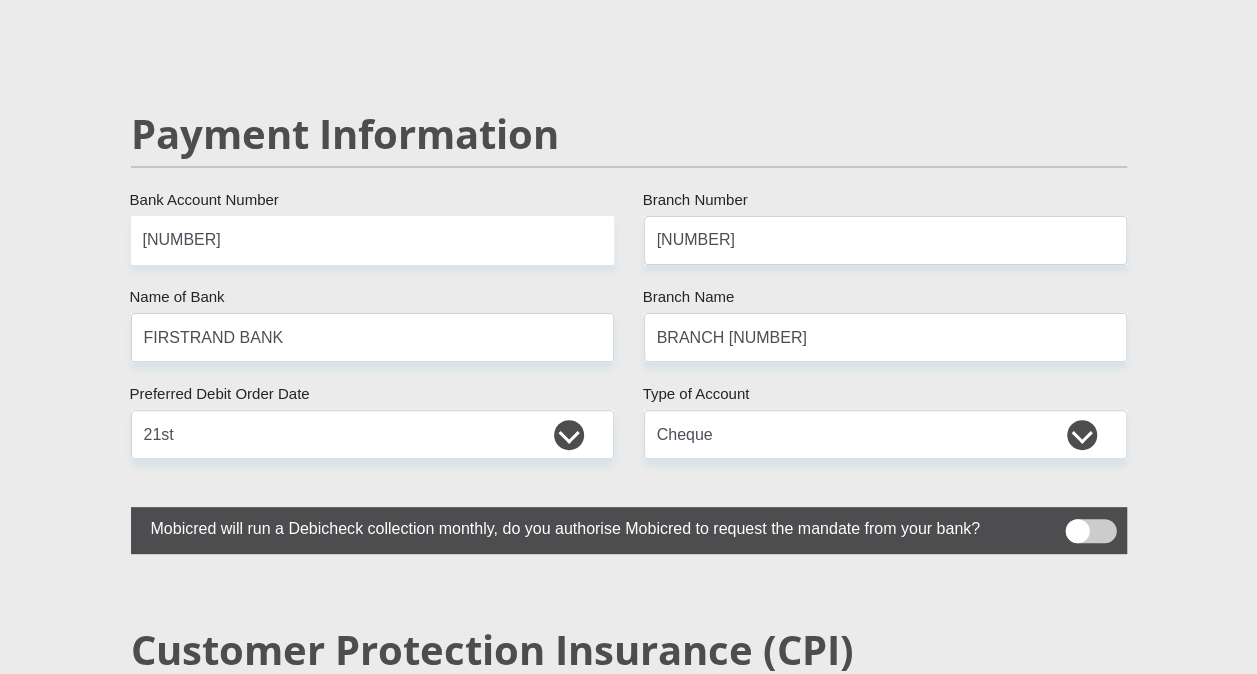 click at bounding box center (1090, 531) 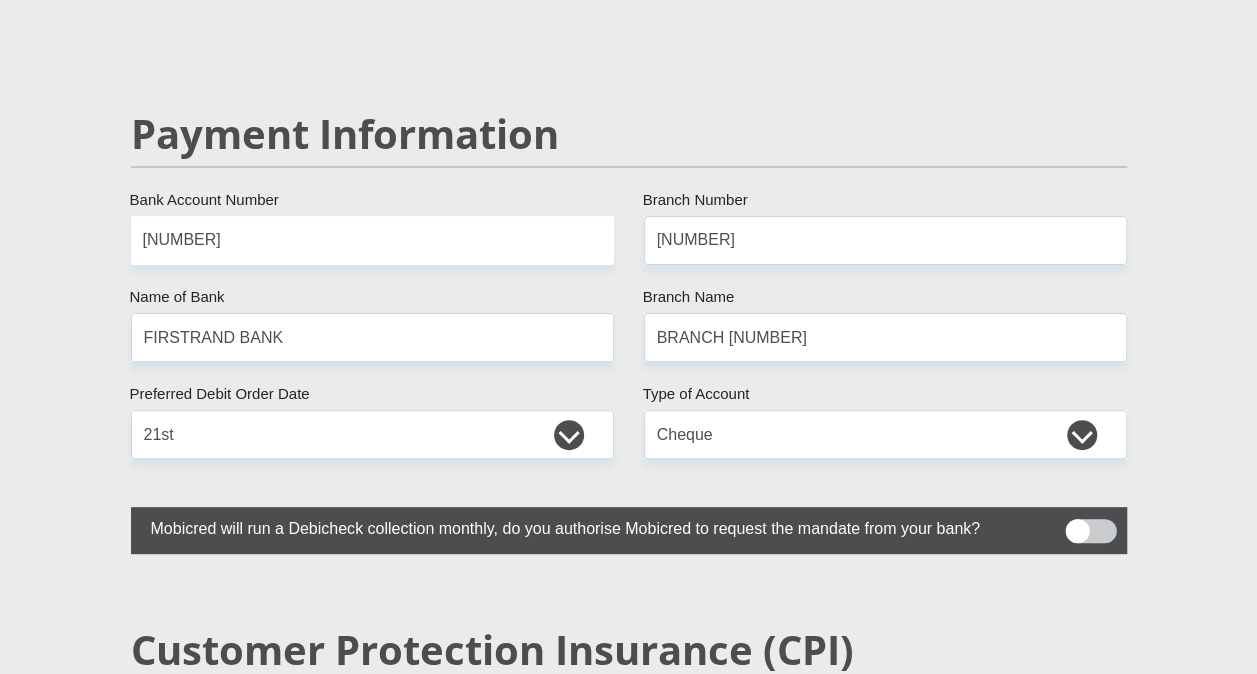 click at bounding box center [1077, 524] 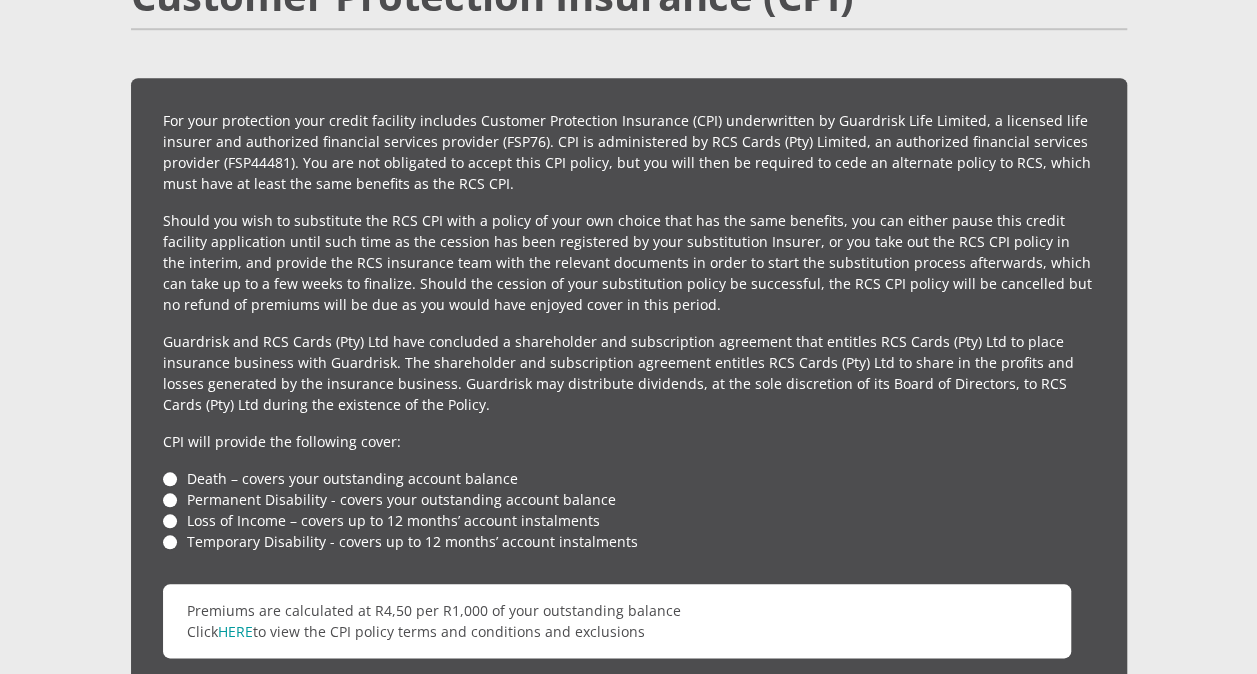 scroll, scrollTop: 4600, scrollLeft: 0, axis: vertical 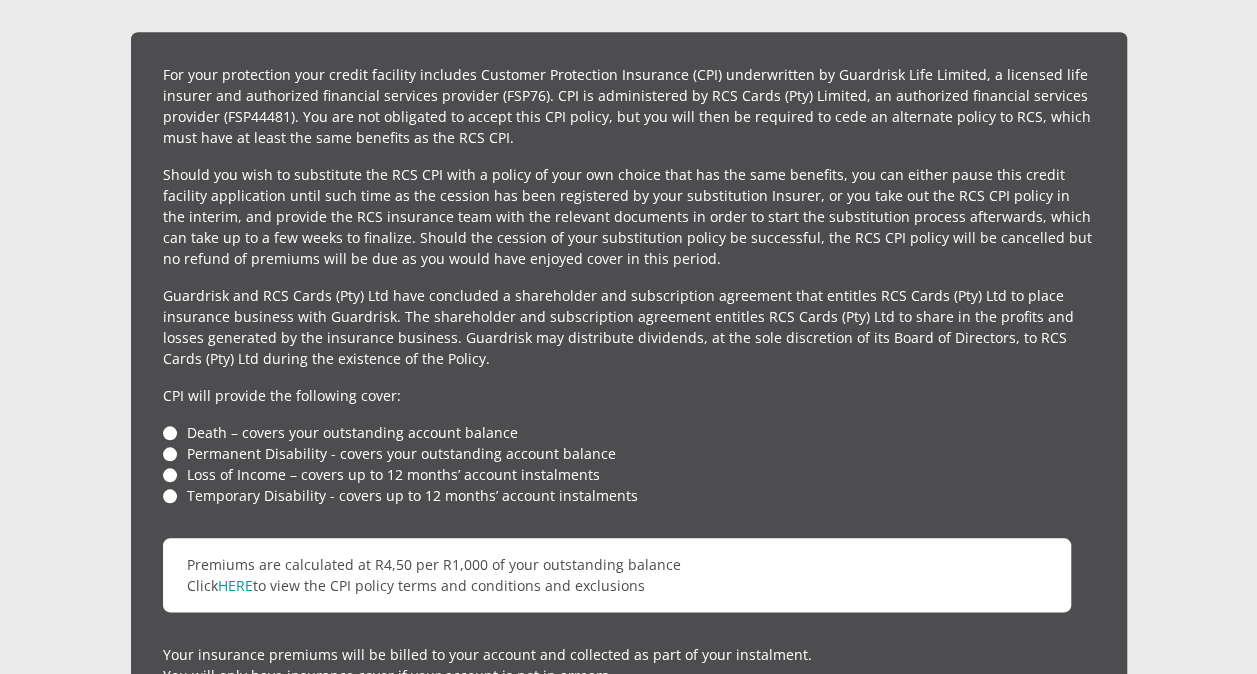 click on "Death – covers your outstanding account balance" at bounding box center [629, 432] 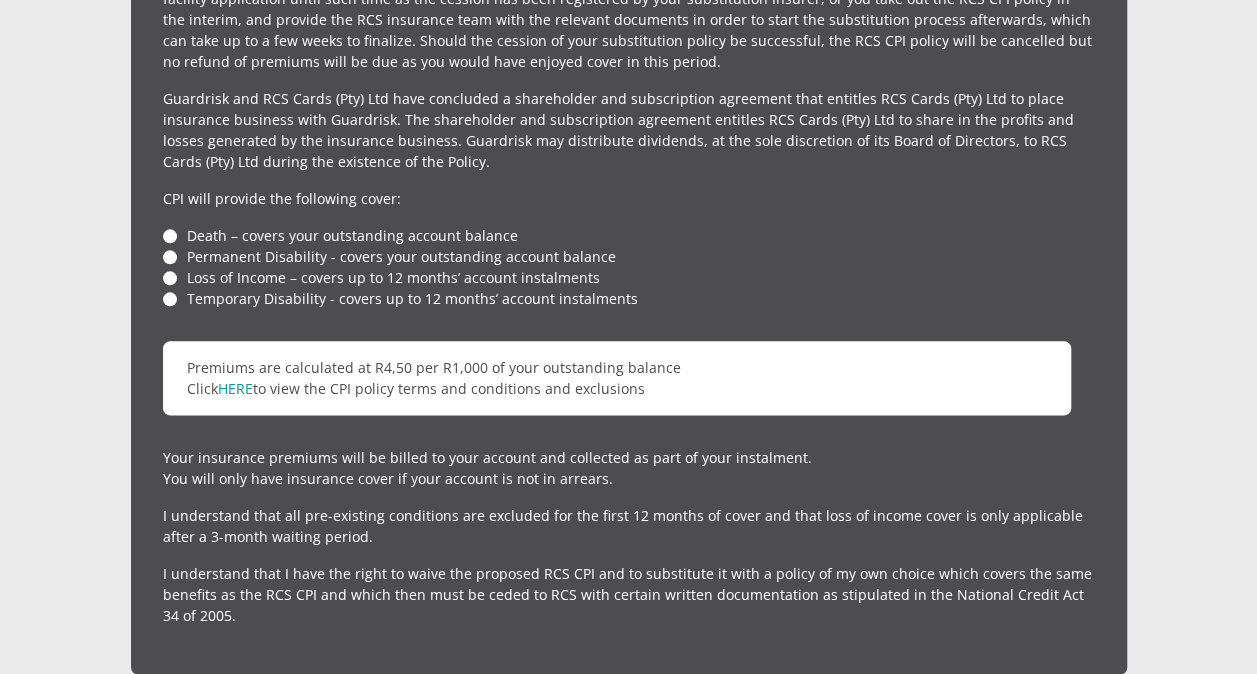 scroll, scrollTop: 4900, scrollLeft: 0, axis: vertical 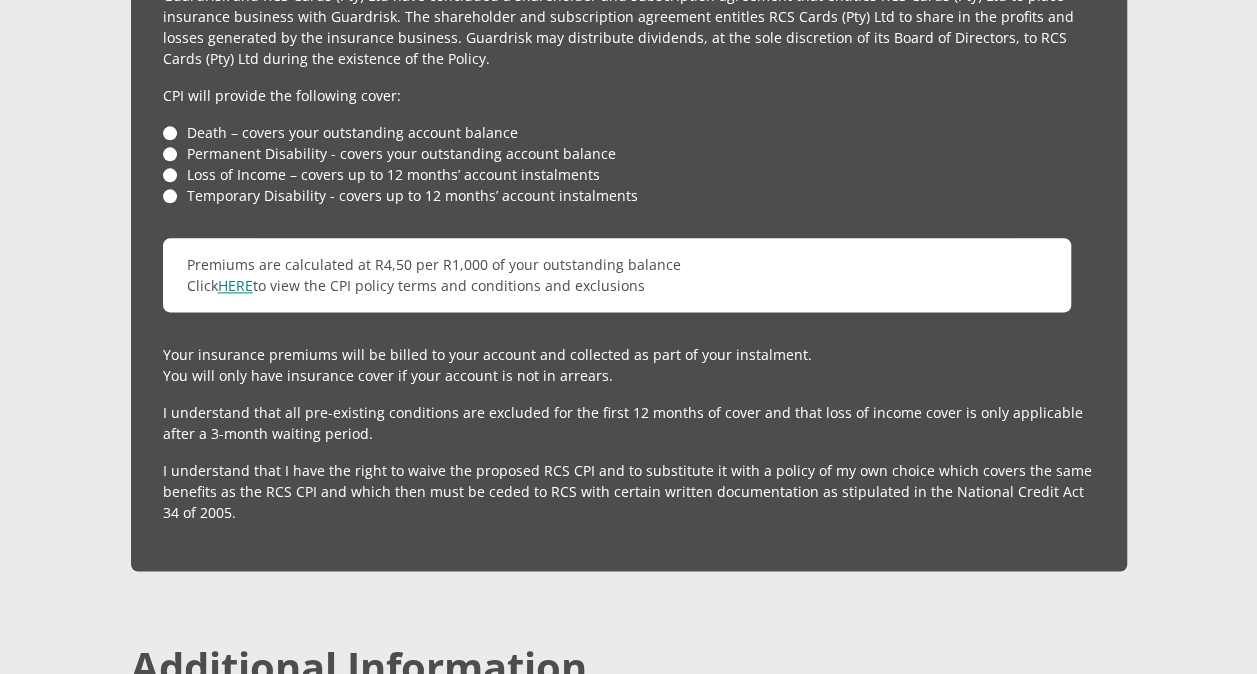 click on "HERE" at bounding box center [235, 285] 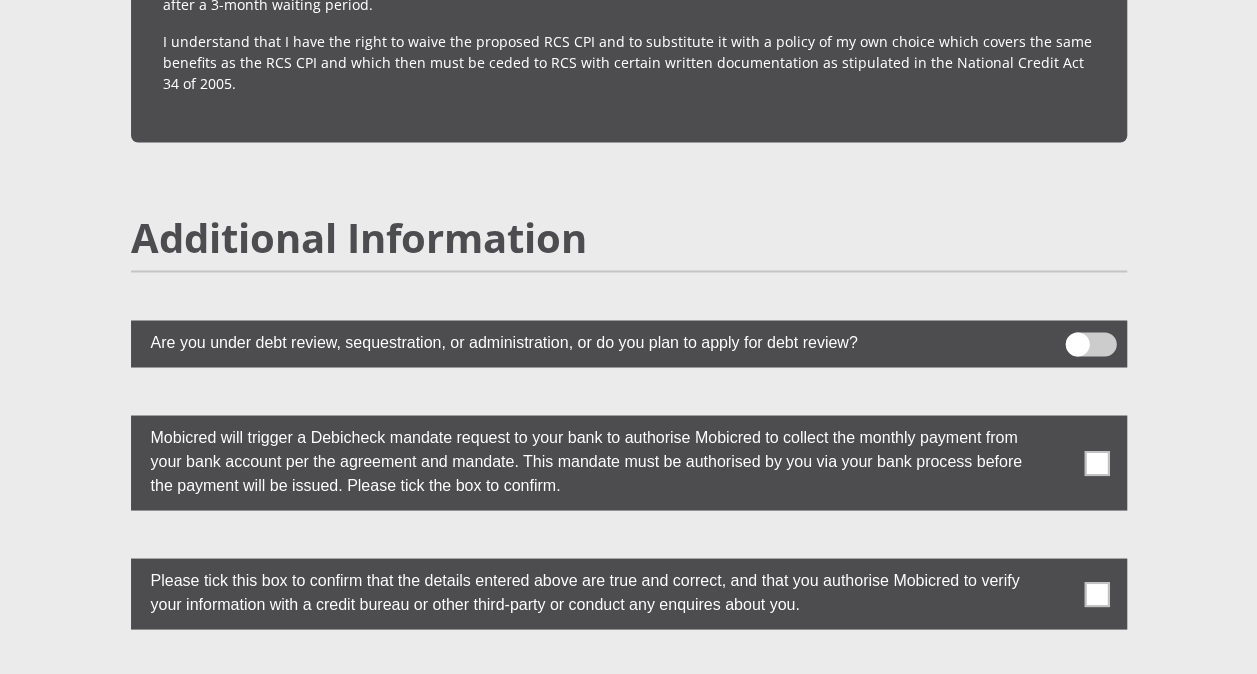 scroll, scrollTop: 5400, scrollLeft: 0, axis: vertical 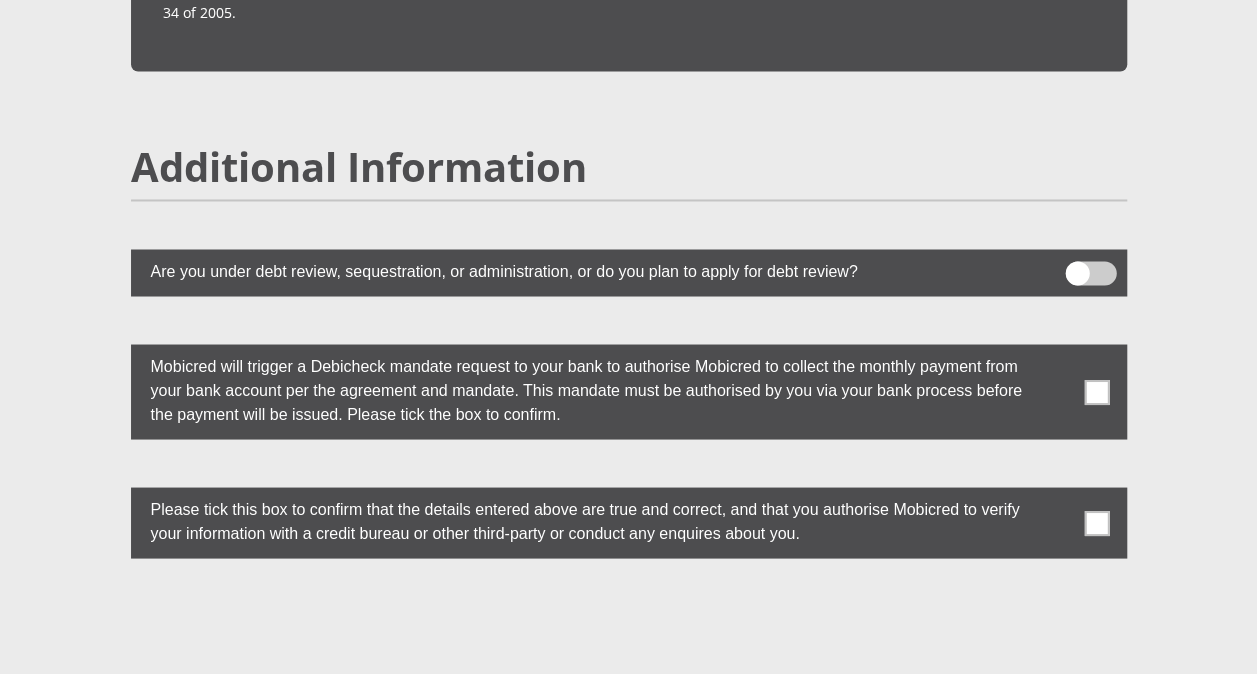 click at bounding box center (1096, 391) 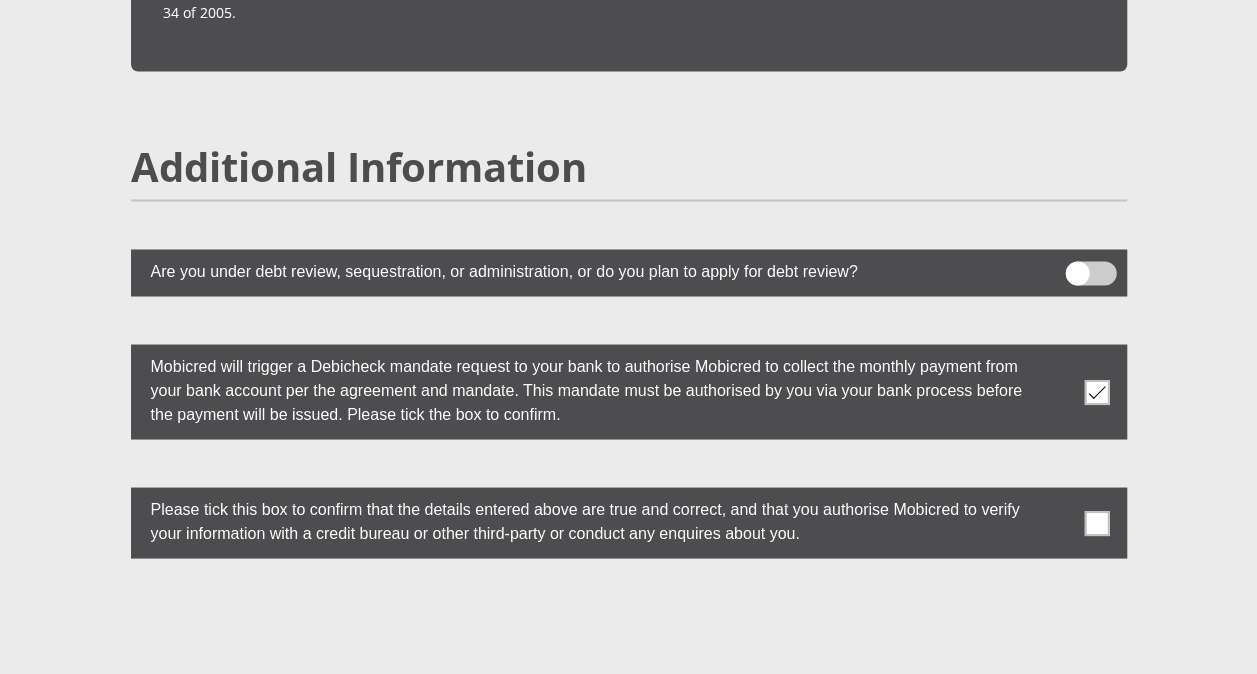 click at bounding box center [1096, 522] 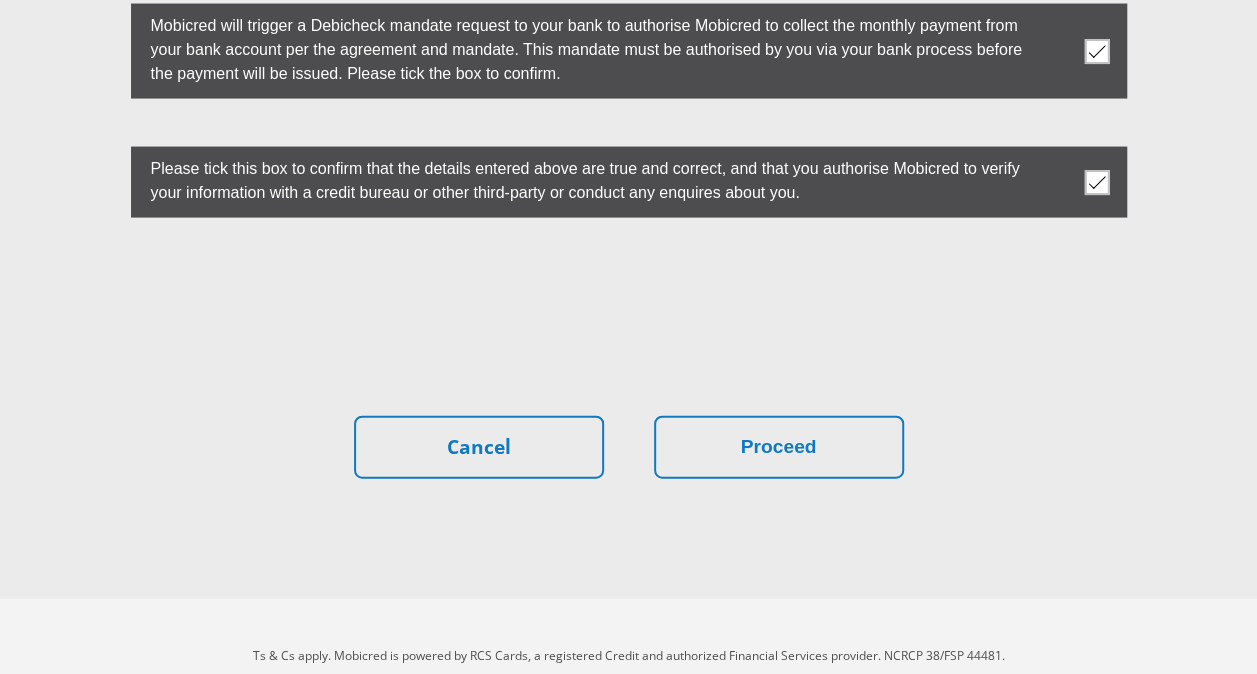 scroll, scrollTop: 5751, scrollLeft: 0, axis: vertical 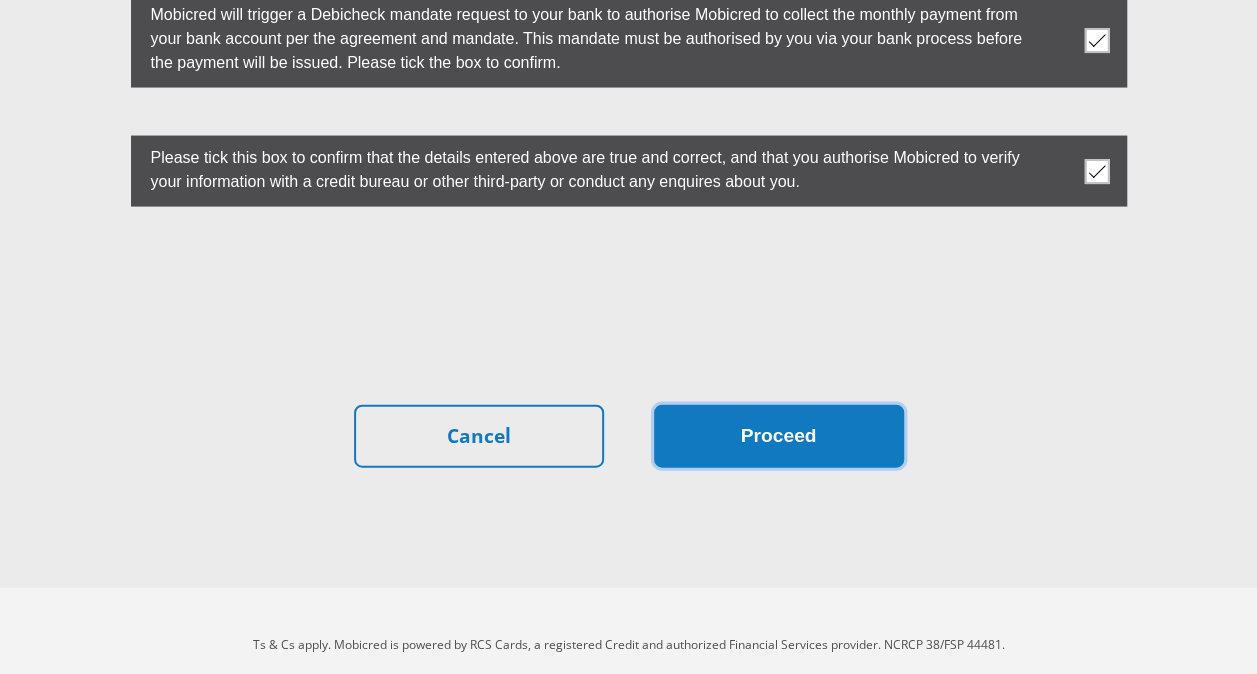 click on "Proceed" at bounding box center [779, 436] 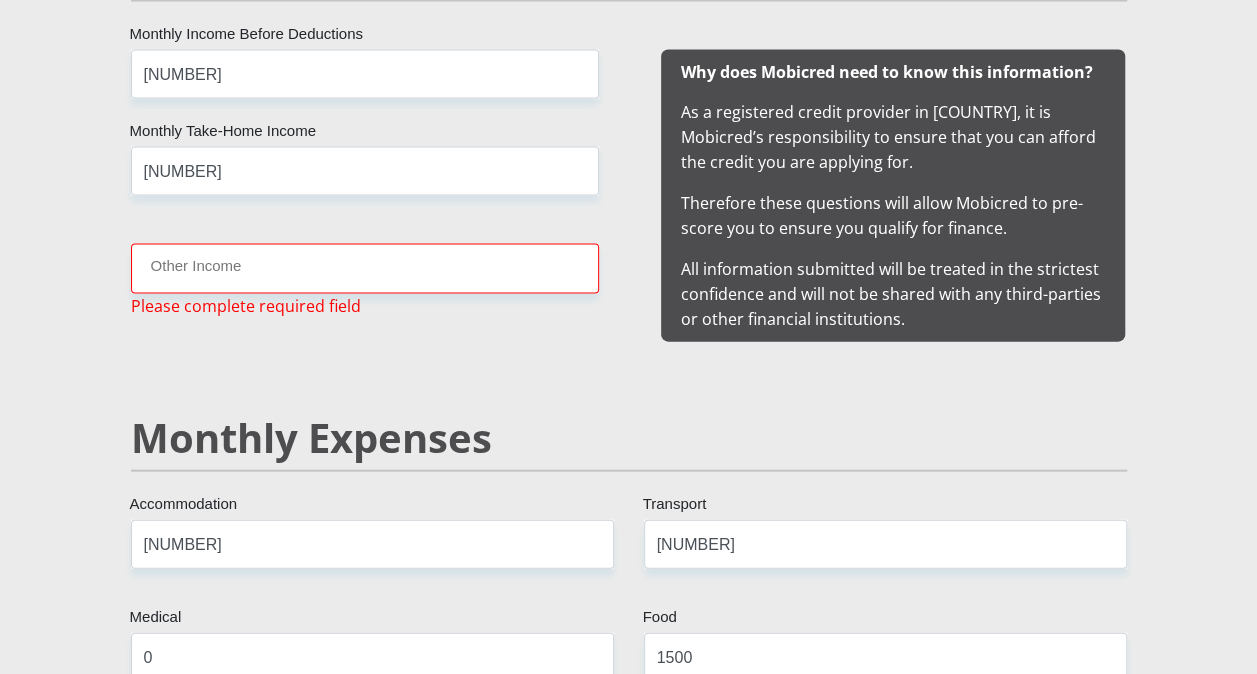 scroll, scrollTop: 2047, scrollLeft: 0, axis: vertical 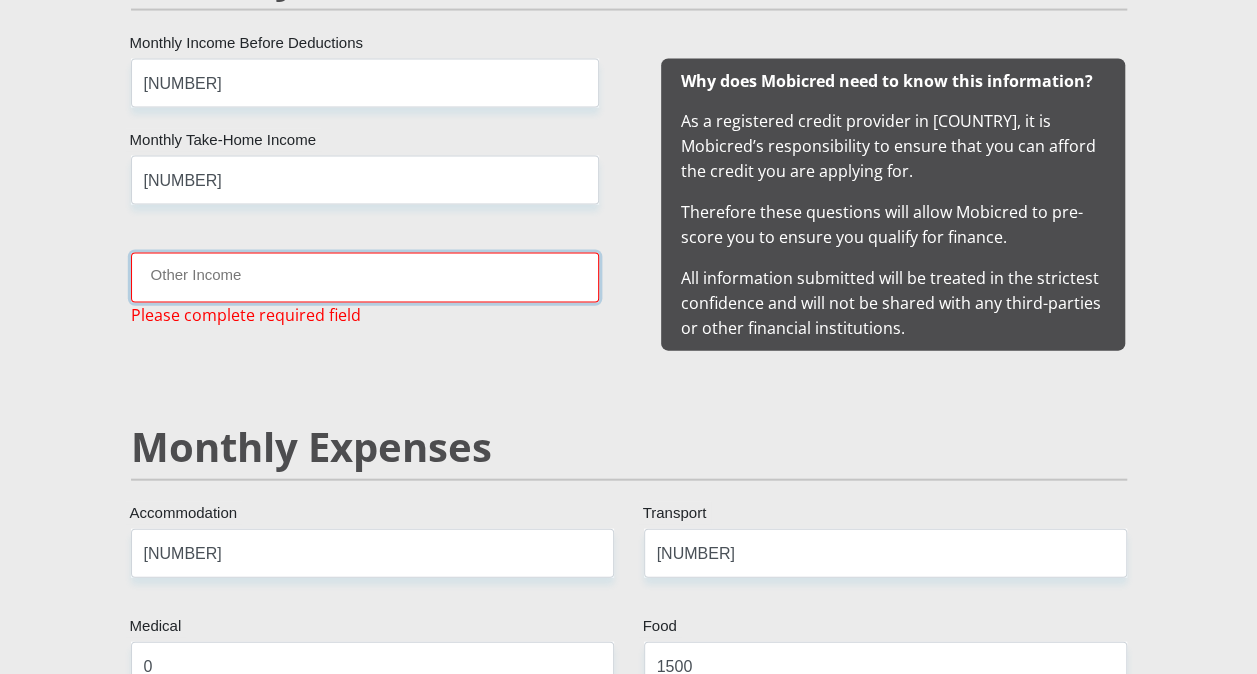 click on "Other Income" at bounding box center (365, 277) 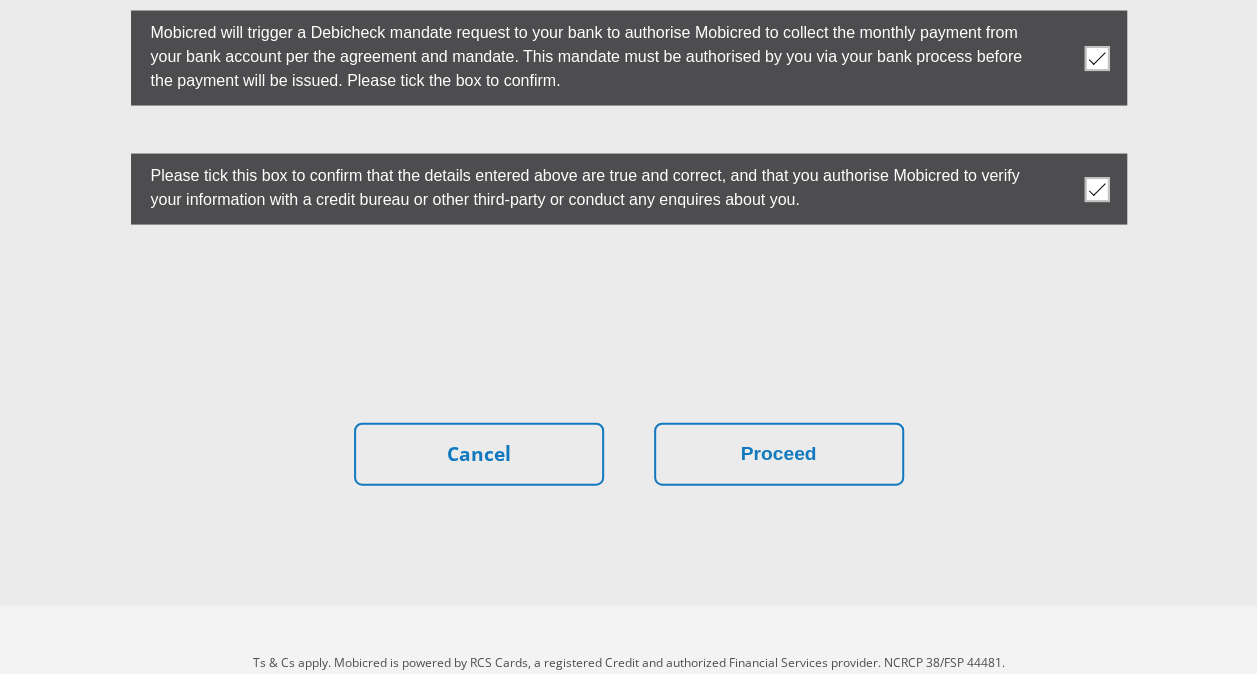 scroll, scrollTop: 5751, scrollLeft: 0, axis: vertical 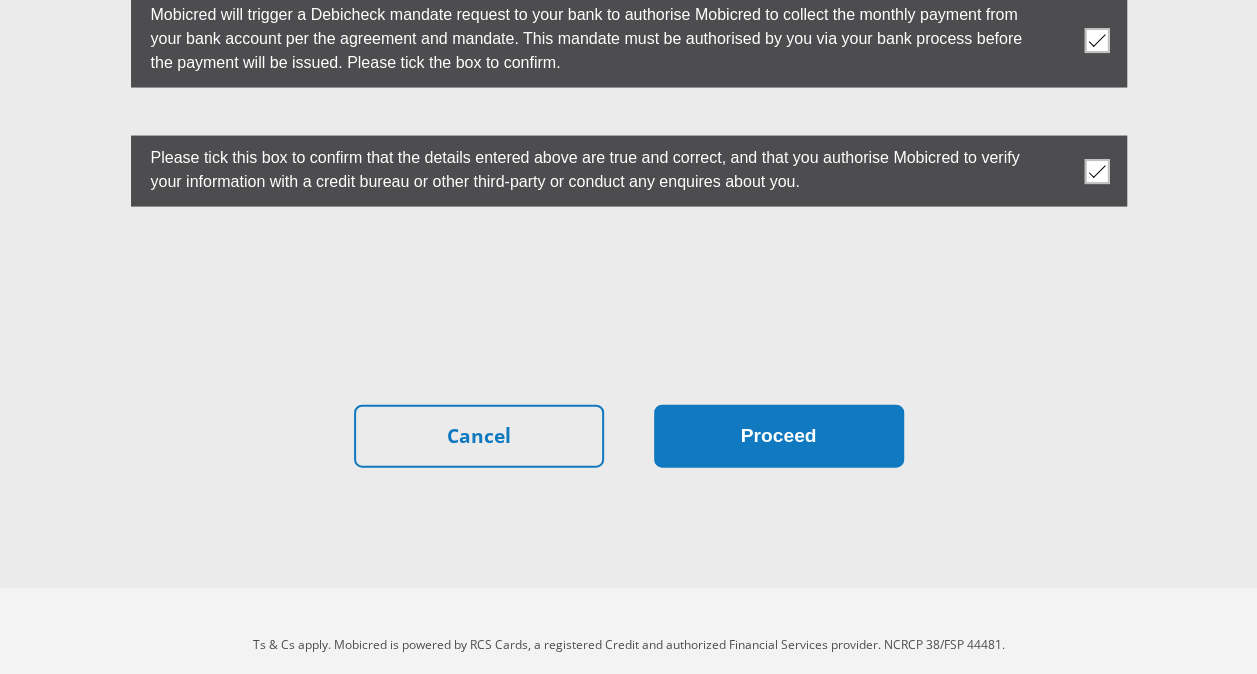 type on "1500" 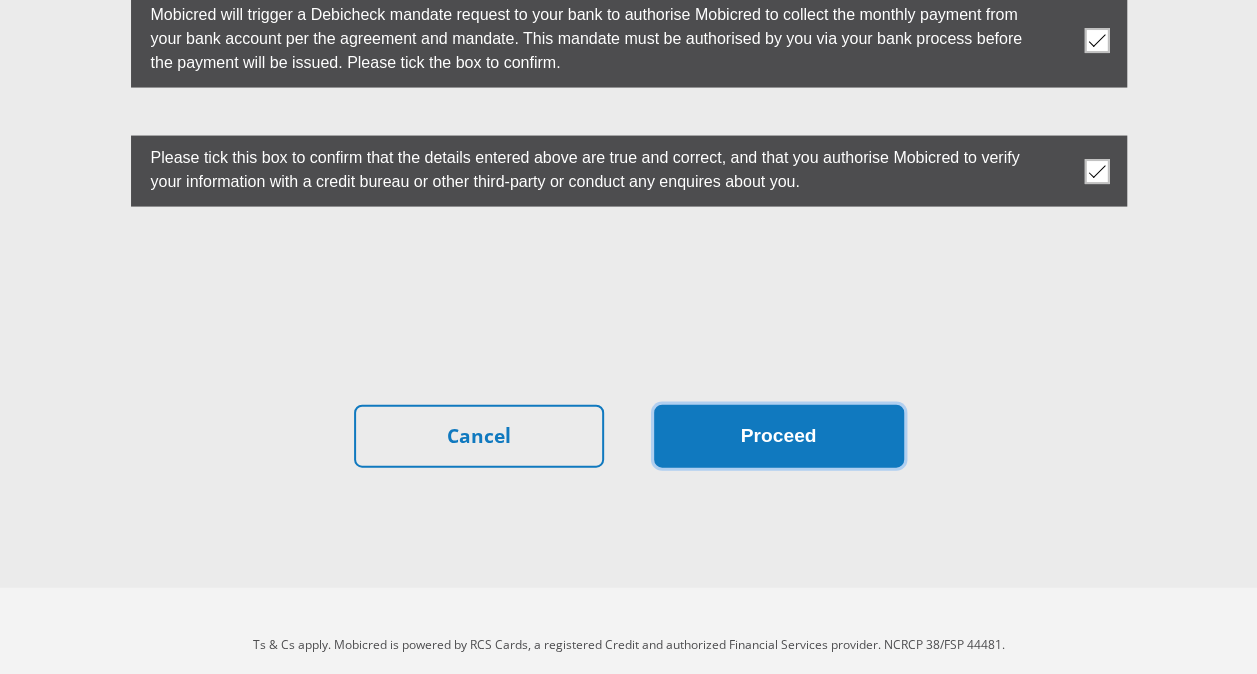 click on "Proceed" at bounding box center (779, 436) 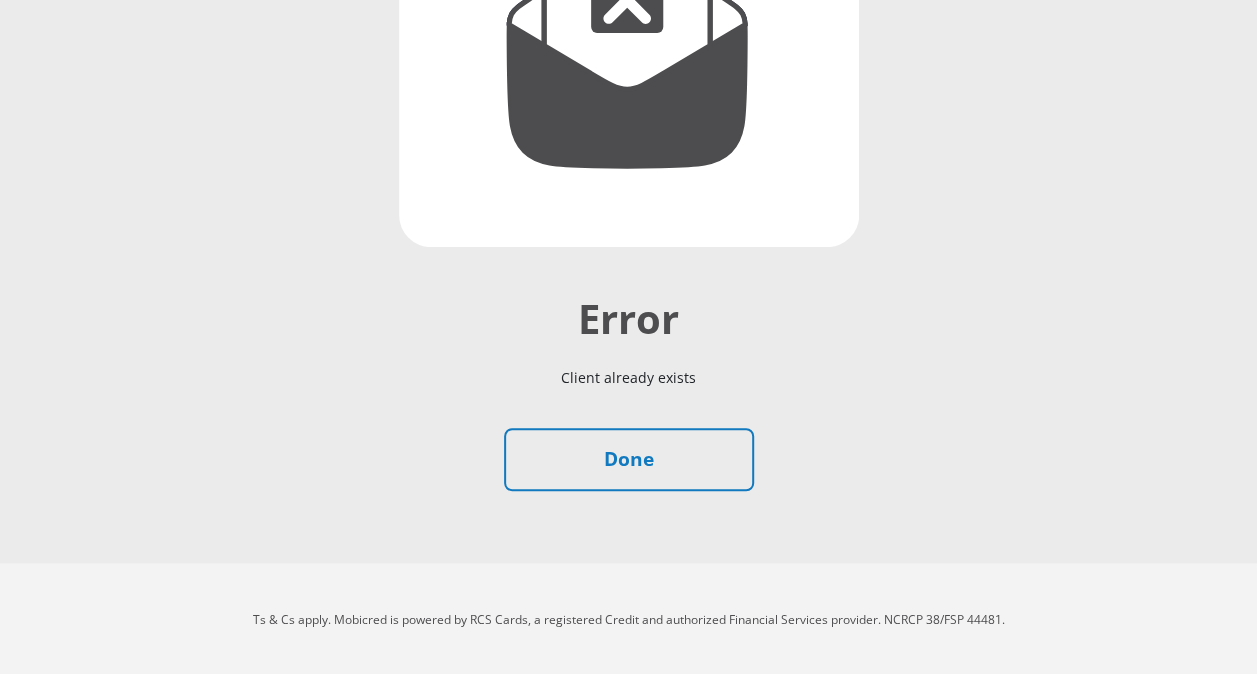 scroll, scrollTop: 464, scrollLeft: 0, axis: vertical 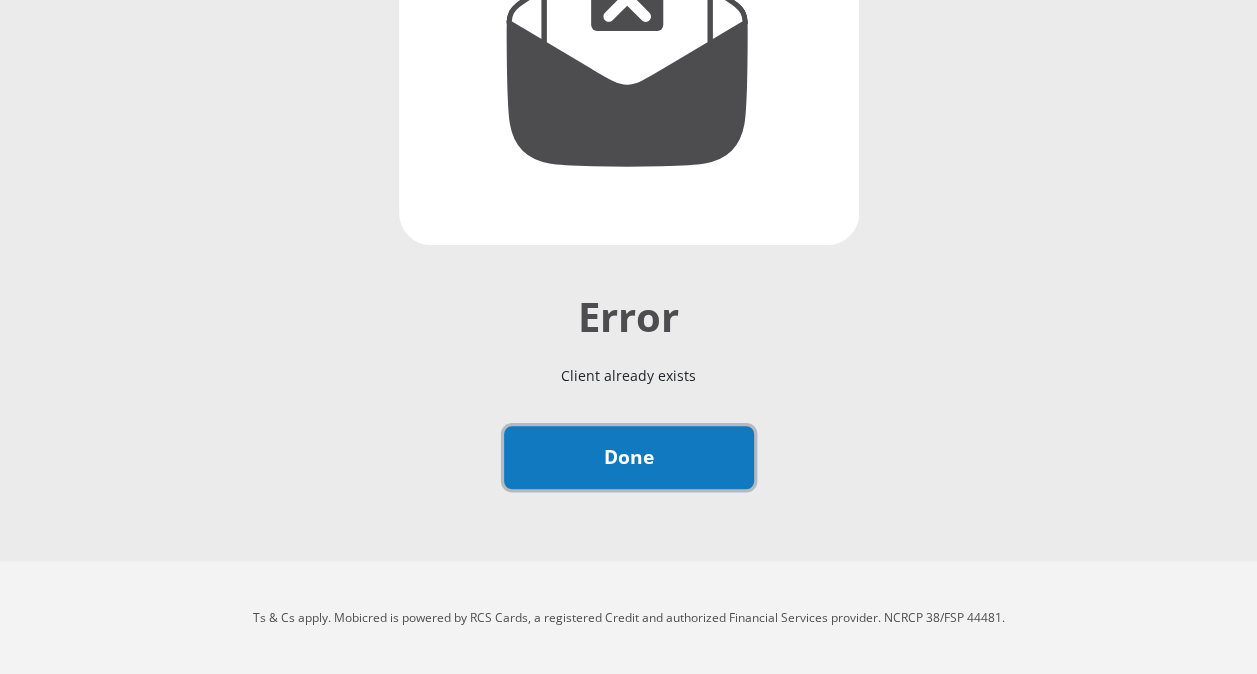 click on "Done" at bounding box center [629, 457] 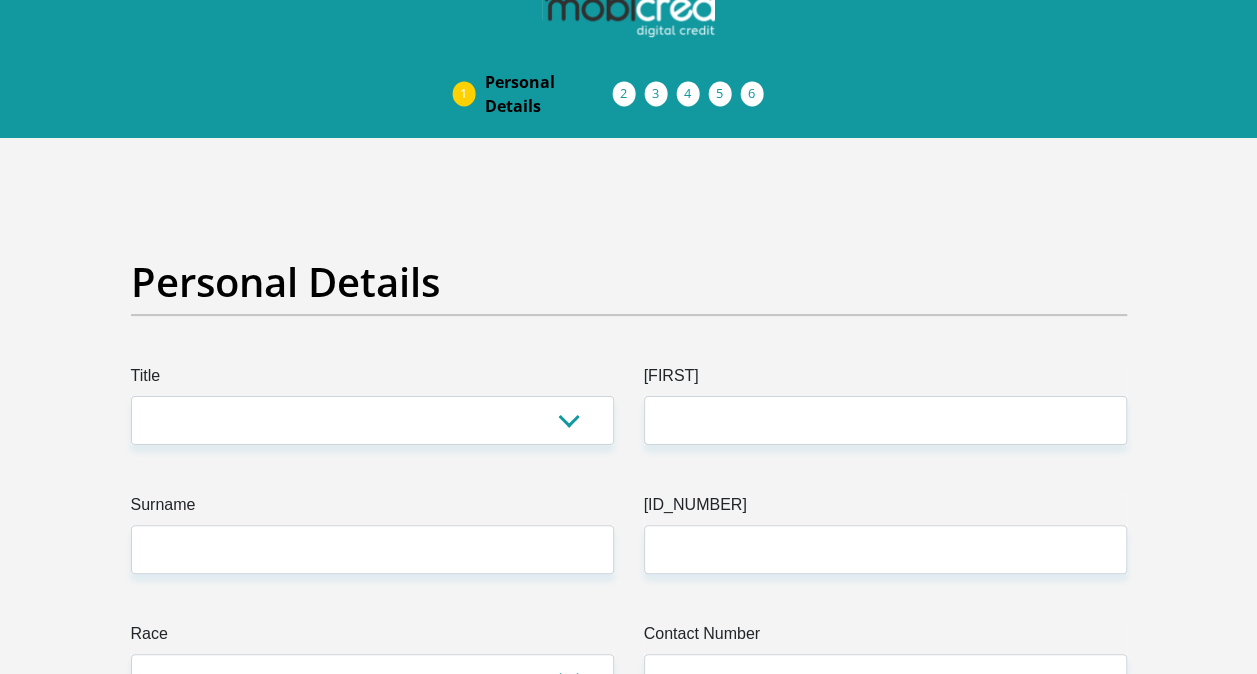 scroll, scrollTop: 0, scrollLeft: 0, axis: both 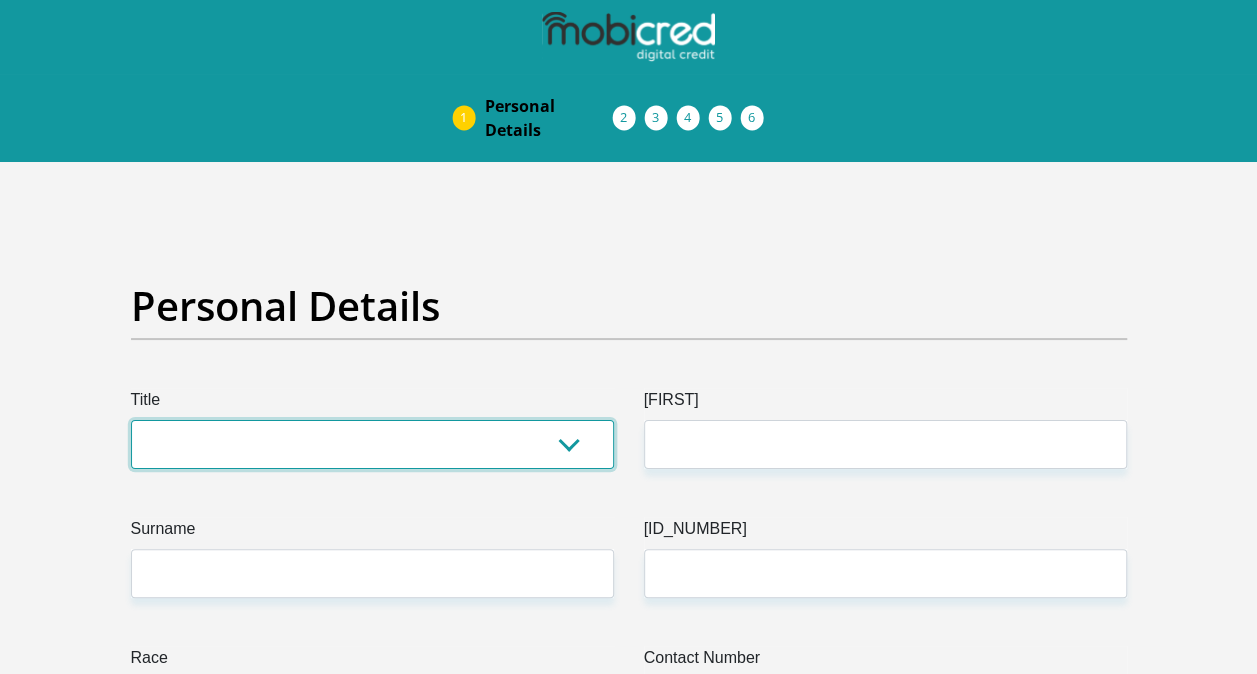click on "Mr
Ms
Mrs
Dr
Other" at bounding box center [372, 444] 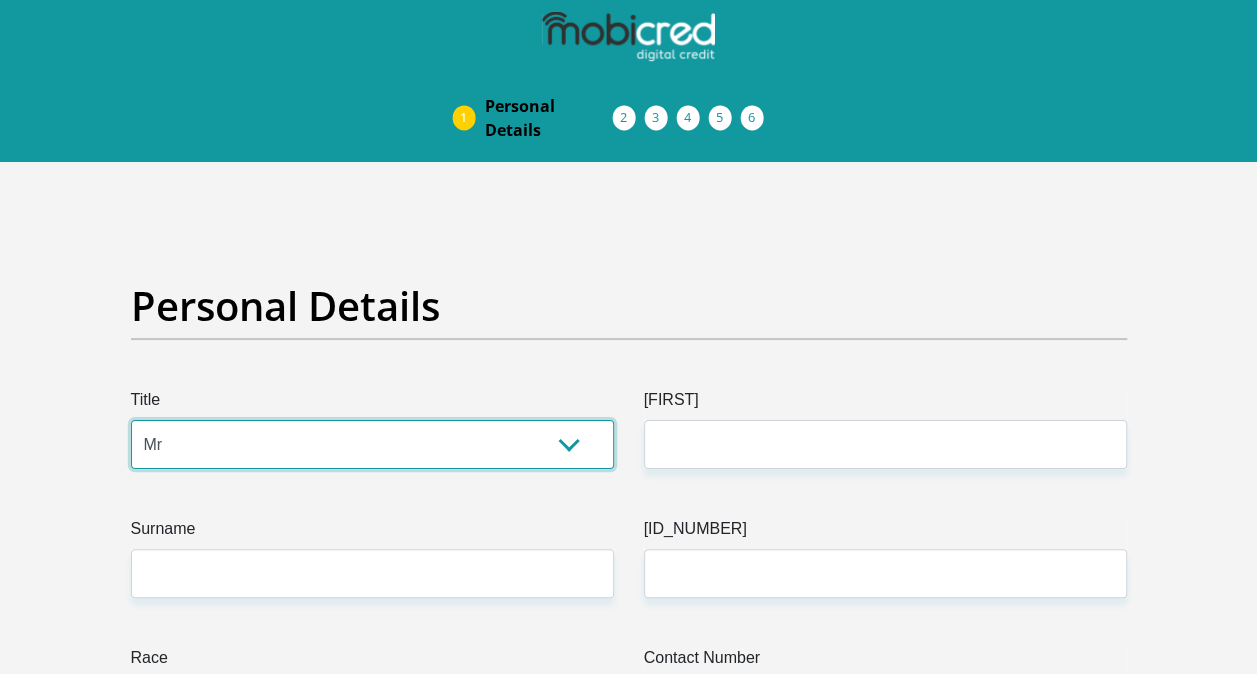 click on "Mr
Ms
Mrs
Dr
Other" at bounding box center (372, 444) 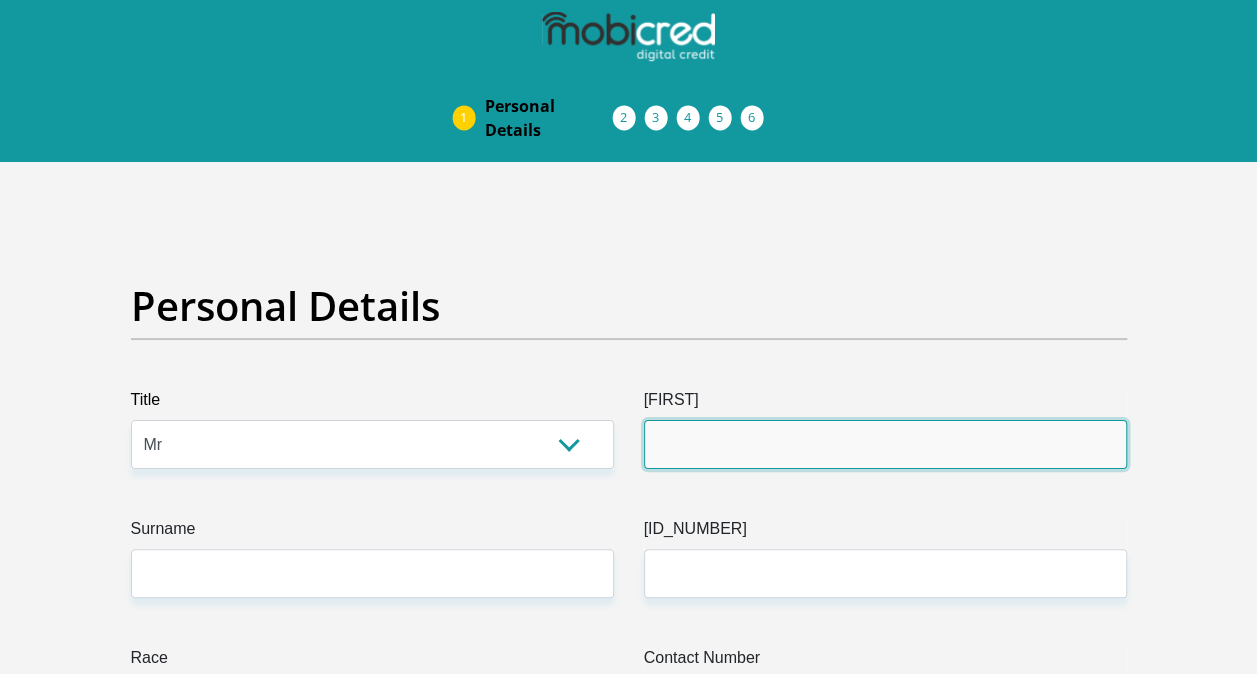 click on "First Name" at bounding box center [885, 444] 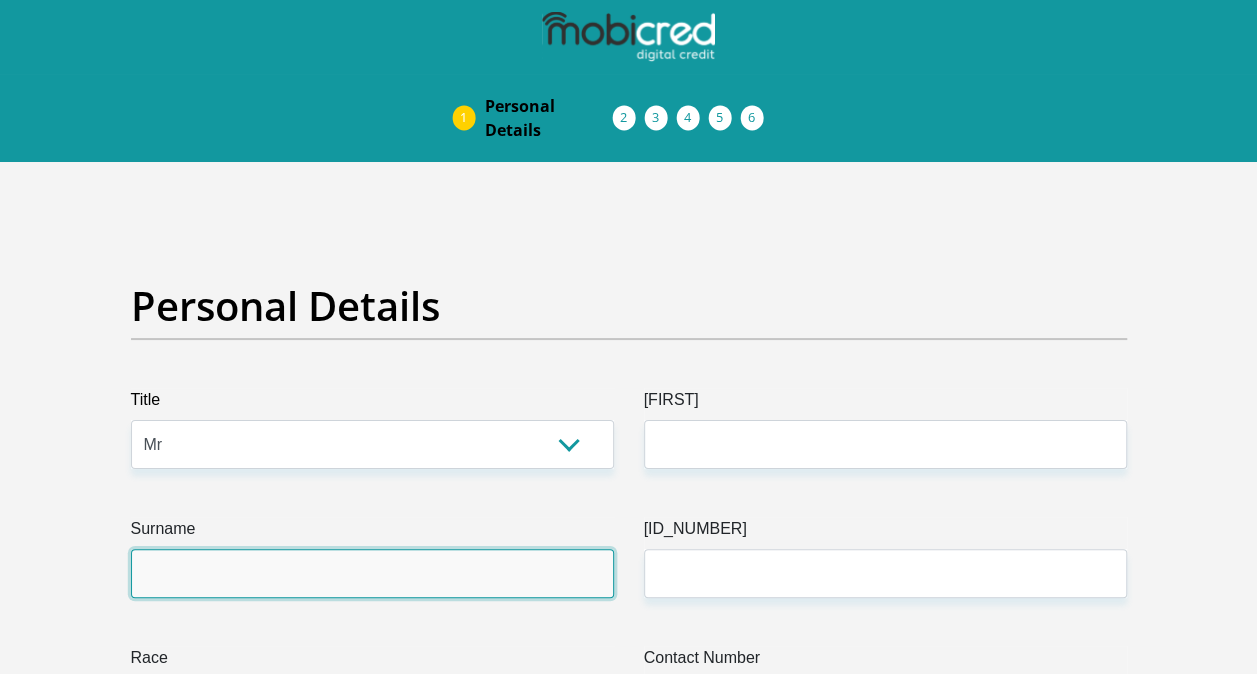click on "Surname" at bounding box center (372, 573) 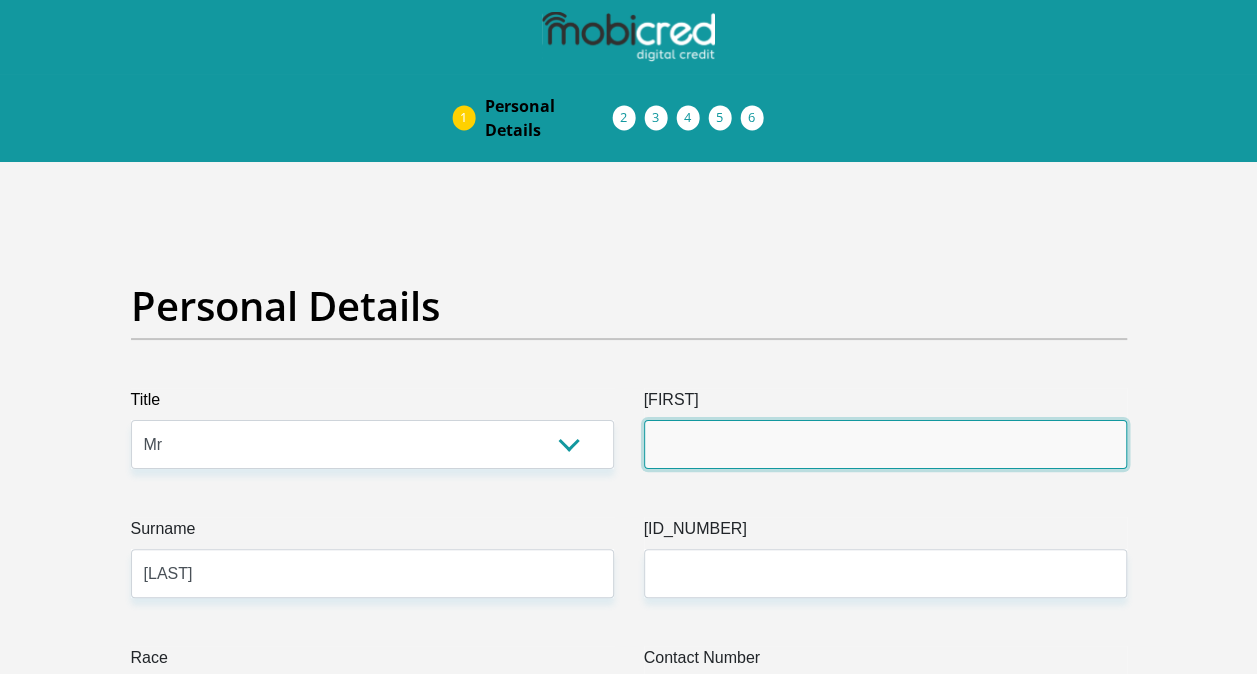 type on "[LAST]" 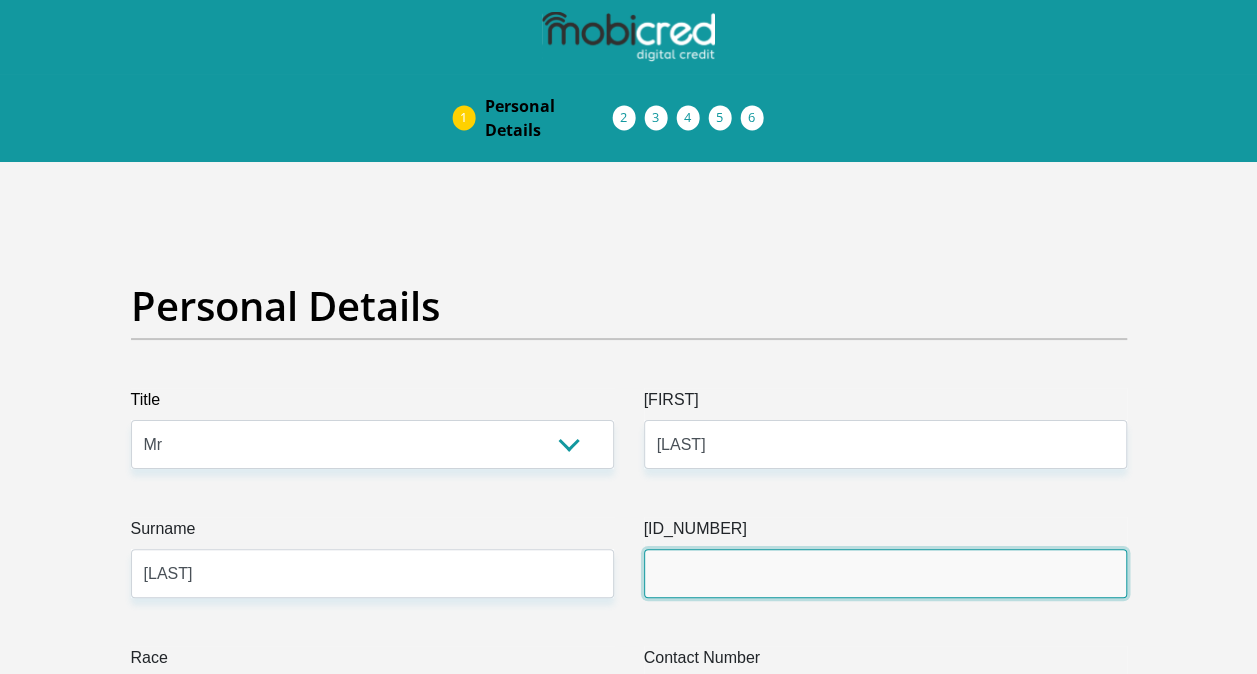 type on "[NUMBER]" 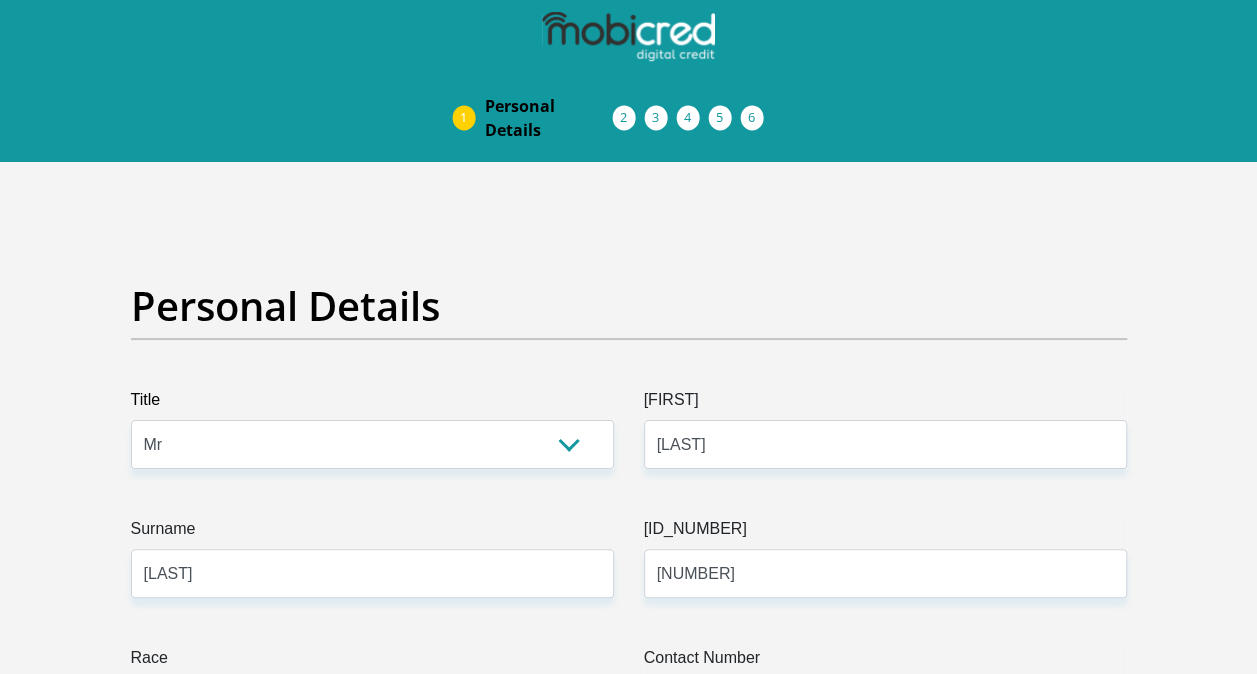 type on "[NUMBER]" 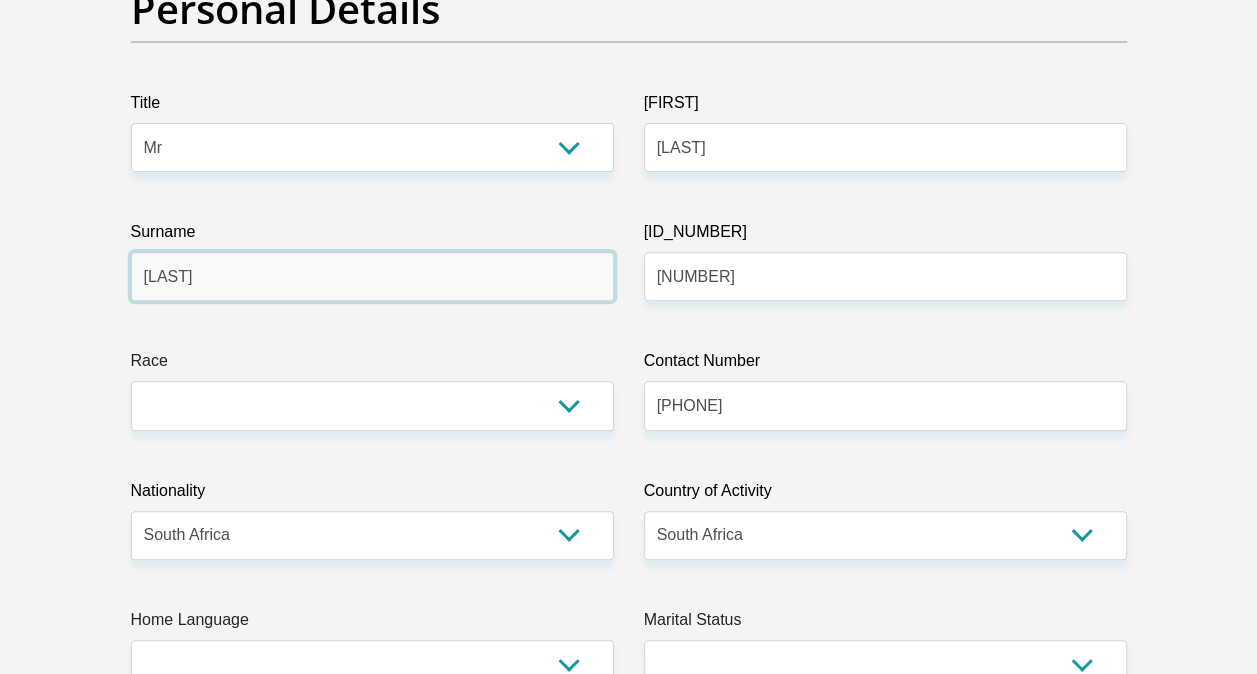 scroll, scrollTop: 300, scrollLeft: 0, axis: vertical 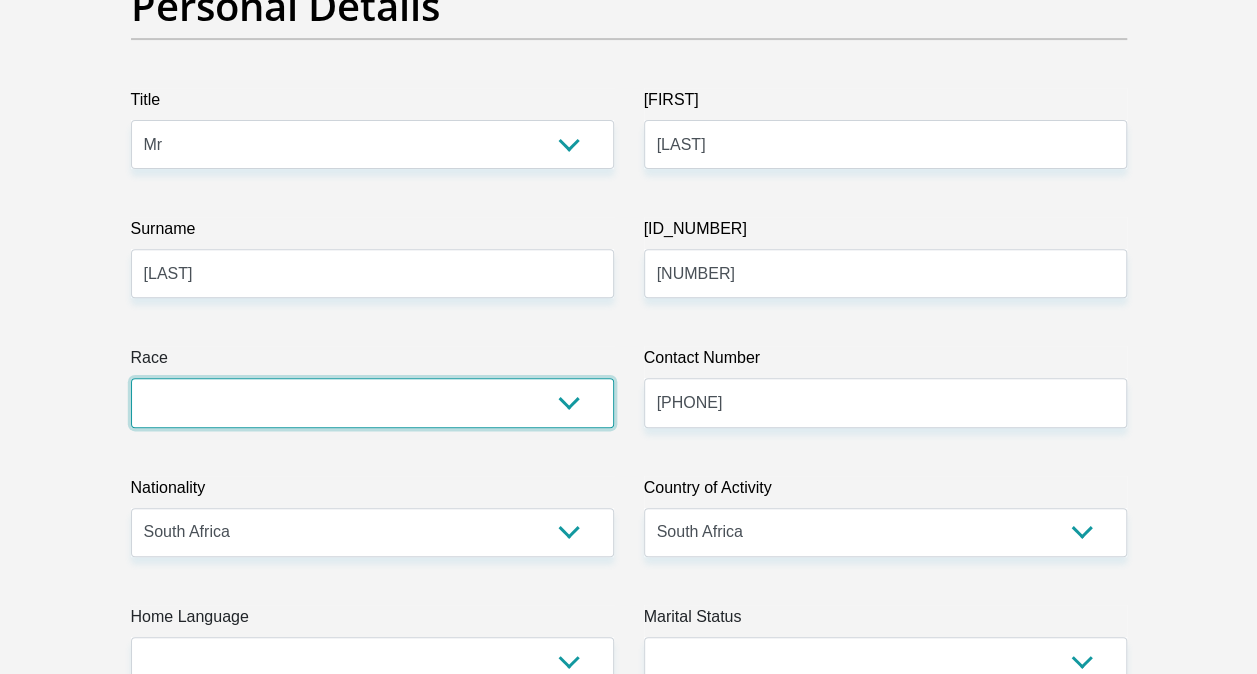 click on "Black
Coloured
Indian
White
Other" at bounding box center (372, 402) 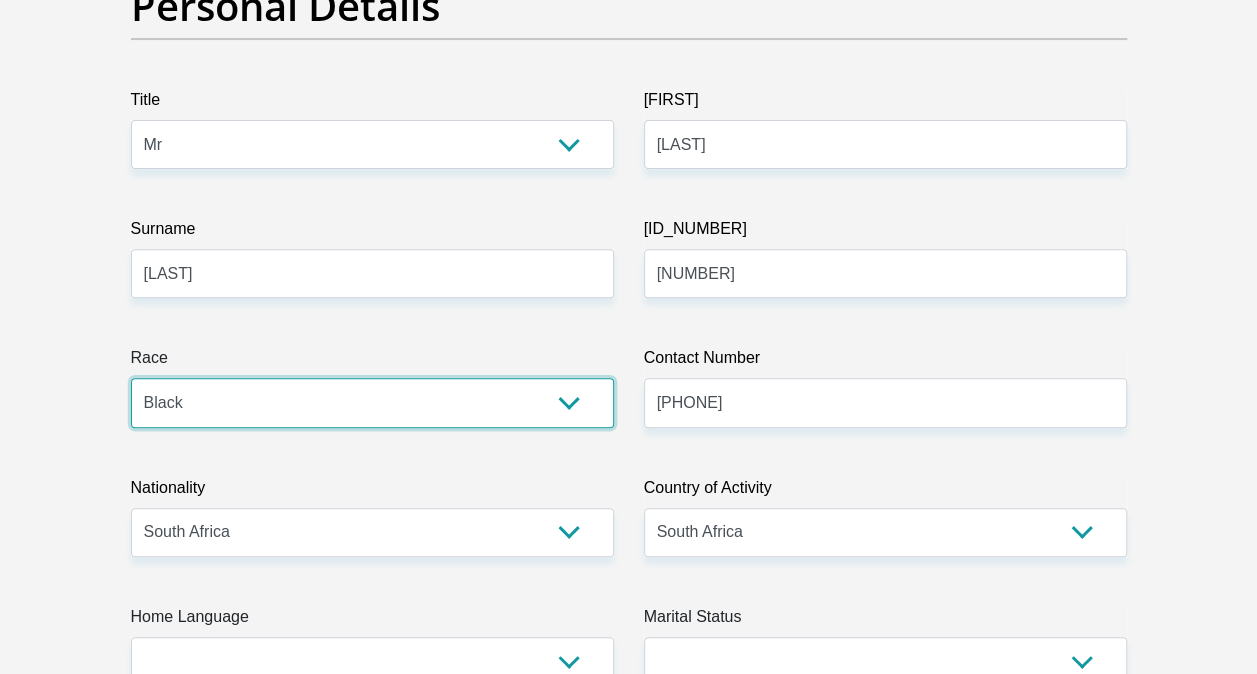 click on "Black
Coloured
Indian
White
Other" at bounding box center [372, 402] 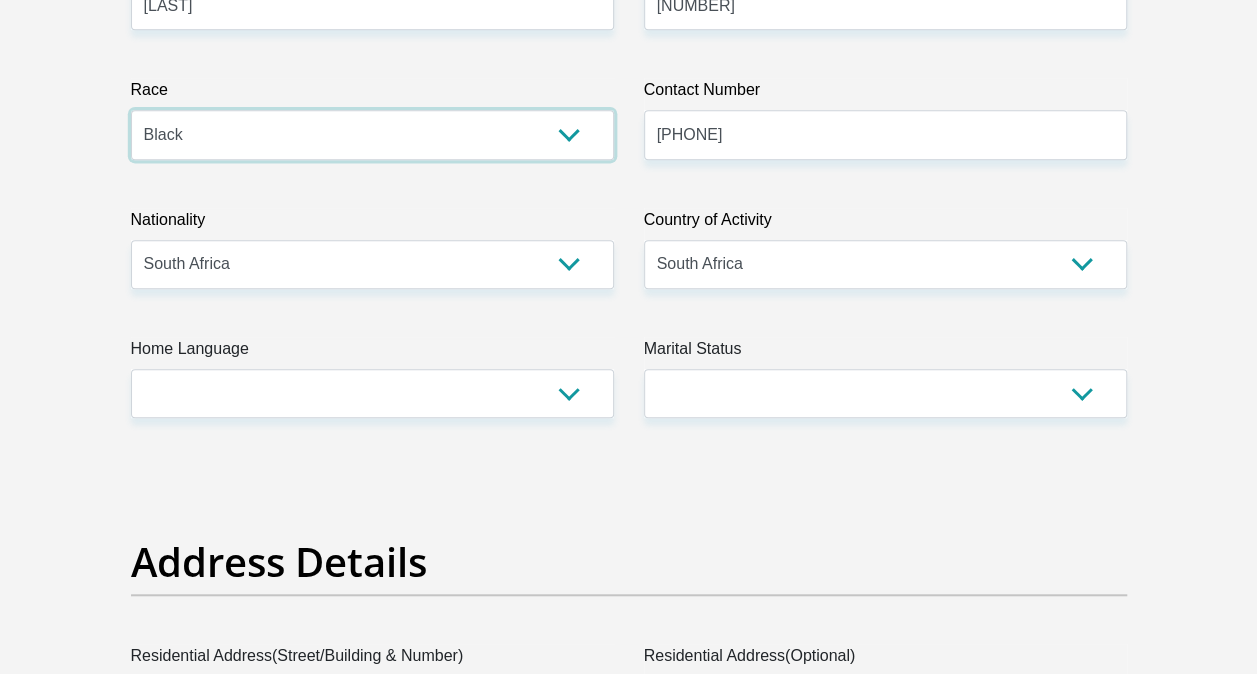 scroll, scrollTop: 600, scrollLeft: 0, axis: vertical 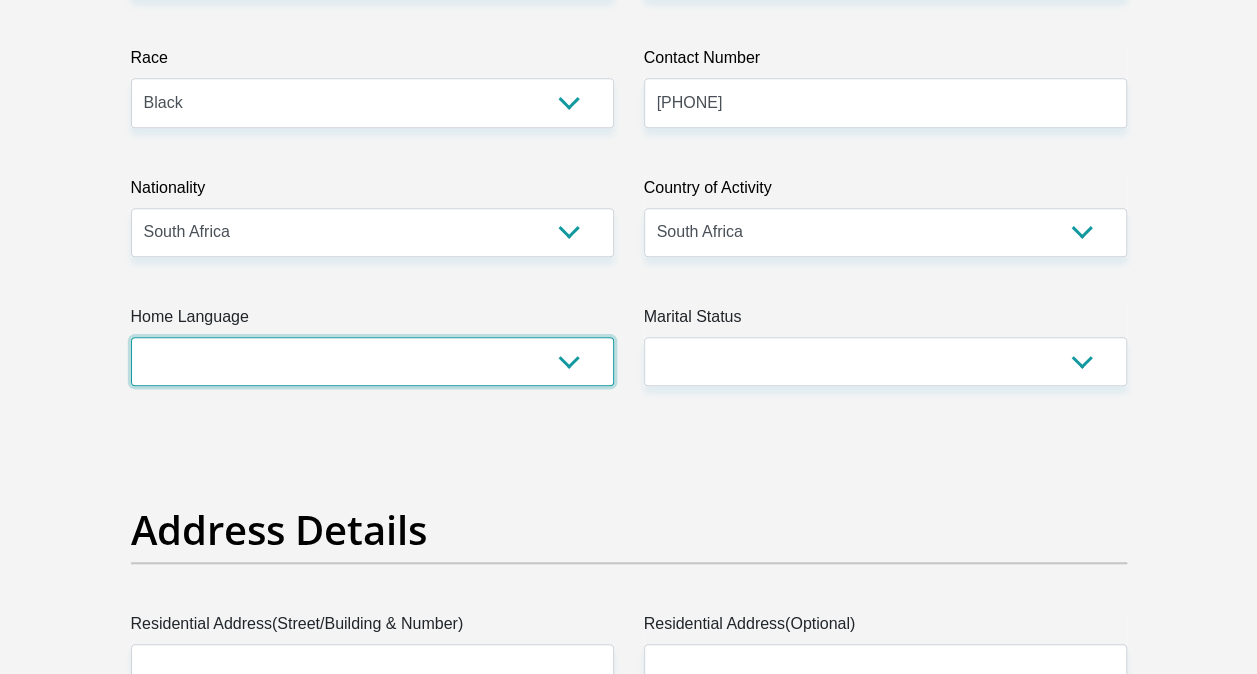 click on "Afrikaans
English
Sepedi
South Ndebele
Southern Sotho
Swati
Tsonga
Tswana
Venda
Xhosa
Zulu
Other" at bounding box center (372, 361) 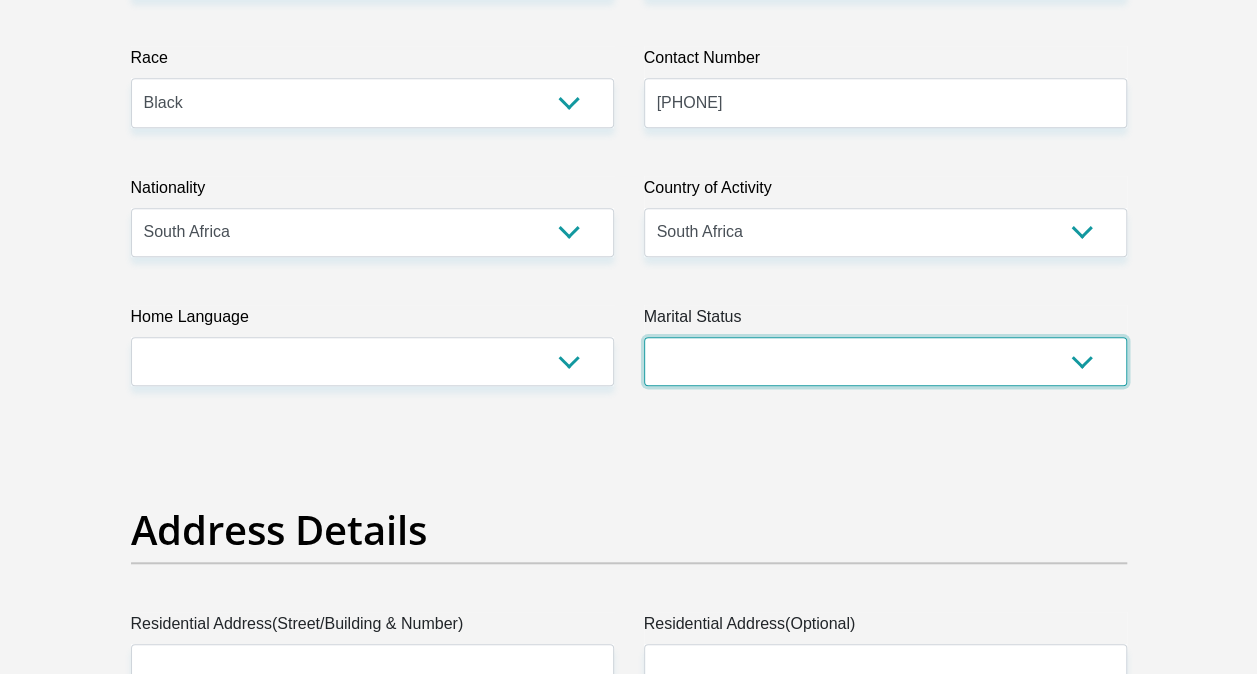 click on "Married ANC
Single
Divorced
Widowed
Married COP or Customary Law" at bounding box center (885, 361) 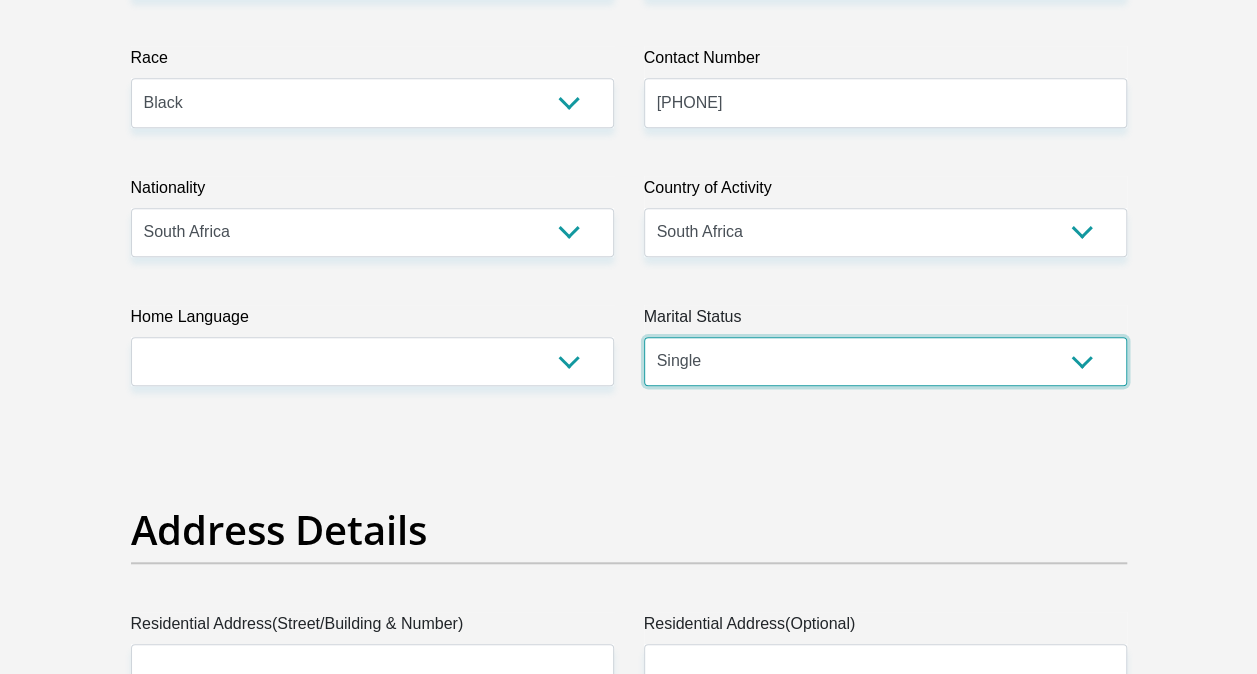 click on "Married ANC
Single
Divorced
Widowed
Married COP or Customary Law" at bounding box center (885, 361) 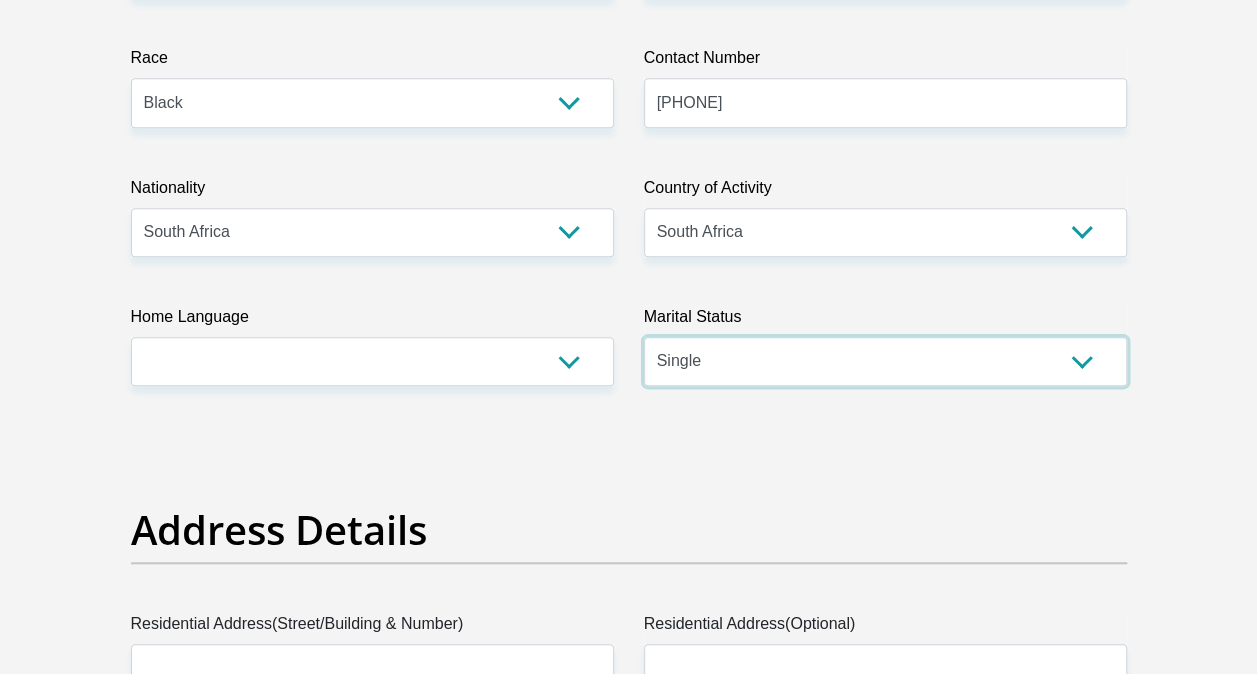 scroll, scrollTop: 800, scrollLeft: 0, axis: vertical 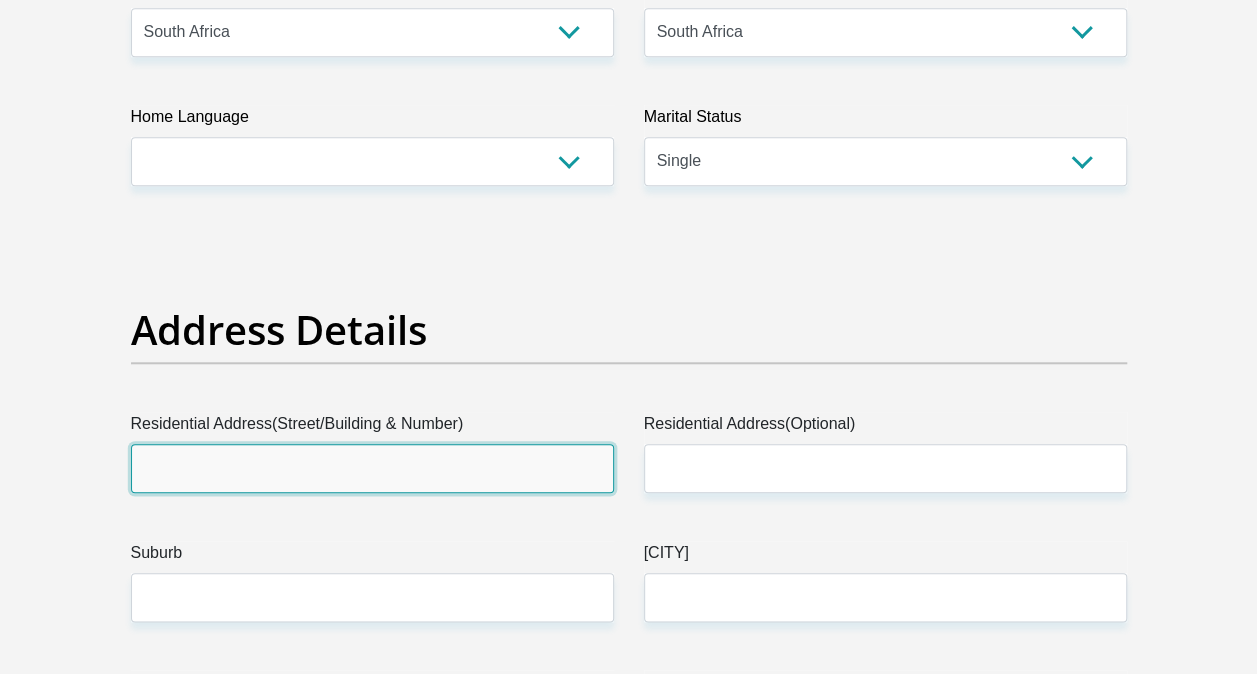 click on "Residential Address(Street/Building & Number)" at bounding box center (372, 468) 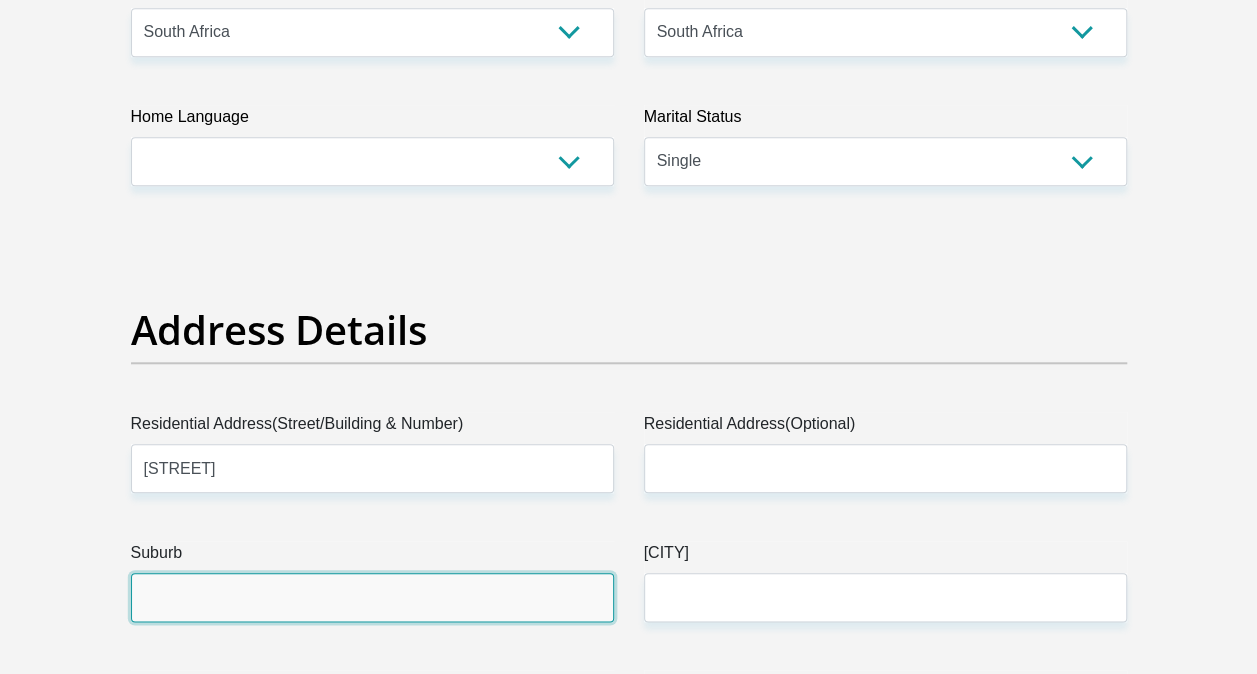 type on "[CITY]" 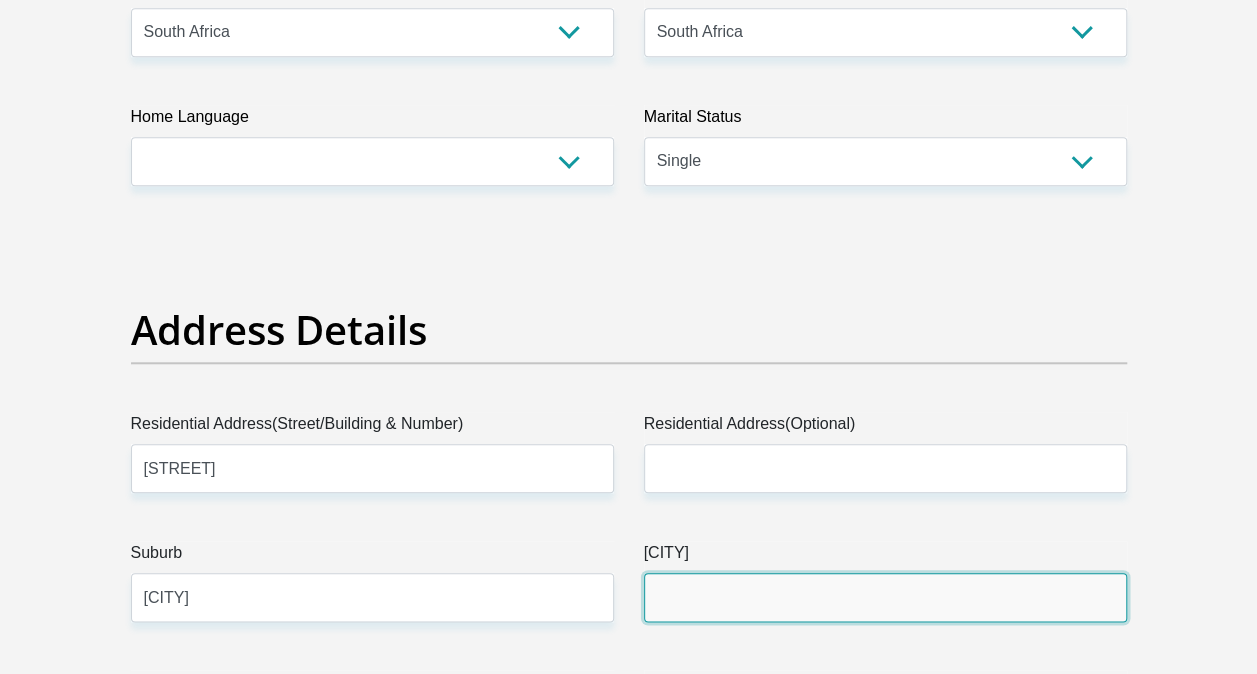 type on "[CITY]" 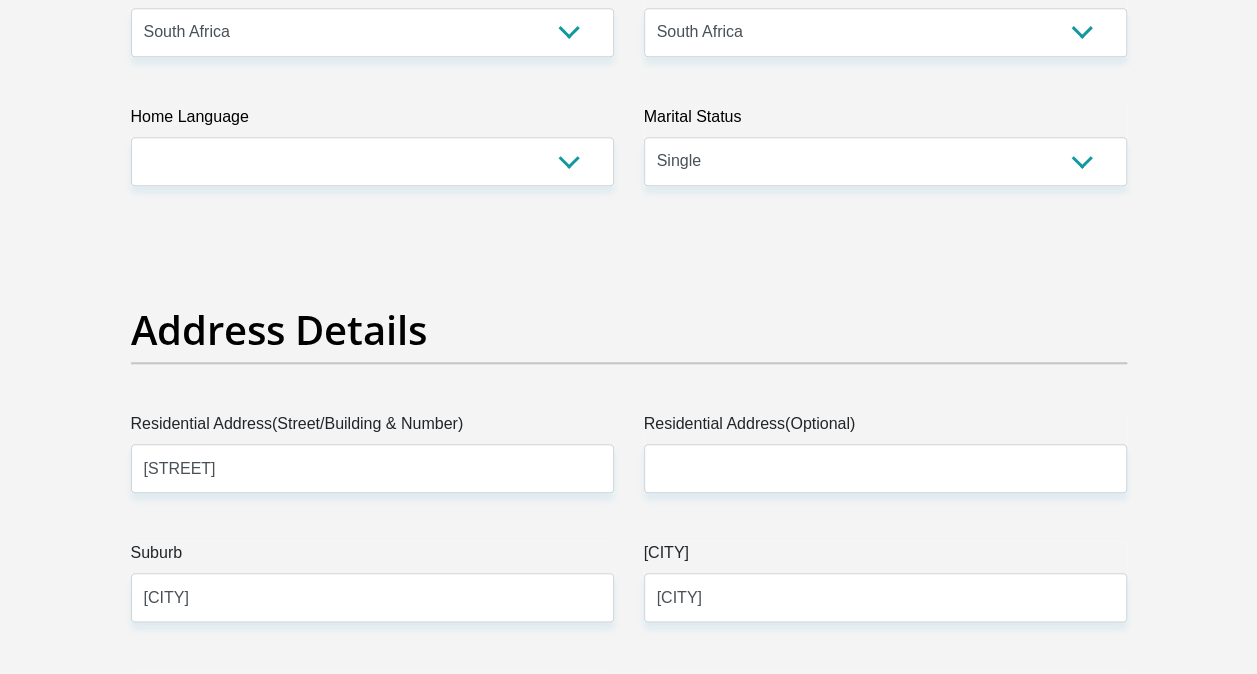 type on "[NUMBER]" 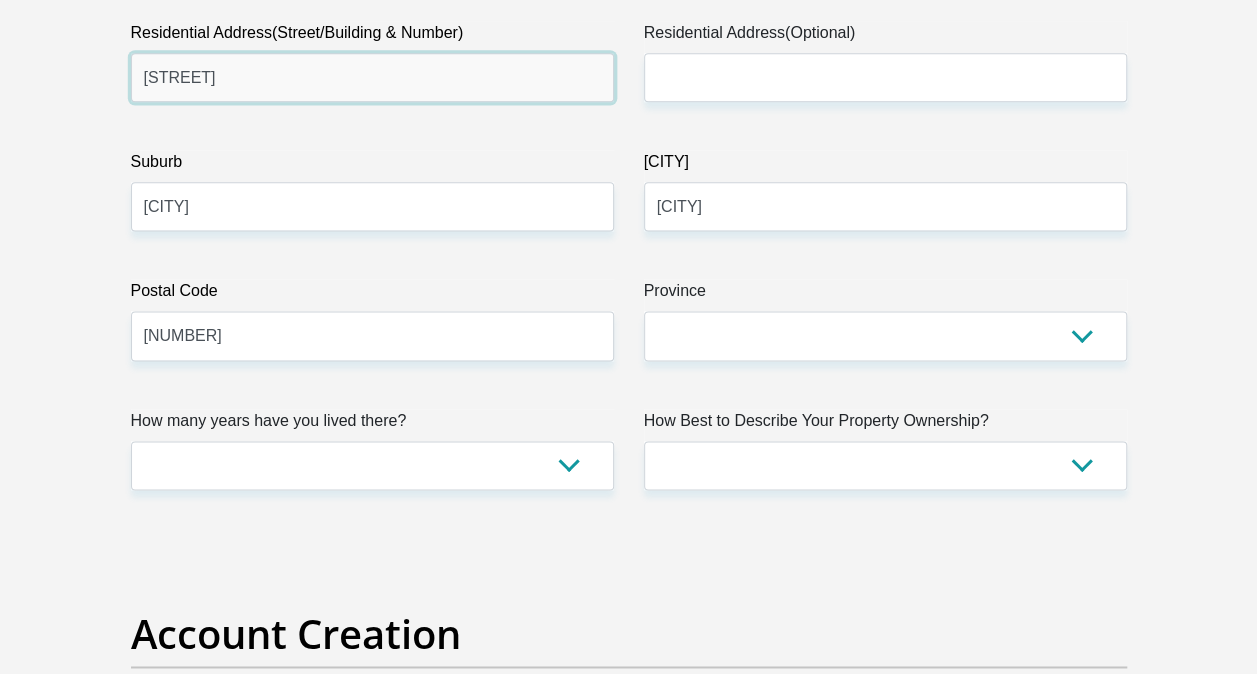 scroll, scrollTop: 1200, scrollLeft: 0, axis: vertical 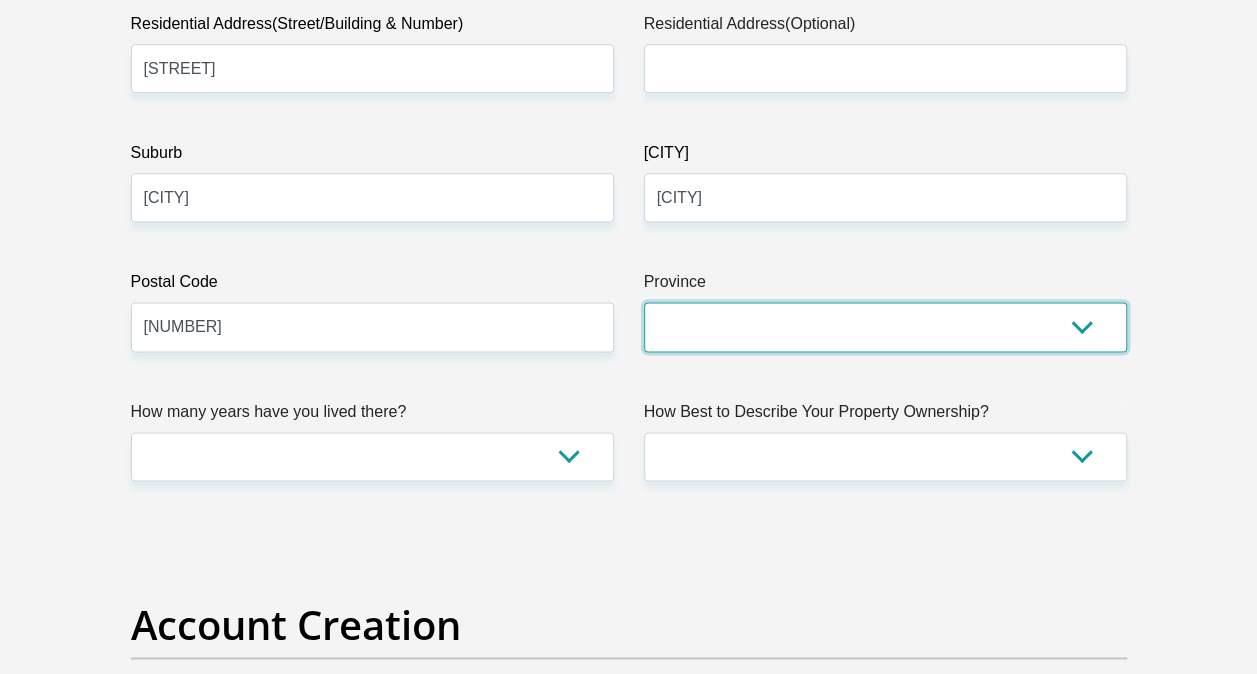 click on "[PROVINCE]
[PROVINCE]
[PROVINCE]
[PROVINCE]
[PROVINCE]
[PROVINCE]
[PROVINCE]
[PROVINCE]
[PROVINCE]" at bounding box center (885, 326) 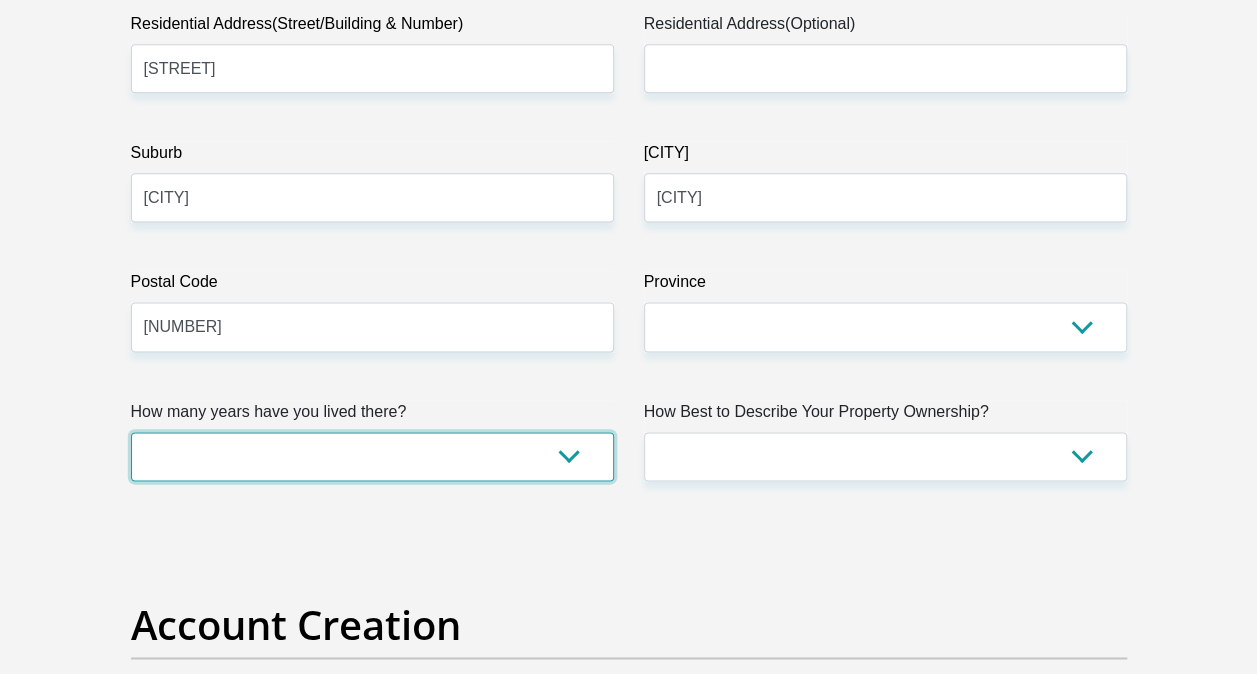 click on "less than 1 year
1-3 years
3-5 years
5+ years" at bounding box center (372, 456) 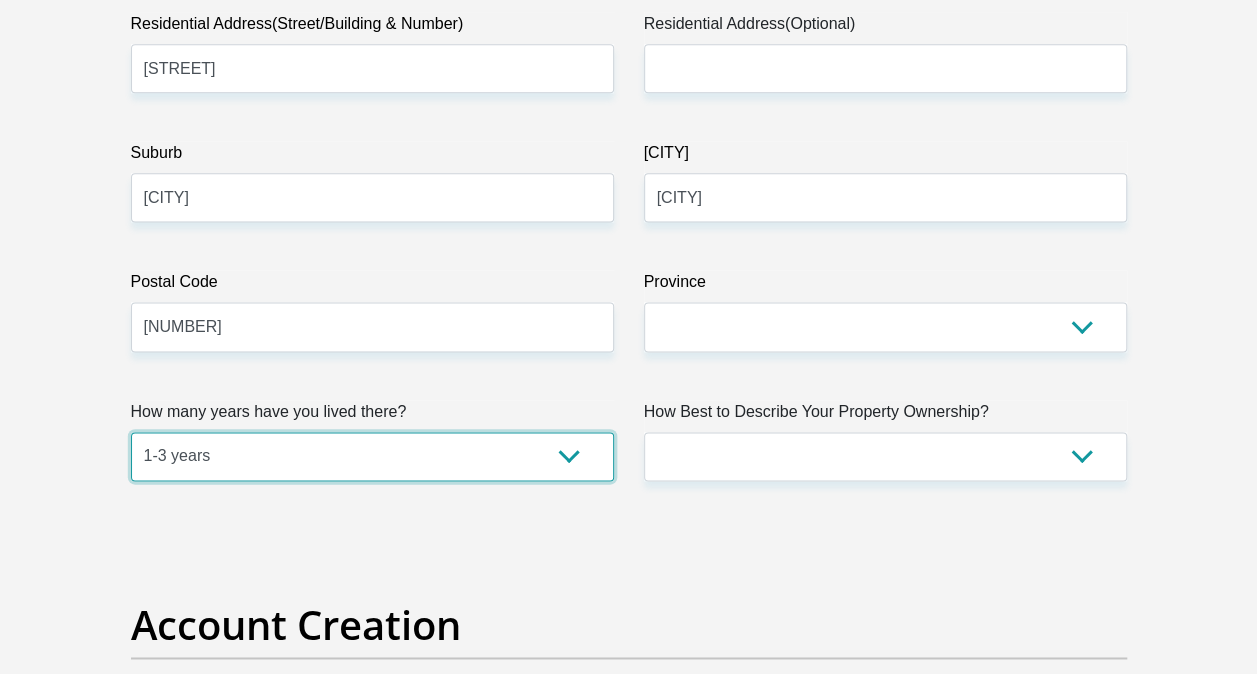 click on "less than 1 year
1-3 years
3-5 years
5+ years" at bounding box center (372, 456) 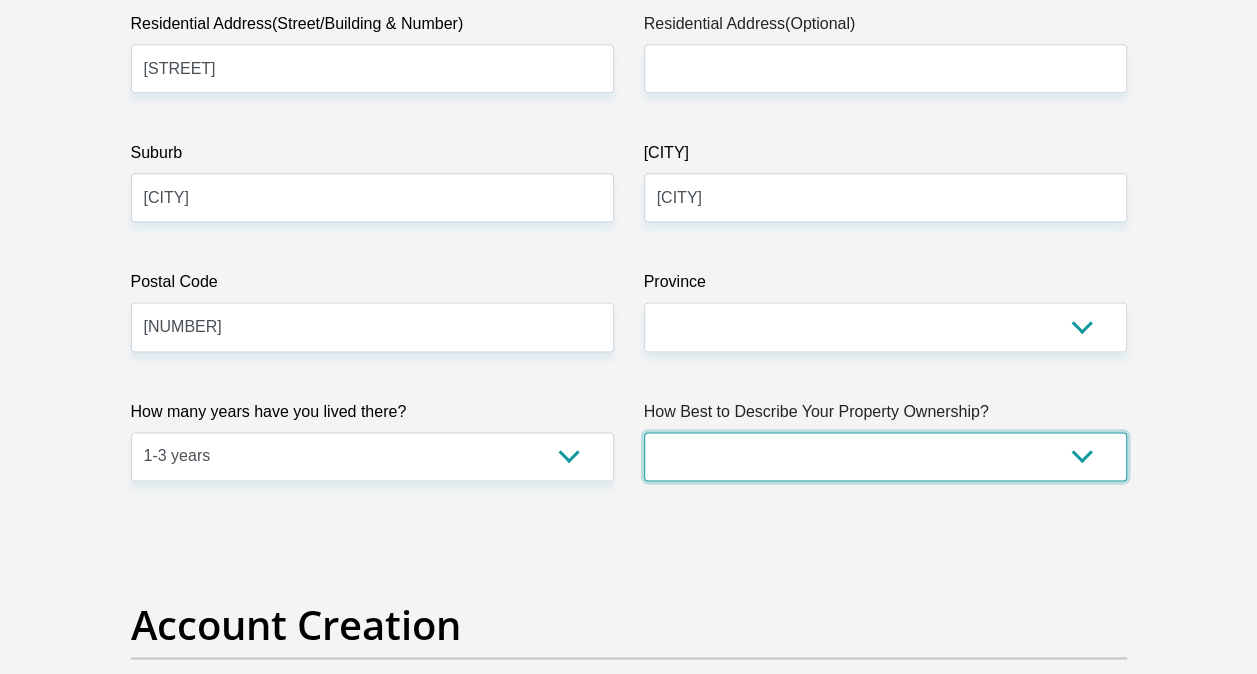 click on "Owned
Rented
Family Owned
Company Dwelling" at bounding box center (885, 456) 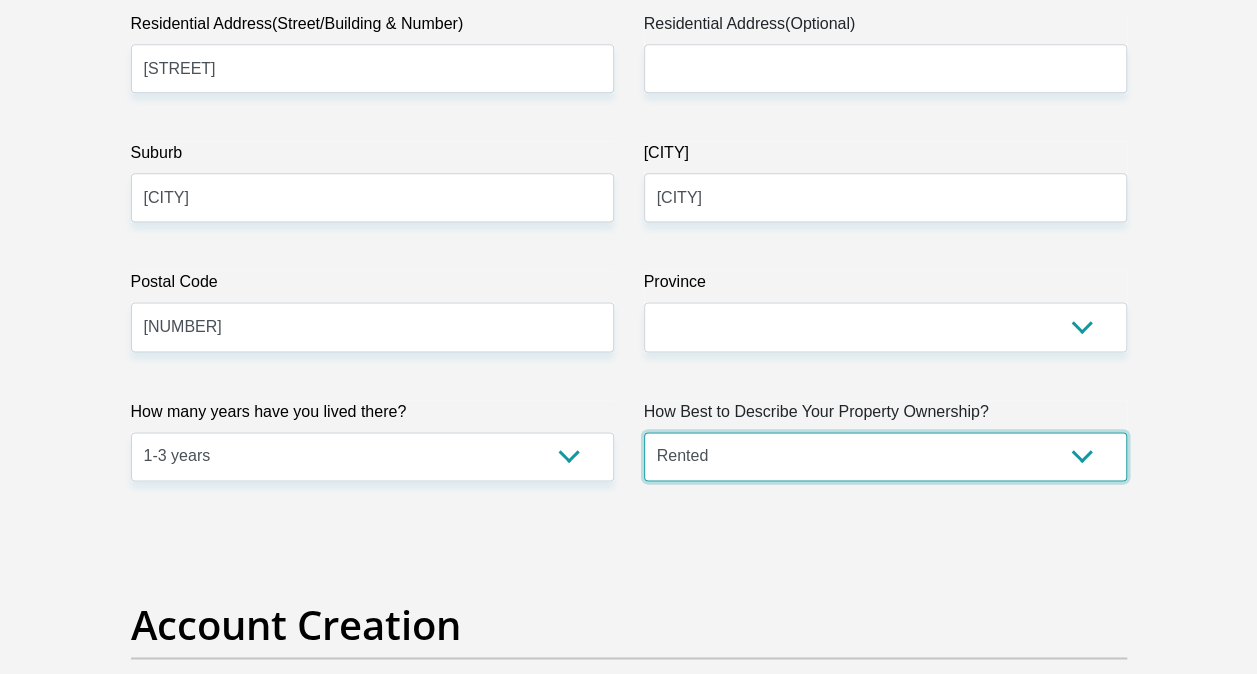 click on "Owned
Rented
Family Owned
Company Dwelling" at bounding box center [885, 456] 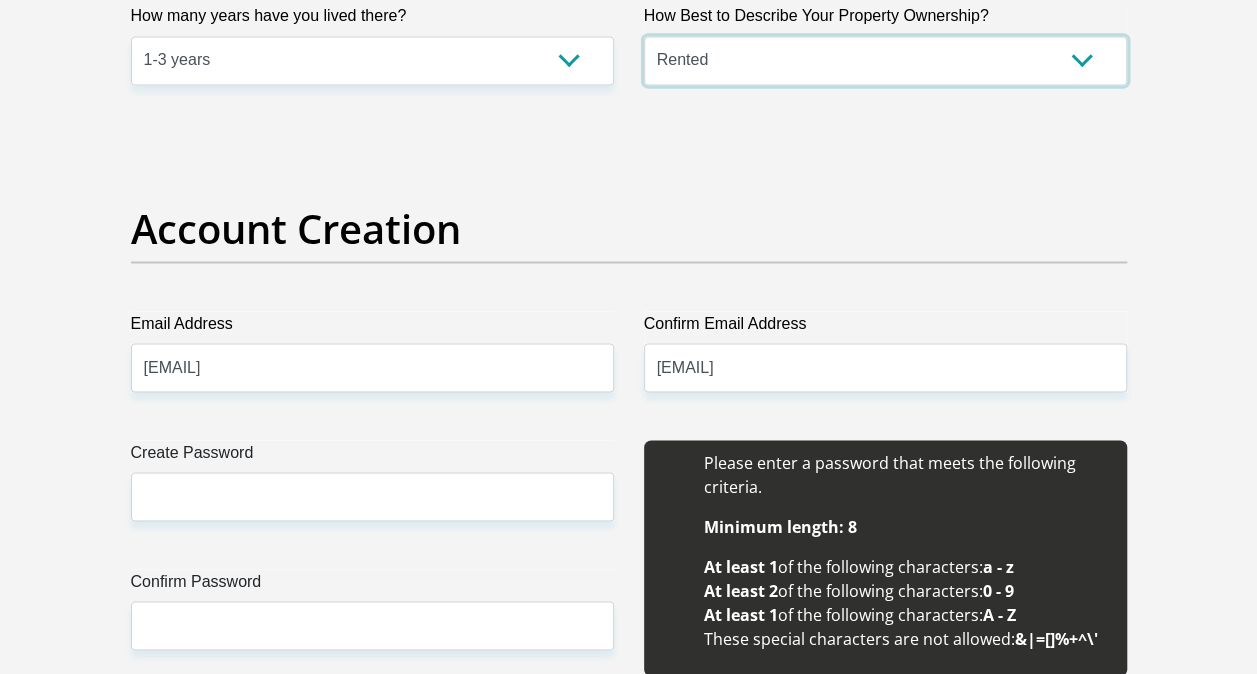 scroll, scrollTop: 1700, scrollLeft: 0, axis: vertical 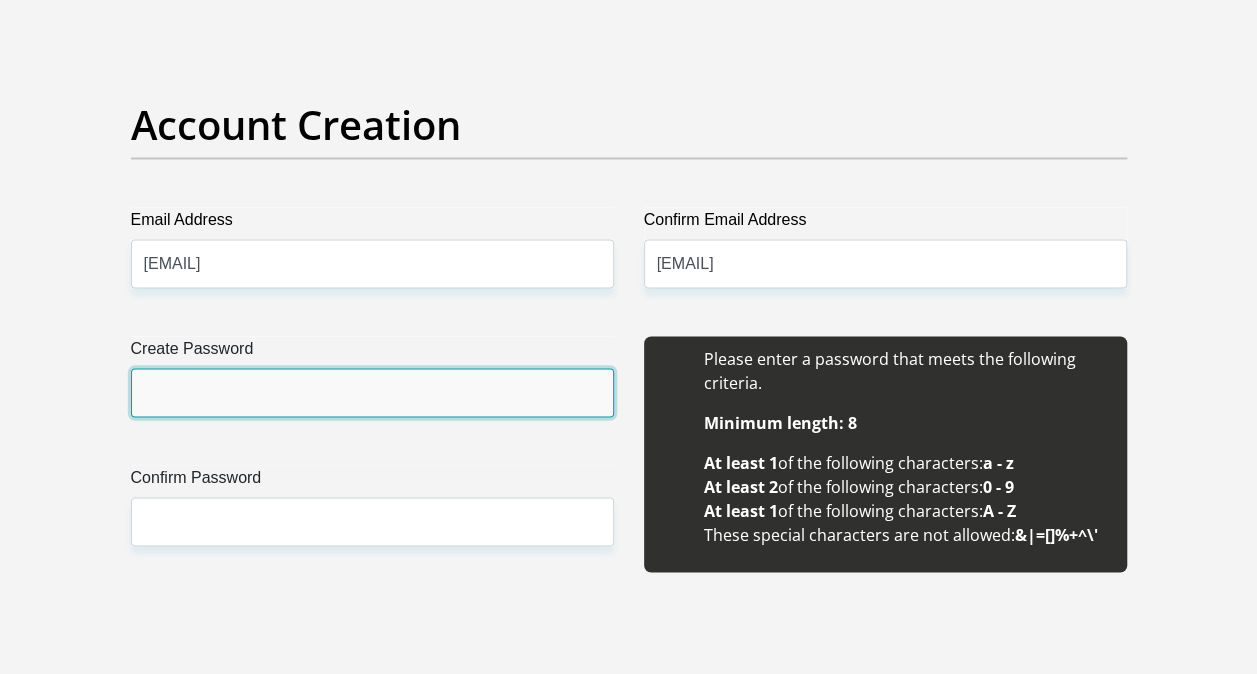 click on "Create Password" at bounding box center [372, 392] 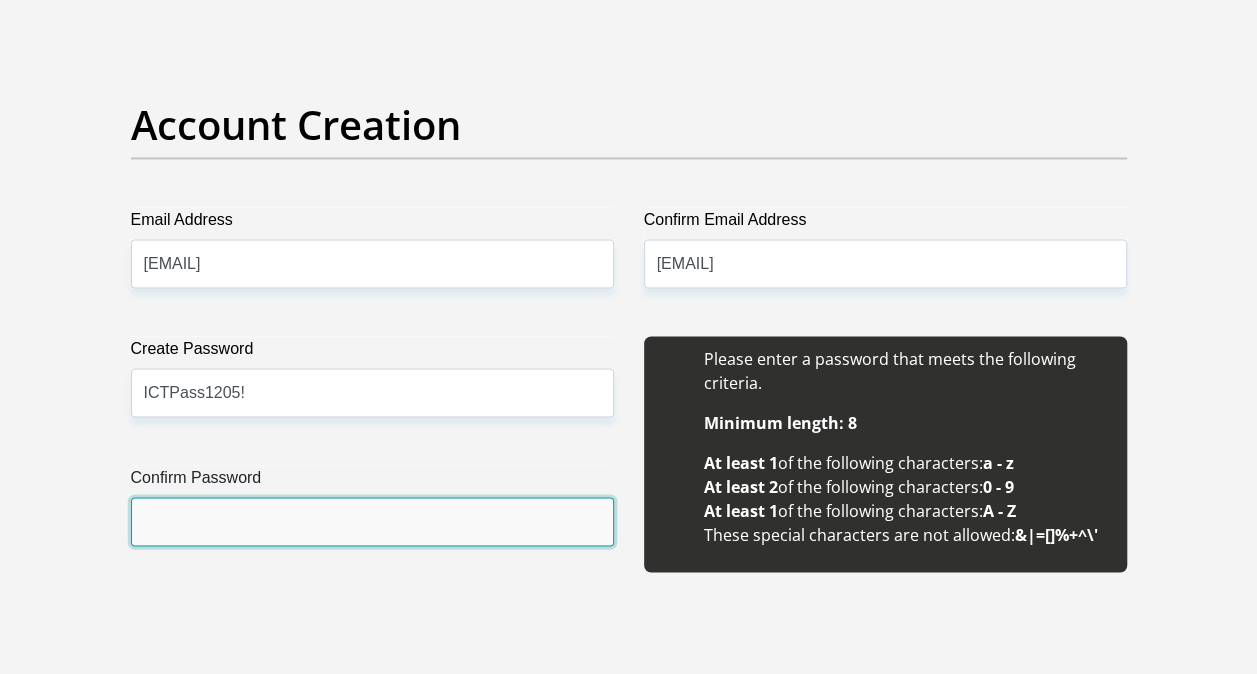 click on "Confirm Password" at bounding box center [372, 521] 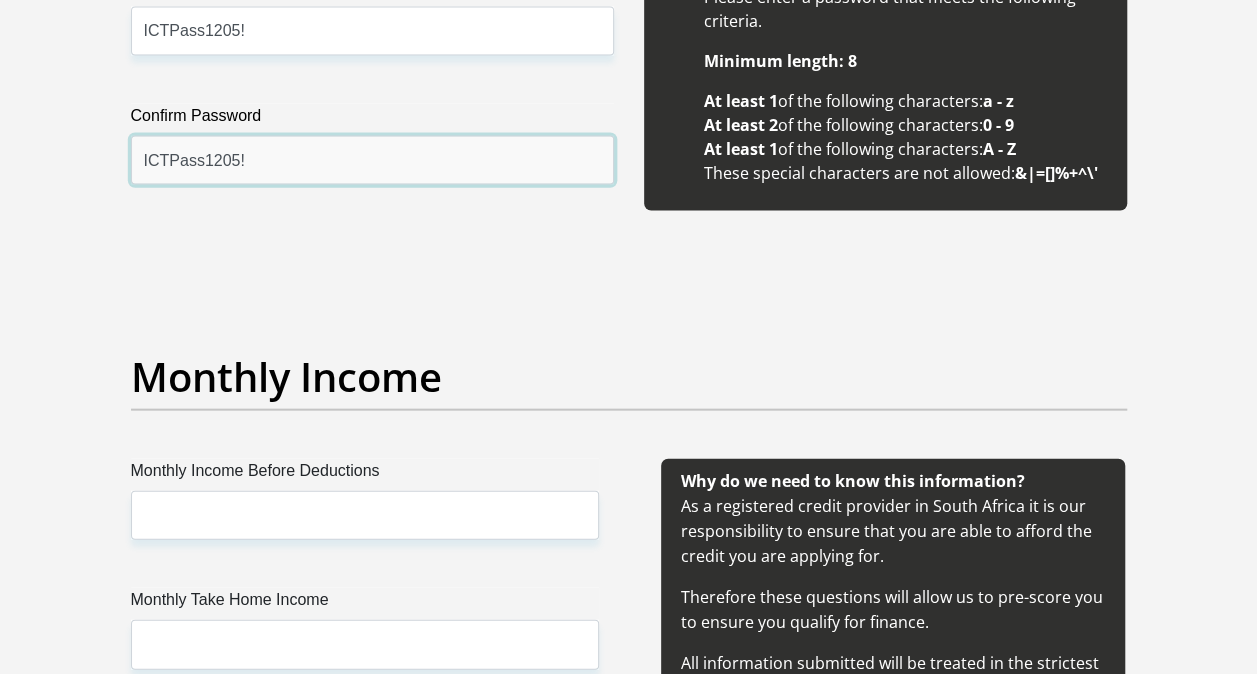 scroll, scrollTop: 2100, scrollLeft: 0, axis: vertical 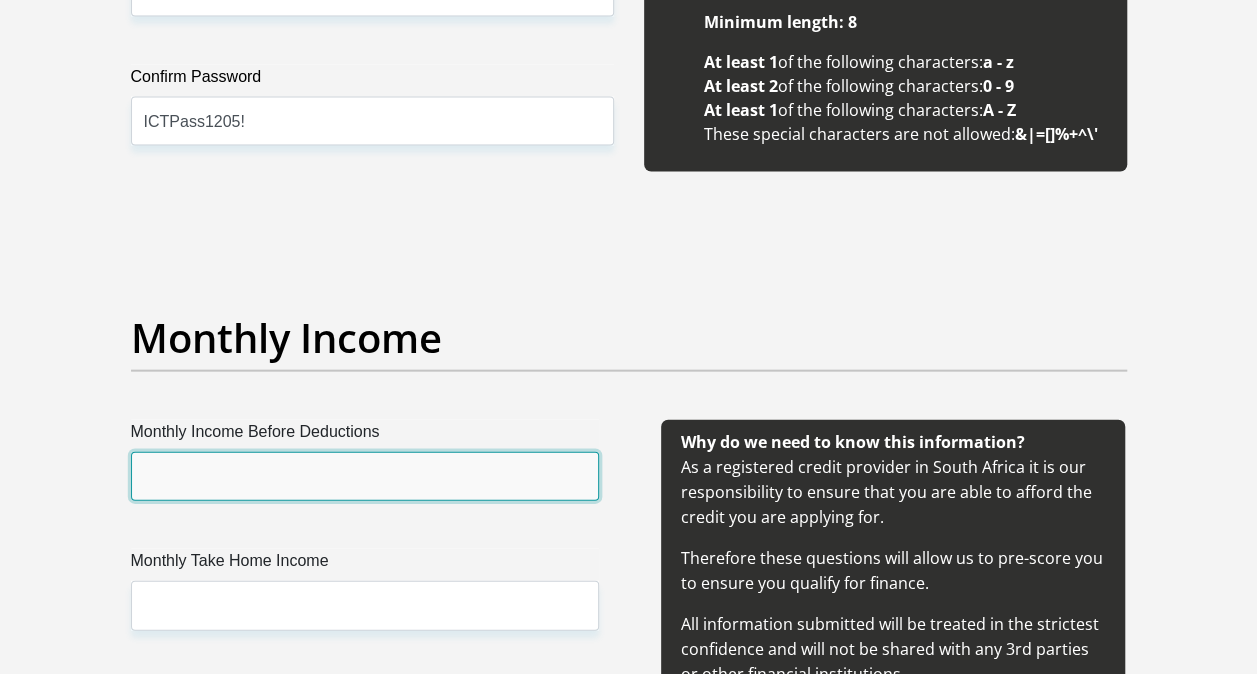 click on "Monthly Income Before Deductions" at bounding box center [365, 476] 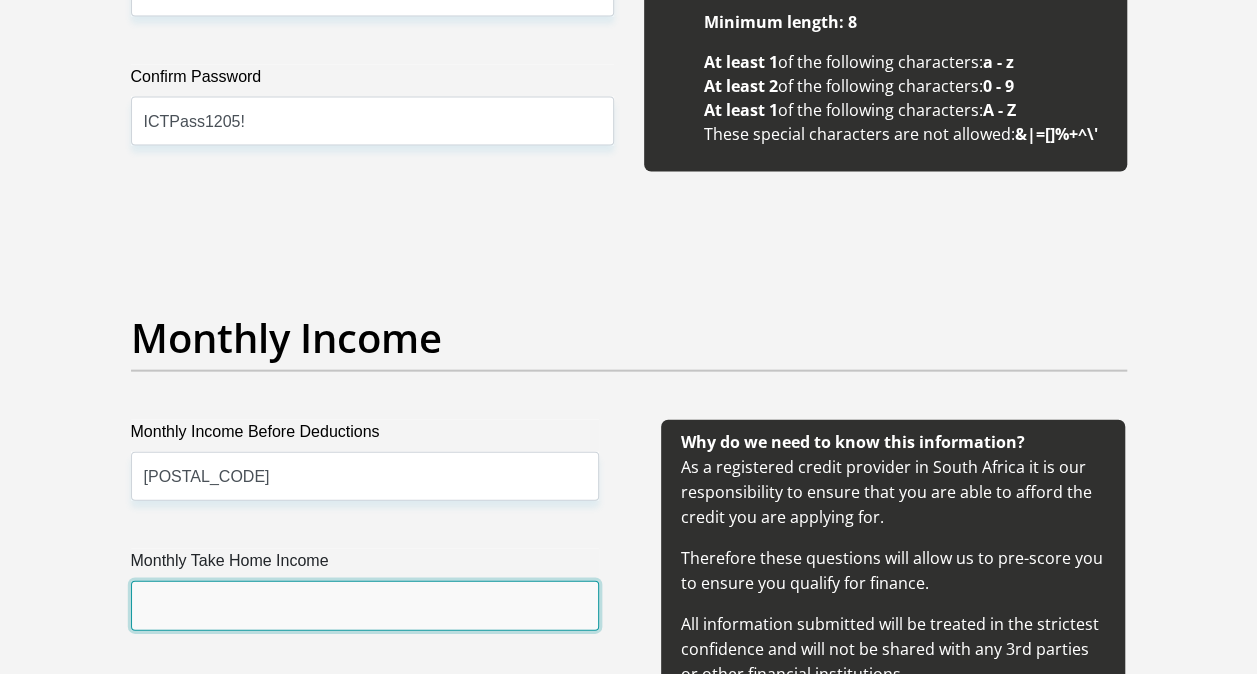 click on "Monthly Take Home Income" at bounding box center (365, 605) 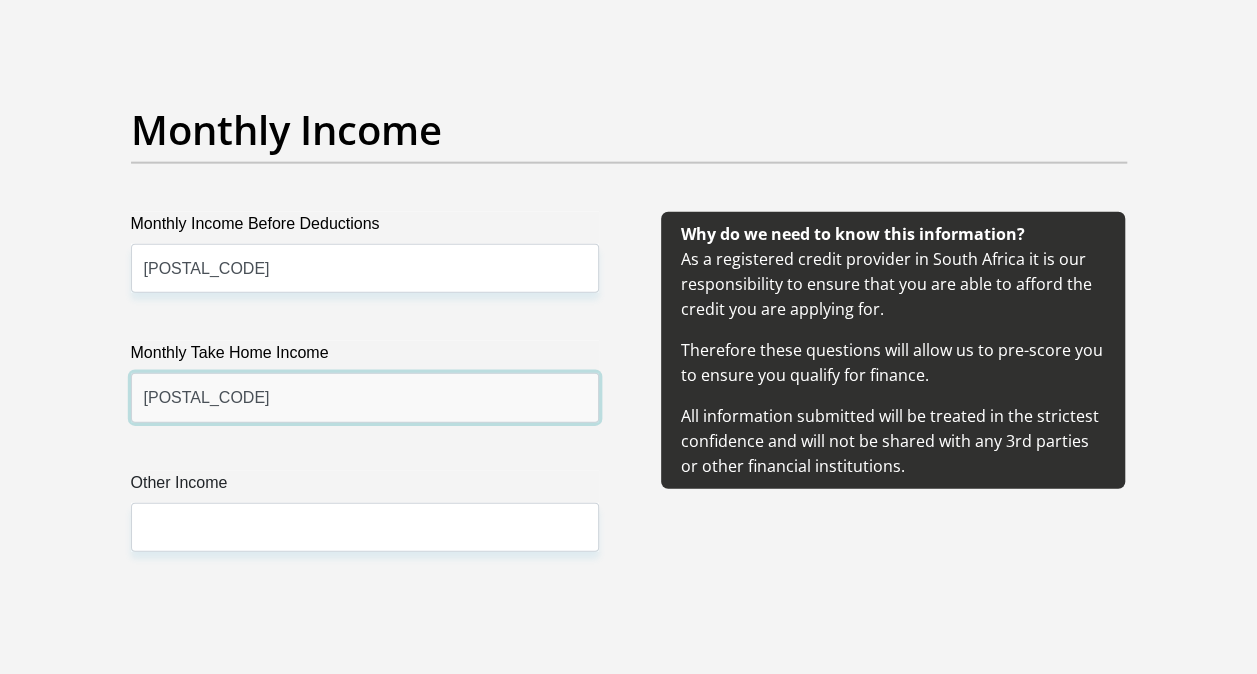 scroll, scrollTop: 2400, scrollLeft: 0, axis: vertical 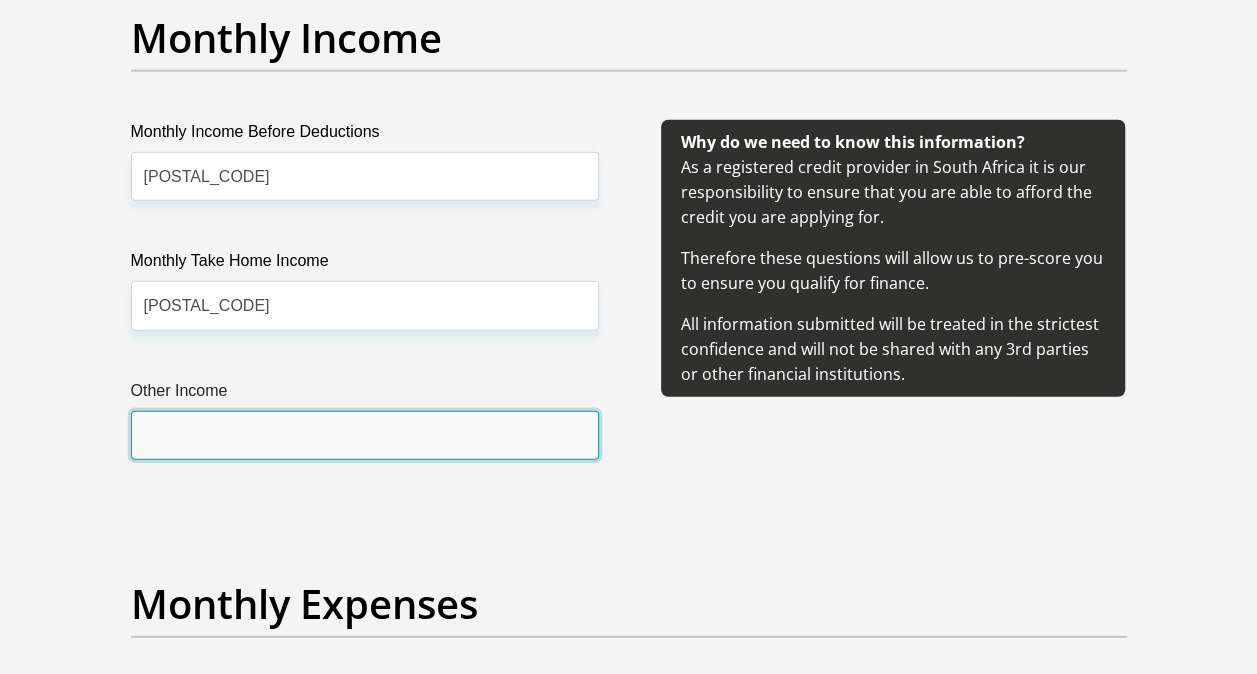 click on "Other Income" at bounding box center [365, 435] 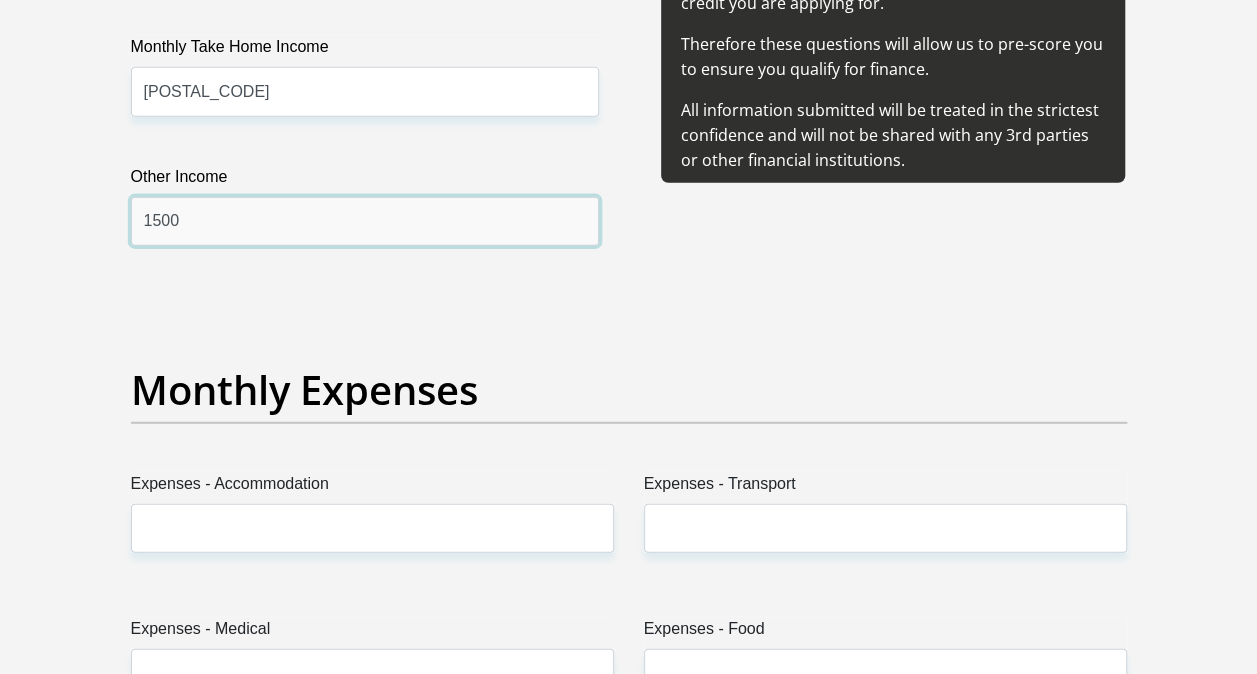 scroll, scrollTop: 2700, scrollLeft: 0, axis: vertical 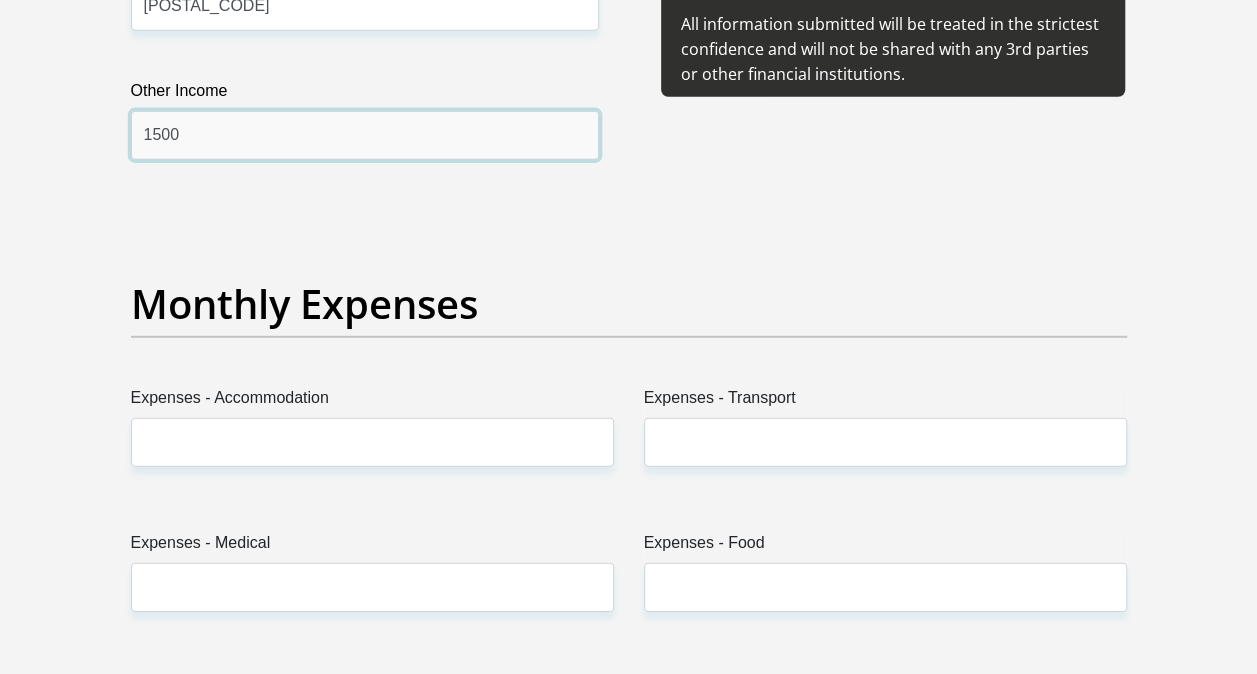 type on "1500" 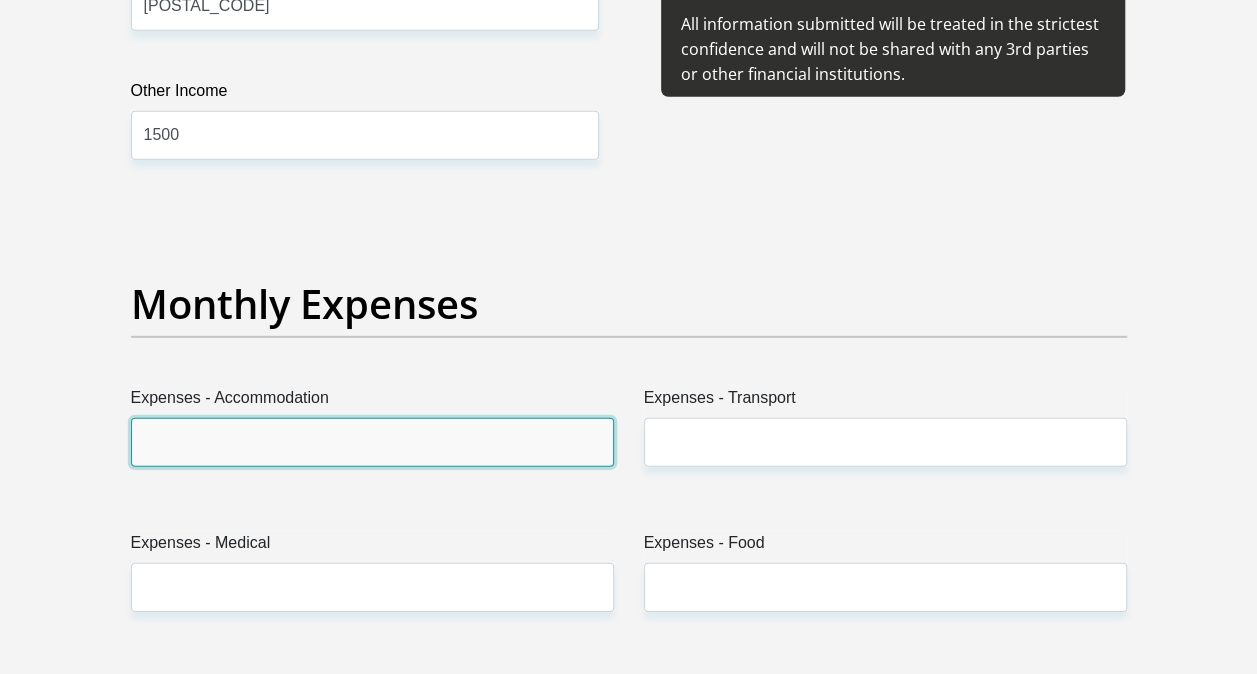 click on "Expenses - Accommodation" at bounding box center (372, 442) 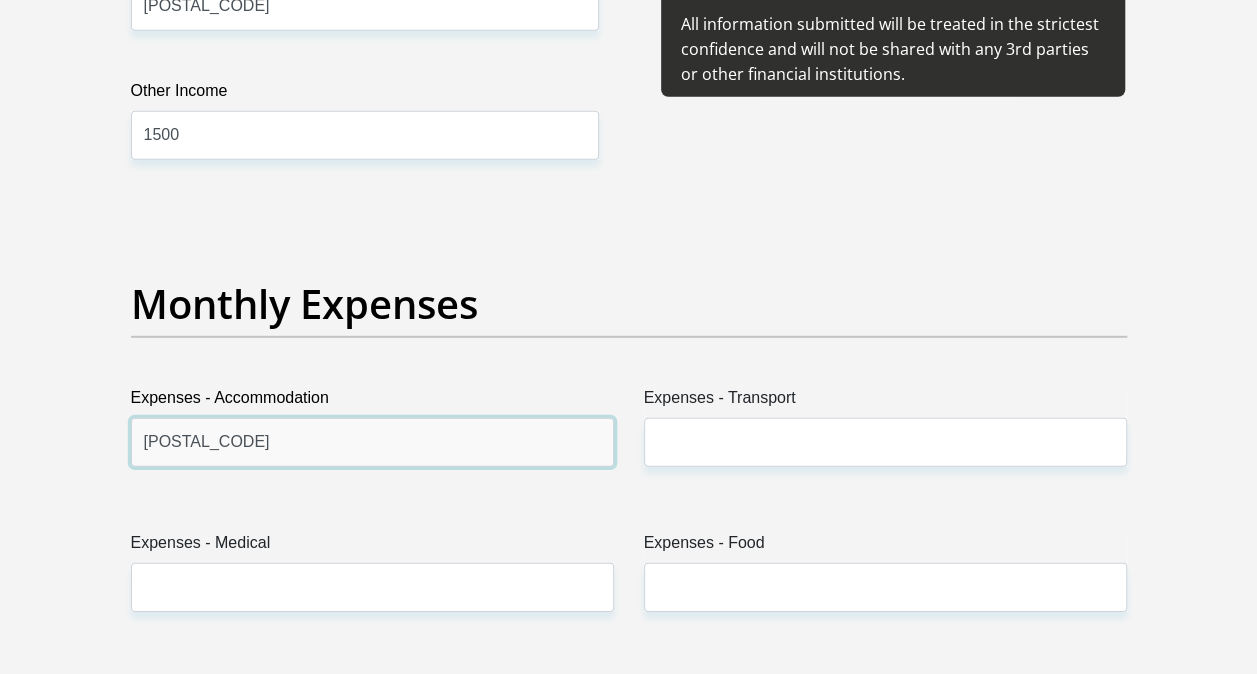 type on "[NUMBER]" 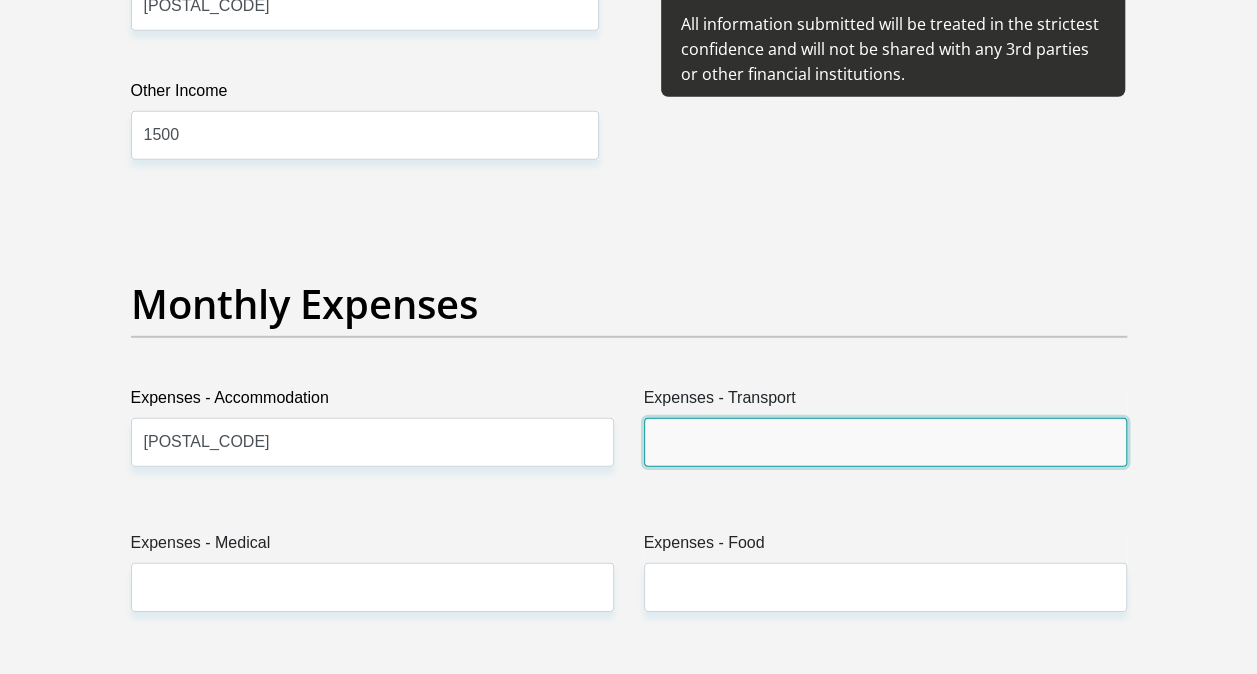 click on "Expenses - Transport" at bounding box center (885, 442) 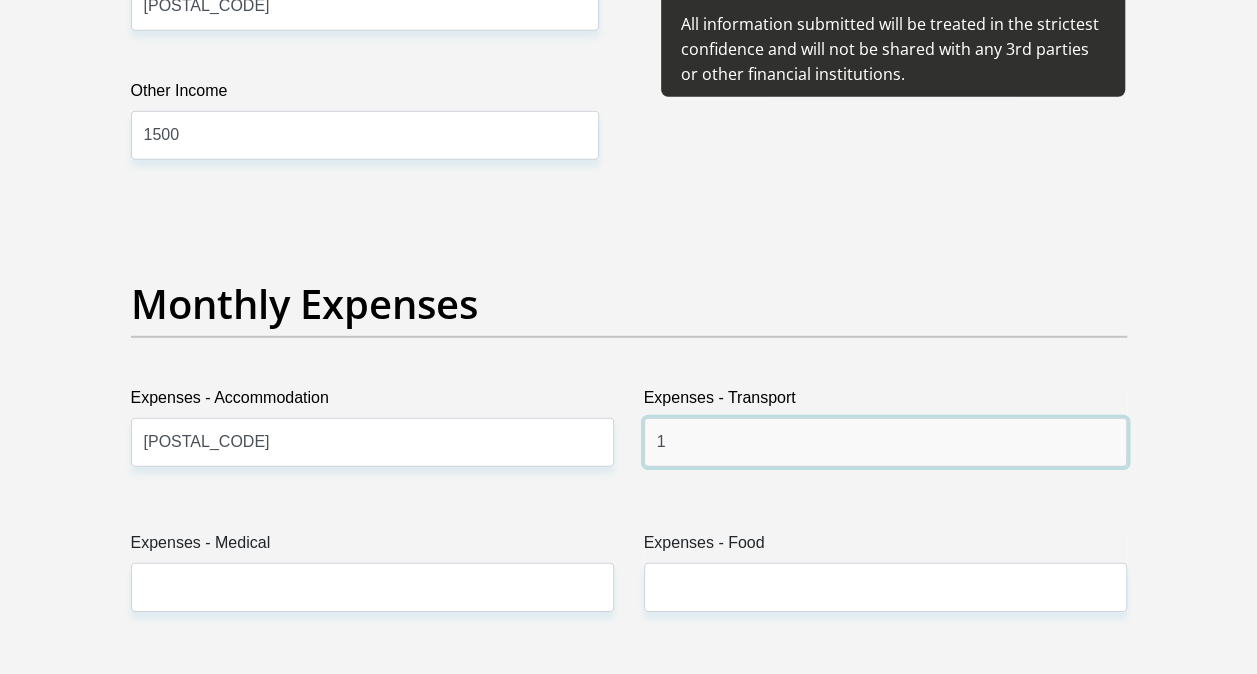 type on "[NUMBER]" 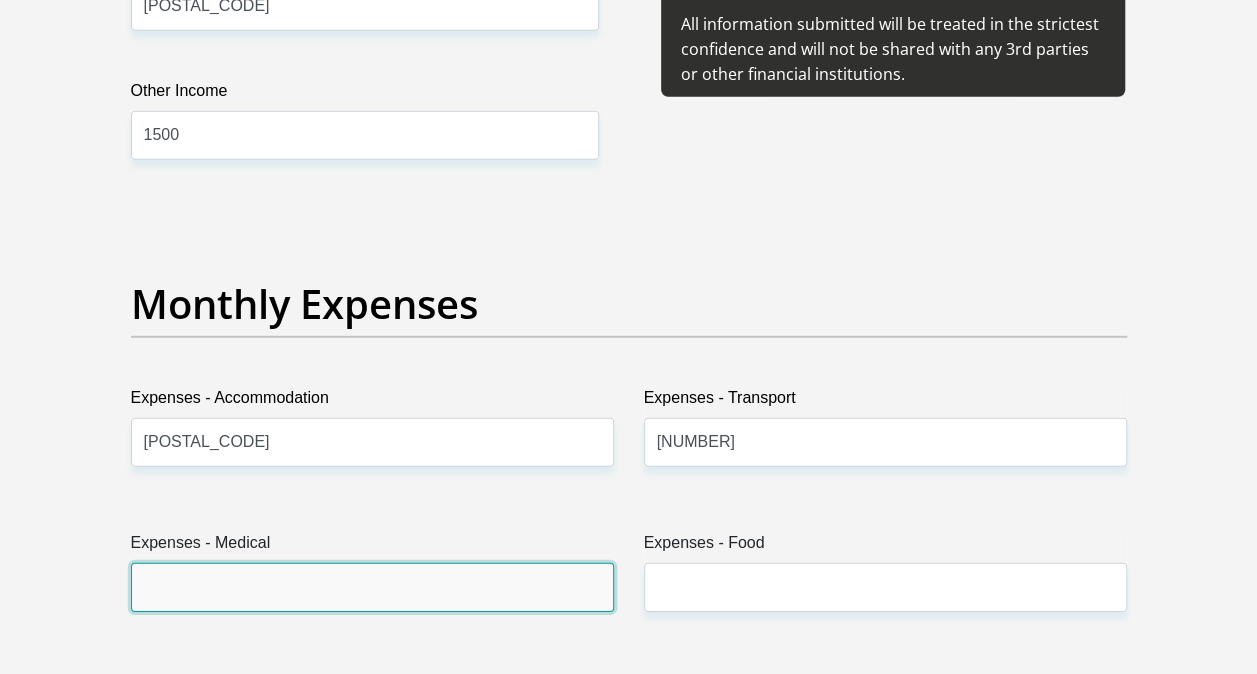 click on "Expenses - Medical" at bounding box center [372, 587] 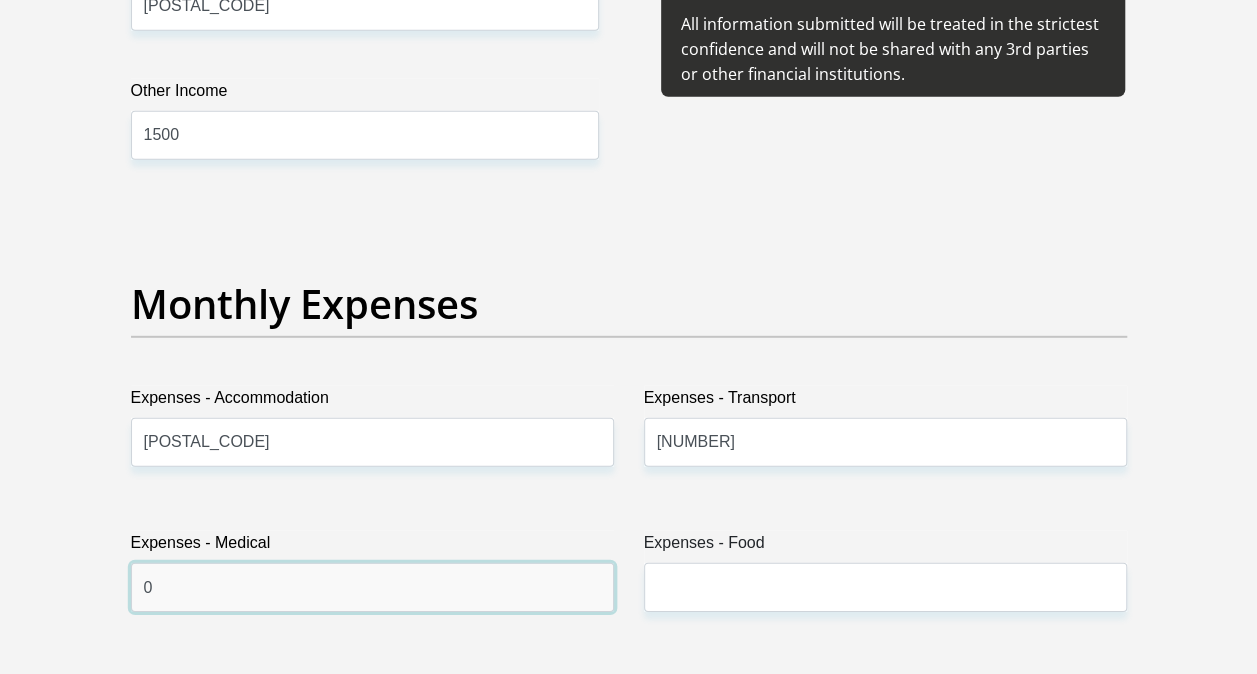 type on "0" 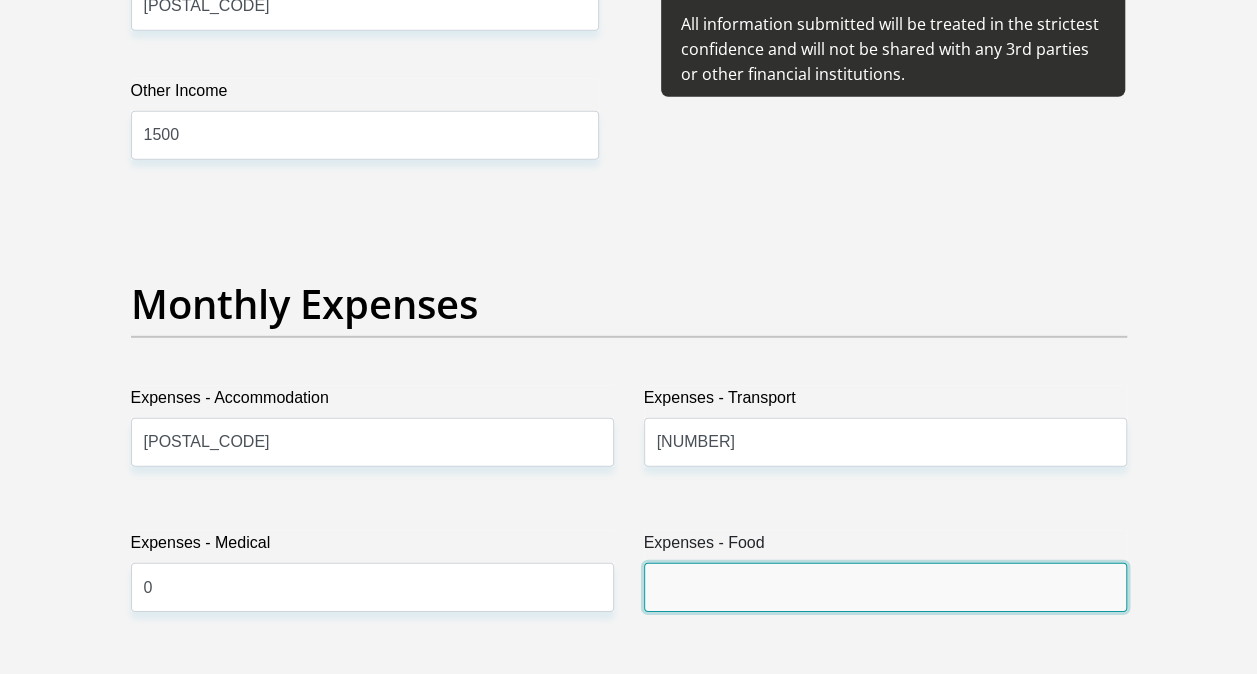 click on "Expenses - Food" at bounding box center (885, 587) 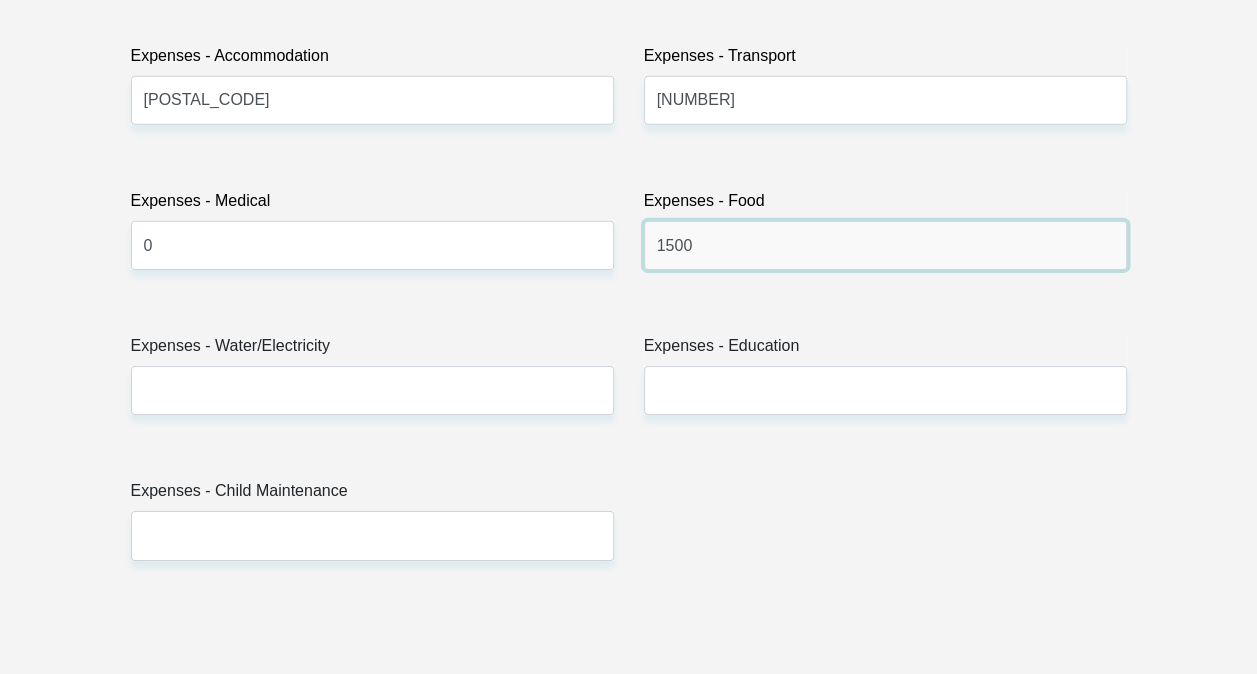 scroll, scrollTop: 3100, scrollLeft: 0, axis: vertical 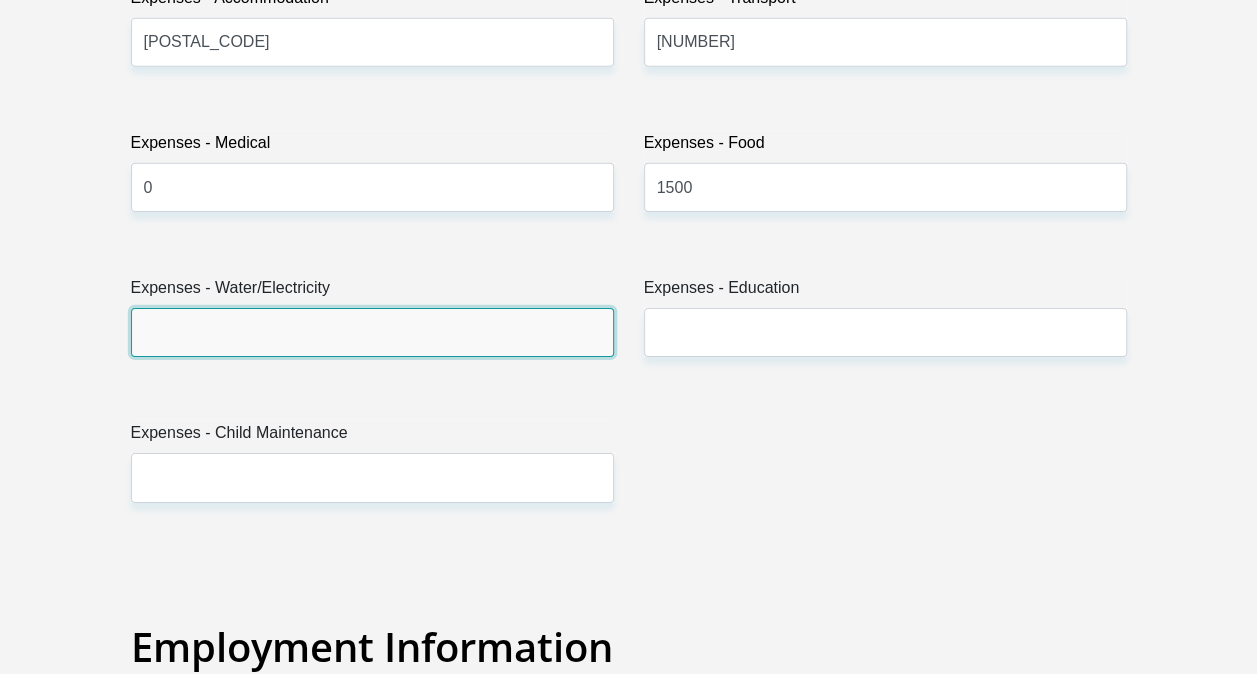 click on "Expenses - Water/Electricity" at bounding box center (372, 332) 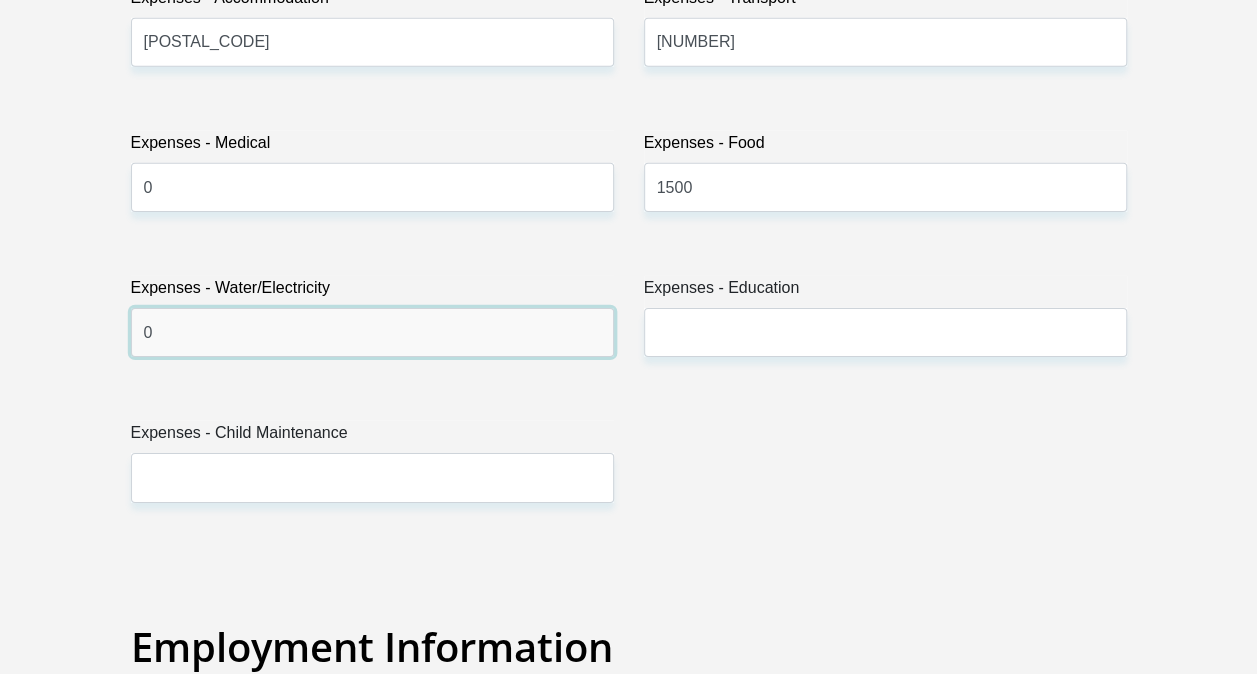 type on "0" 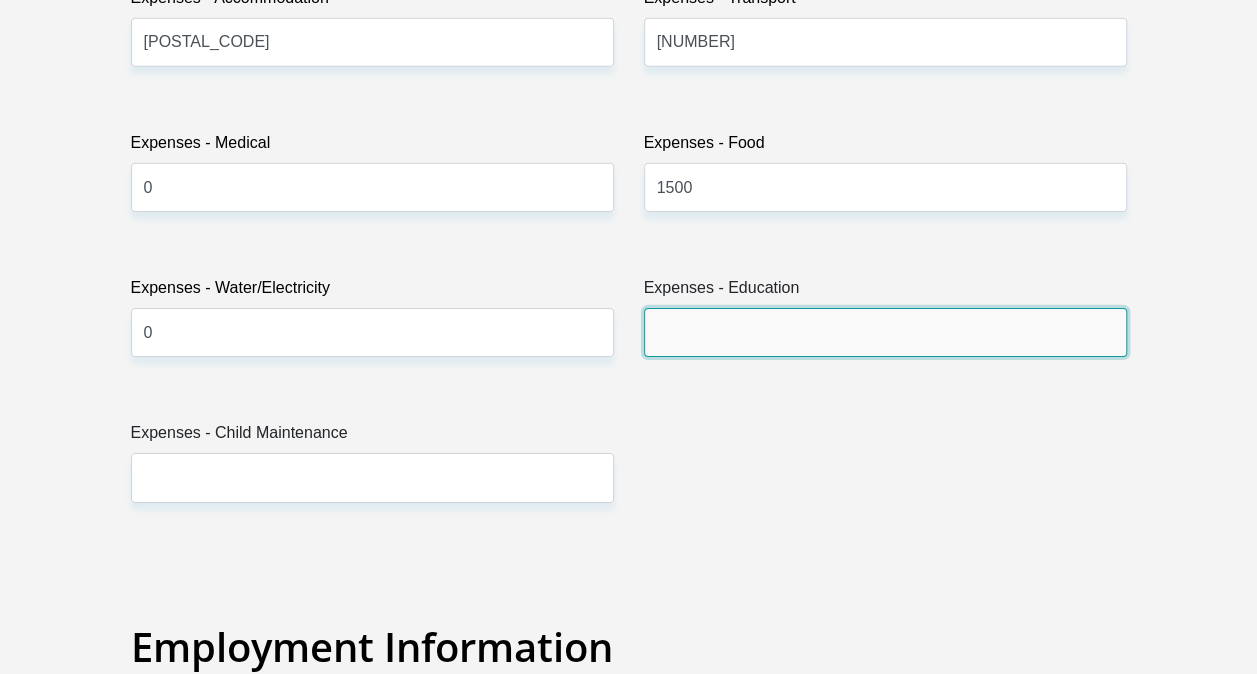 click on "Expenses - Education" at bounding box center (885, 332) 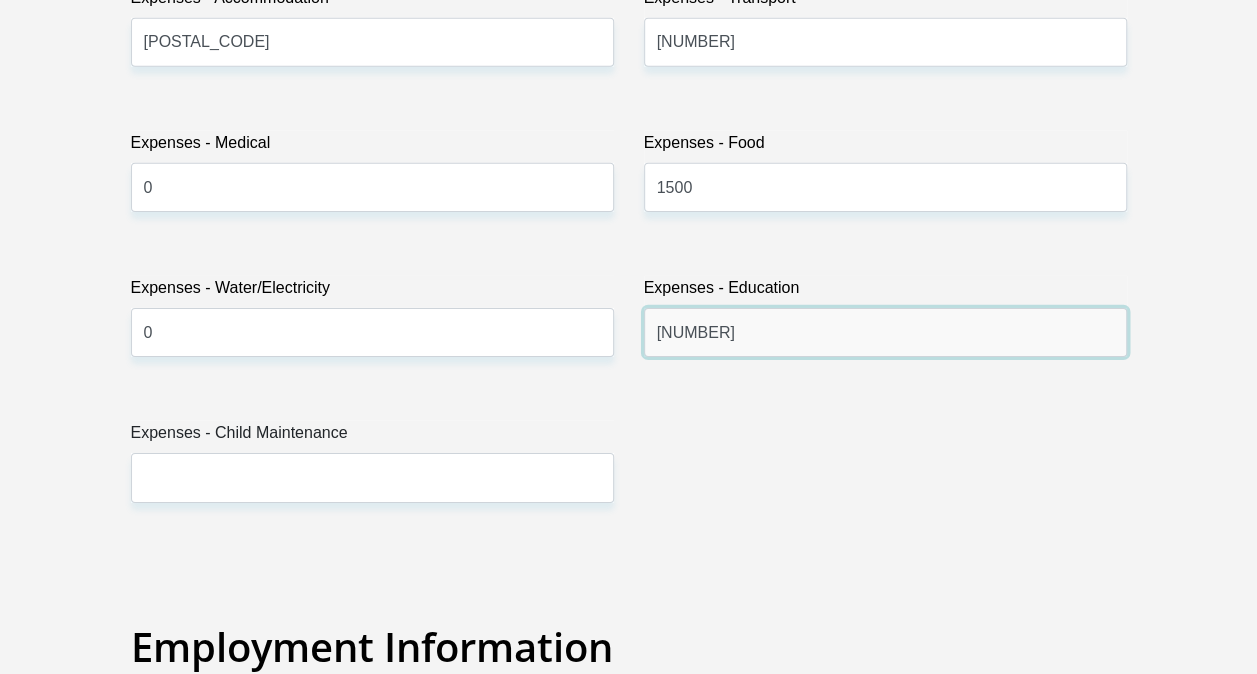 type on "[NUMBER]" 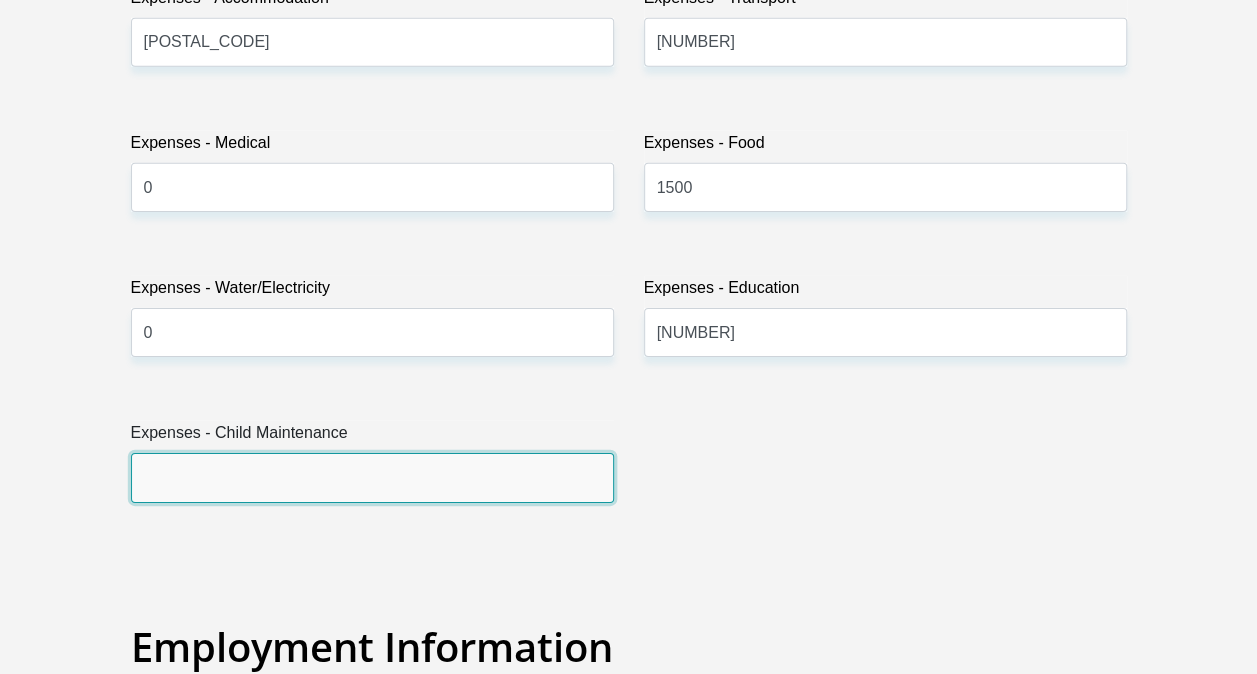 click on "Expenses - Child Maintenance" at bounding box center (372, 477) 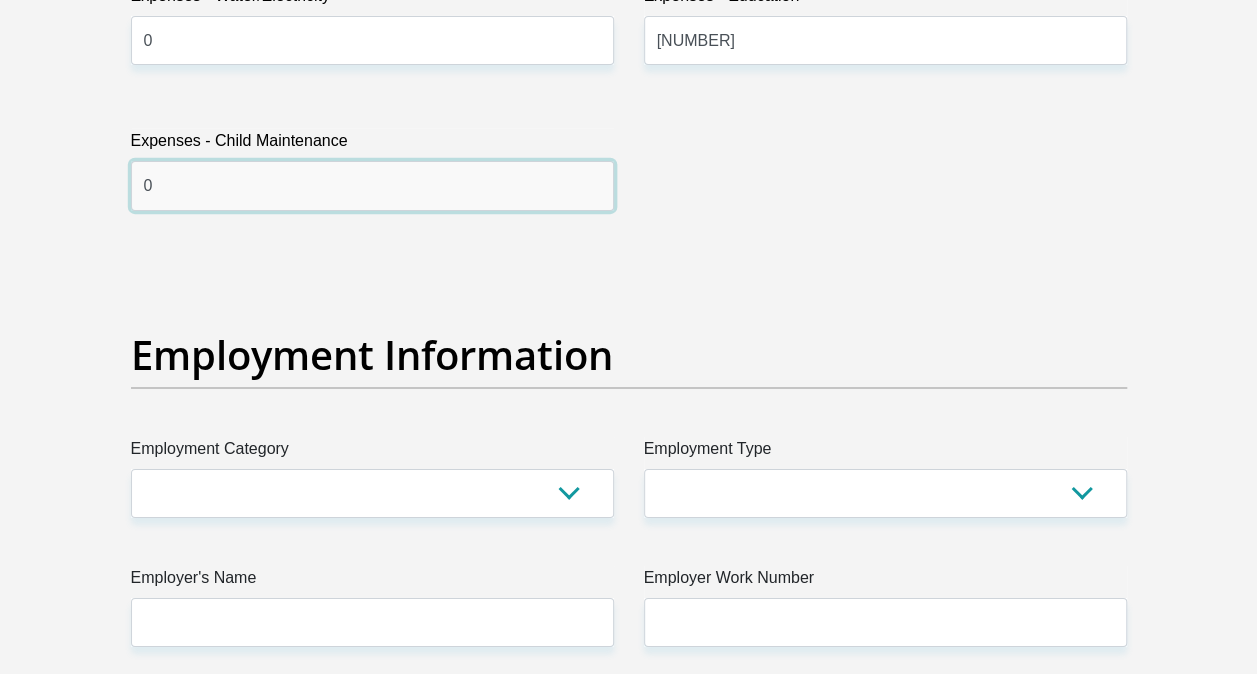 scroll, scrollTop: 3400, scrollLeft: 0, axis: vertical 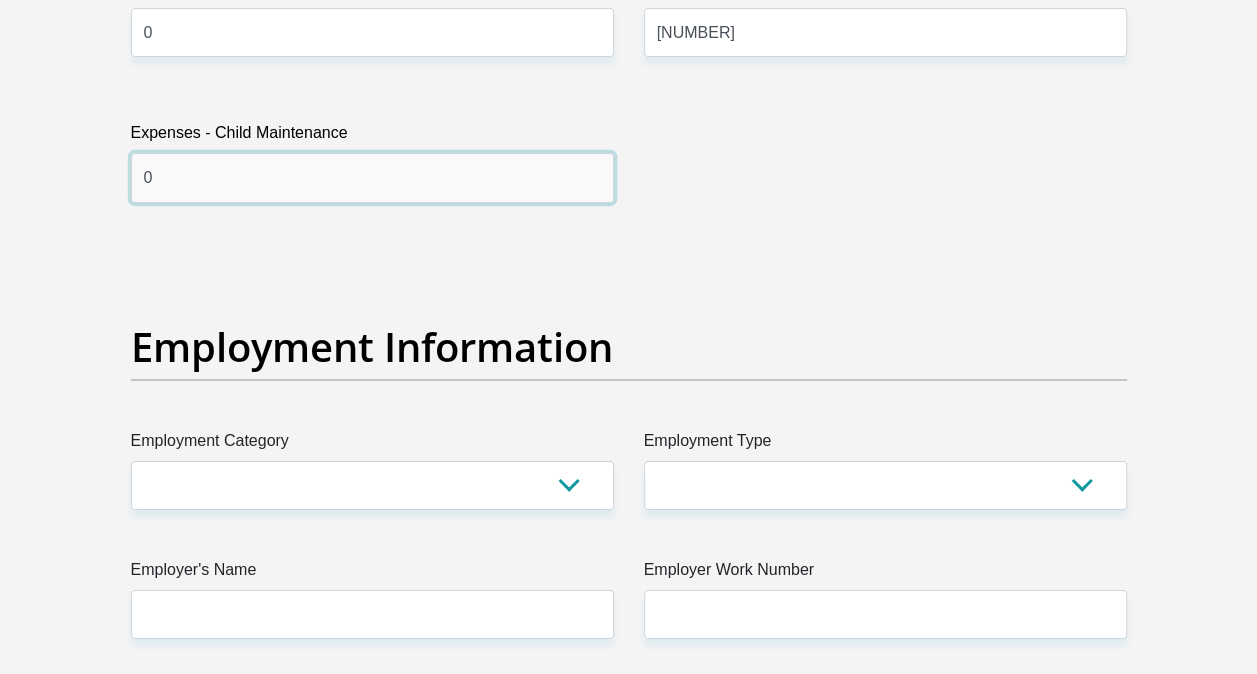 type on "0" 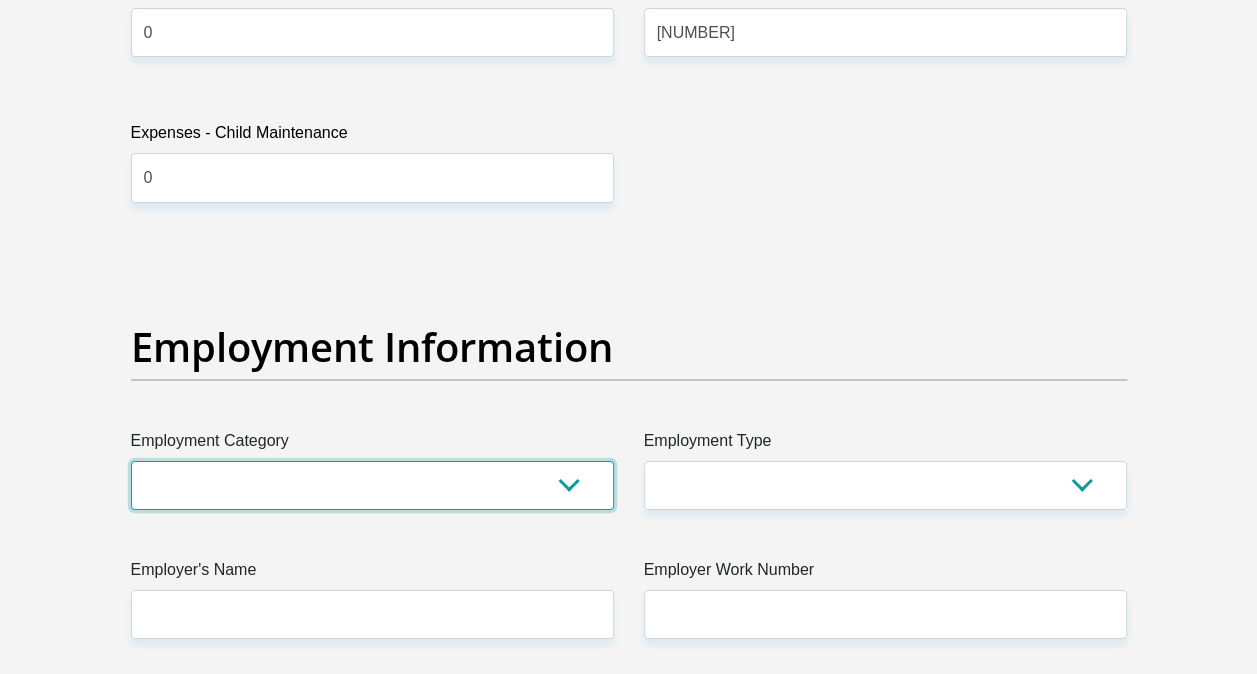 click on "AGRICULTURE
ALCOHOL & TOBACCO
CONSTRUCTION MATERIALS
METALLURGY
EQUIPMENT FOR RENEWABLE ENERGY
SPECIALIZED CONTRACTORS
CAR
GAMING (INCL. INTERNET
OTHER WHOLESALE
UNLICENSED PHARMACEUTICALS
CURRENCY EXCHANGE HOUSES
OTHER FINANCIAL INSTITUTIONS & INSURANCE
REAL ESTATE AGENTS
OIL & GAS
OTHER MATERIALS (E.G. IRON ORE)
PRECIOUS STONES & PRECIOUS METALS
POLITICAL ORGANIZATIONS
RELIGIOUS ORGANIZATIONS(NOT SECTS)
ACTI. HAVING BUSINESS DEAL WITH PUBLIC ADMINISTRATION
LAUNDROMATS" at bounding box center [372, 485] 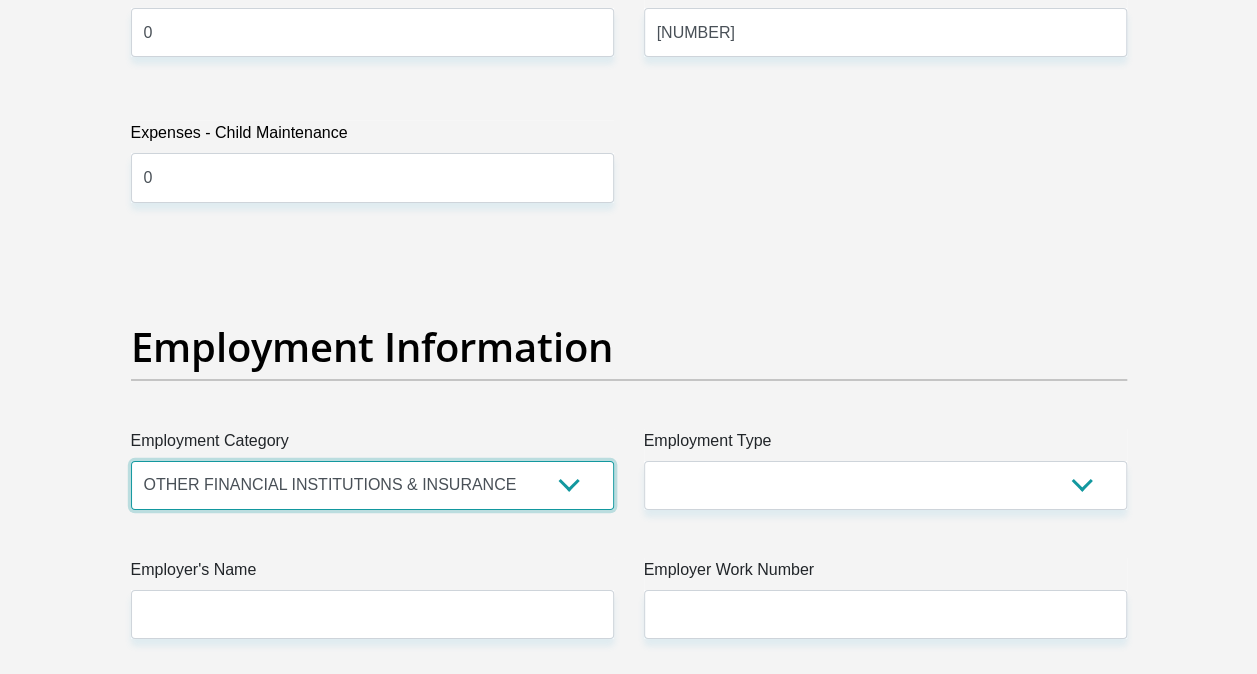 click on "AGRICULTURE
ALCOHOL & TOBACCO
CONSTRUCTION MATERIALS
METALLURGY
EQUIPMENT FOR RENEWABLE ENERGY
SPECIALIZED CONTRACTORS
CAR
GAMING (INCL. INTERNET
OTHER WHOLESALE
UNLICENSED PHARMACEUTICALS
CURRENCY EXCHANGE HOUSES
OTHER FINANCIAL INSTITUTIONS & INSURANCE
REAL ESTATE AGENTS
OIL & GAS
OTHER MATERIALS (E.G. IRON ORE)
PRECIOUS STONES & PRECIOUS METALS
POLITICAL ORGANIZATIONS
RELIGIOUS ORGANIZATIONS(NOT SECTS)
ACTI. HAVING BUSINESS DEAL WITH PUBLIC ADMINISTRATION
LAUNDROMATS" at bounding box center (372, 485) 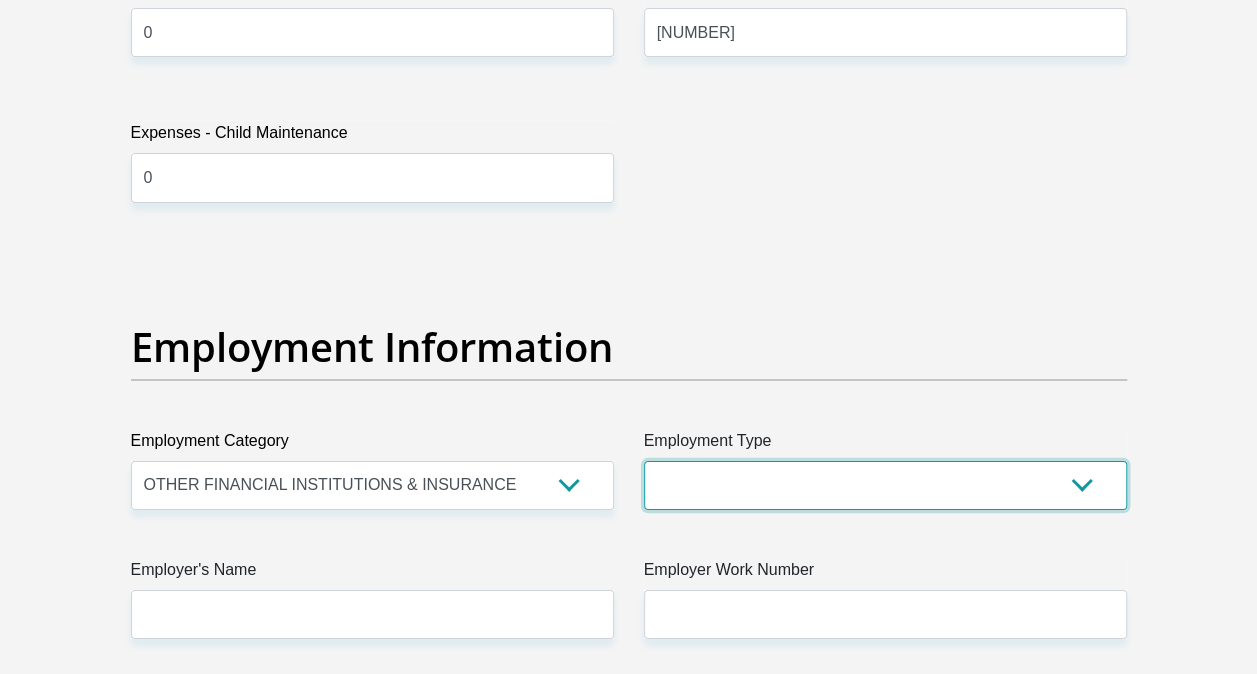 click on "College/Lecturer
Craft Seller
Creative
Driver
Executive
Farmer
Forces - Non Commissioned
Forces - Officer
Hawker
Housewife
Labourer
Licenced Professional
Manager
Miner
Non Licenced Professional
Office Staff/Clerk
Outside Worker
Pensioner
Permanent Teacher
Production/Manufacturing
Sales
Self-Employed
Semi-Professional Worker
Service Industry  Social Worker  Student" at bounding box center (885, 485) 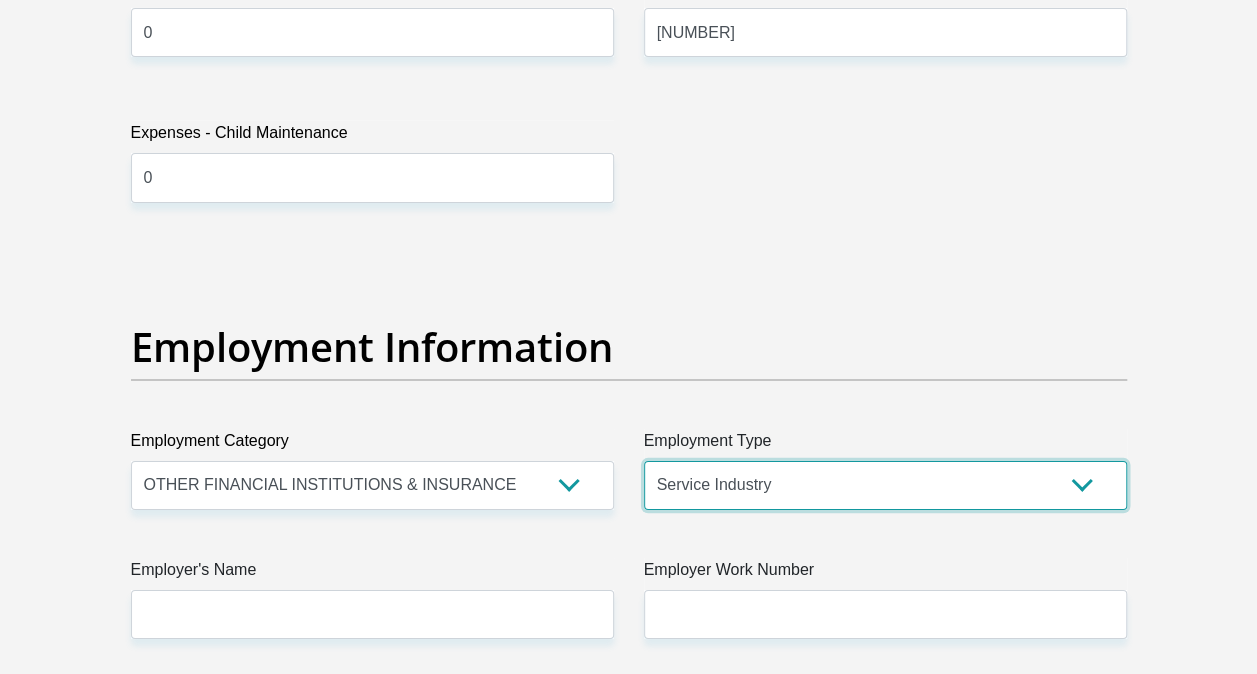 click on "College/Lecturer
Craft Seller
Creative
Driver
Executive
Farmer
Forces - Non Commissioned
Forces - Officer
Hawker
Housewife
Labourer
Licenced Professional
Manager
Miner
Non Licenced Professional
Office Staff/Clerk
Outside Worker
Pensioner
Permanent Teacher
Production/Manufacturing
Sales
Self-Employed
Semi-Professional Worker
Service Industry  Social Worker  Student" at bounding box center [885, 485] 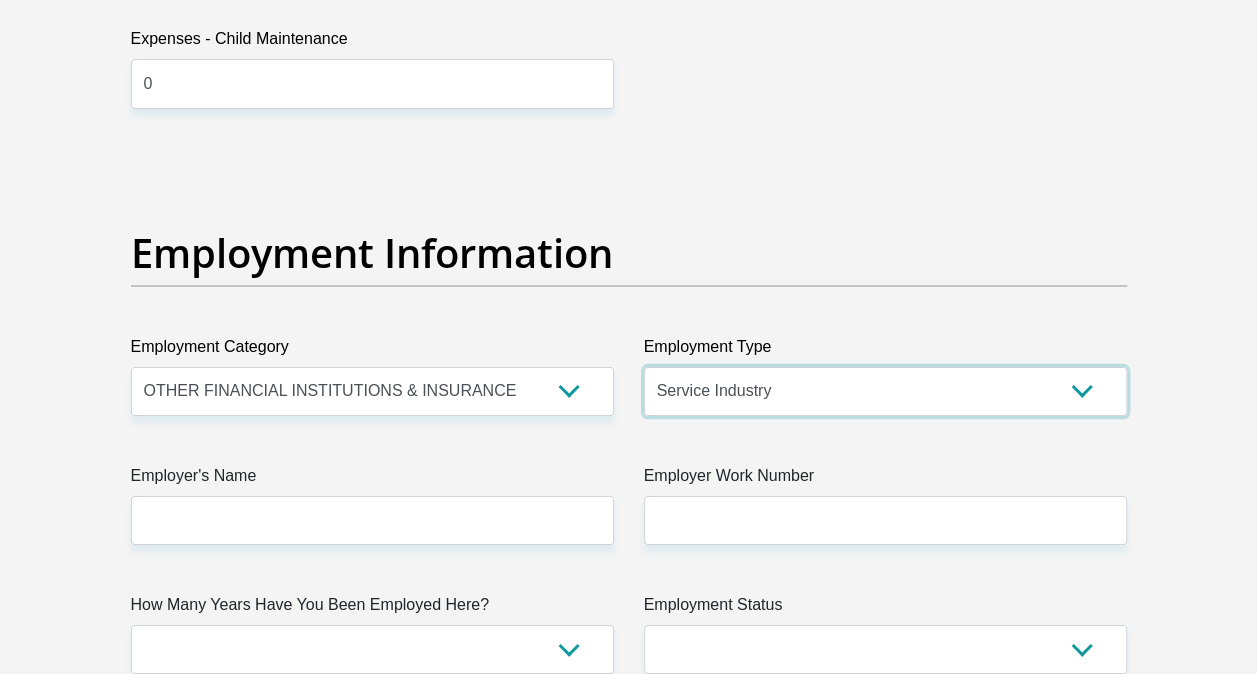 scroll, scrollTop: 3600, scrollLeft: 0, axis: vertical 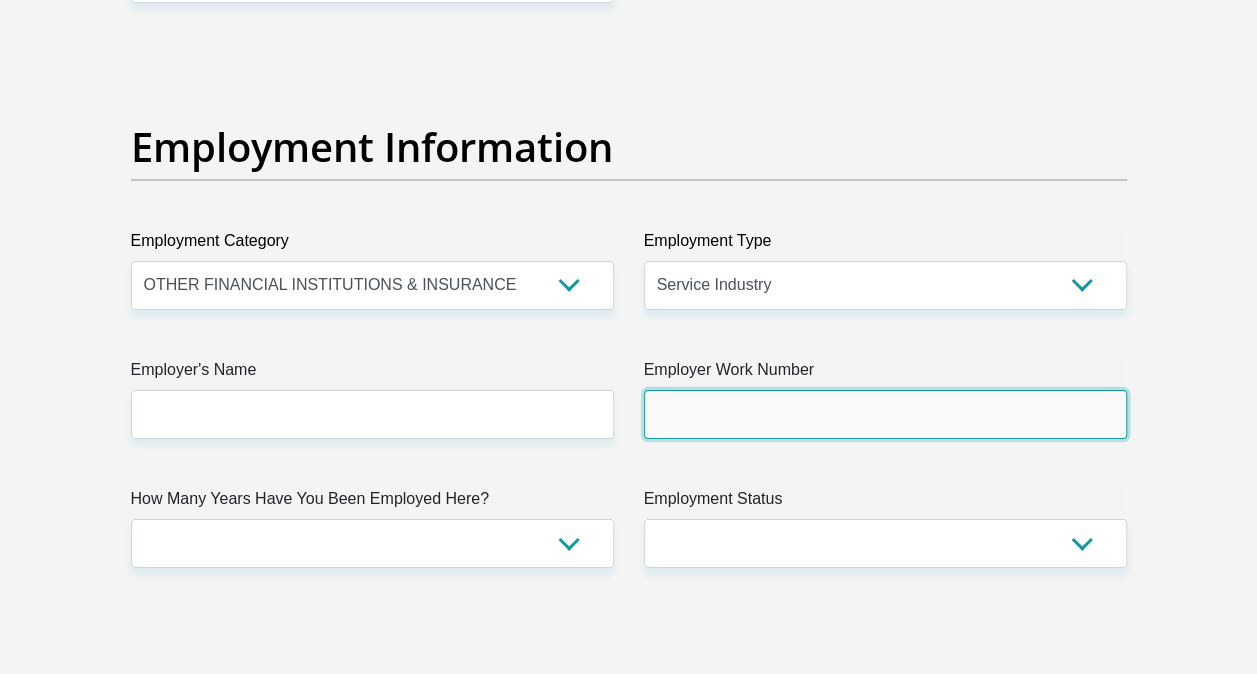 click on "Employer Work Number" at bounding box center [885, 414] 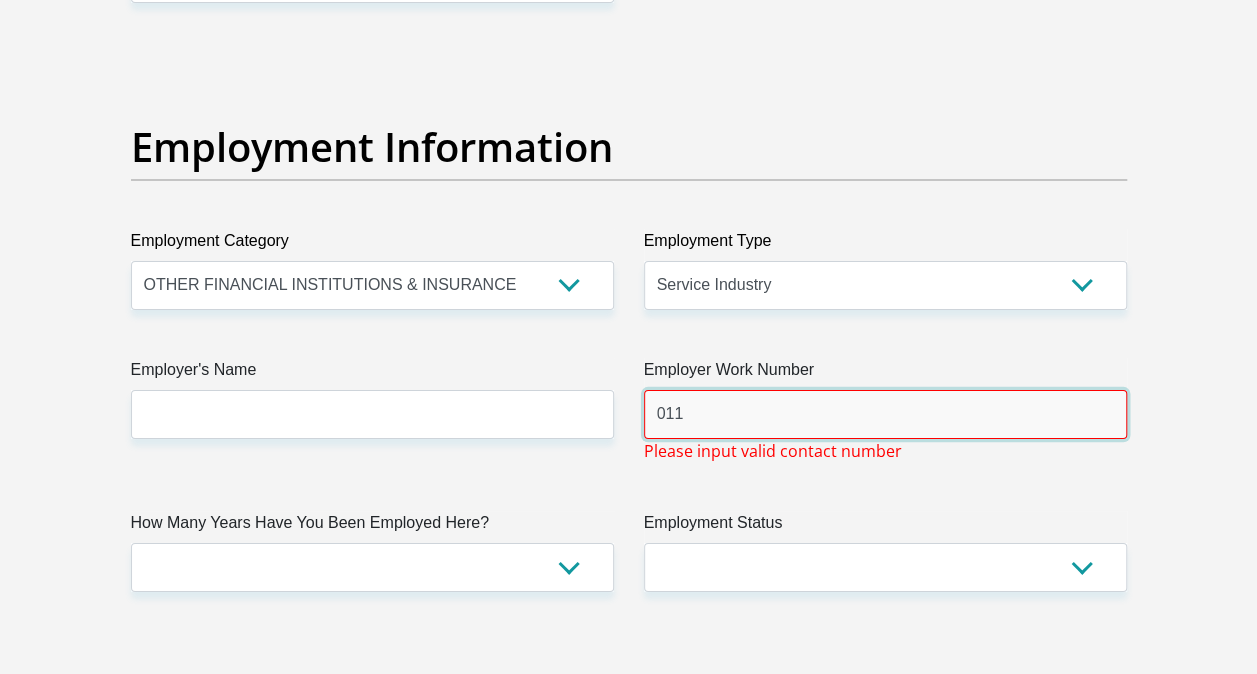 type on "[NUMBER]" 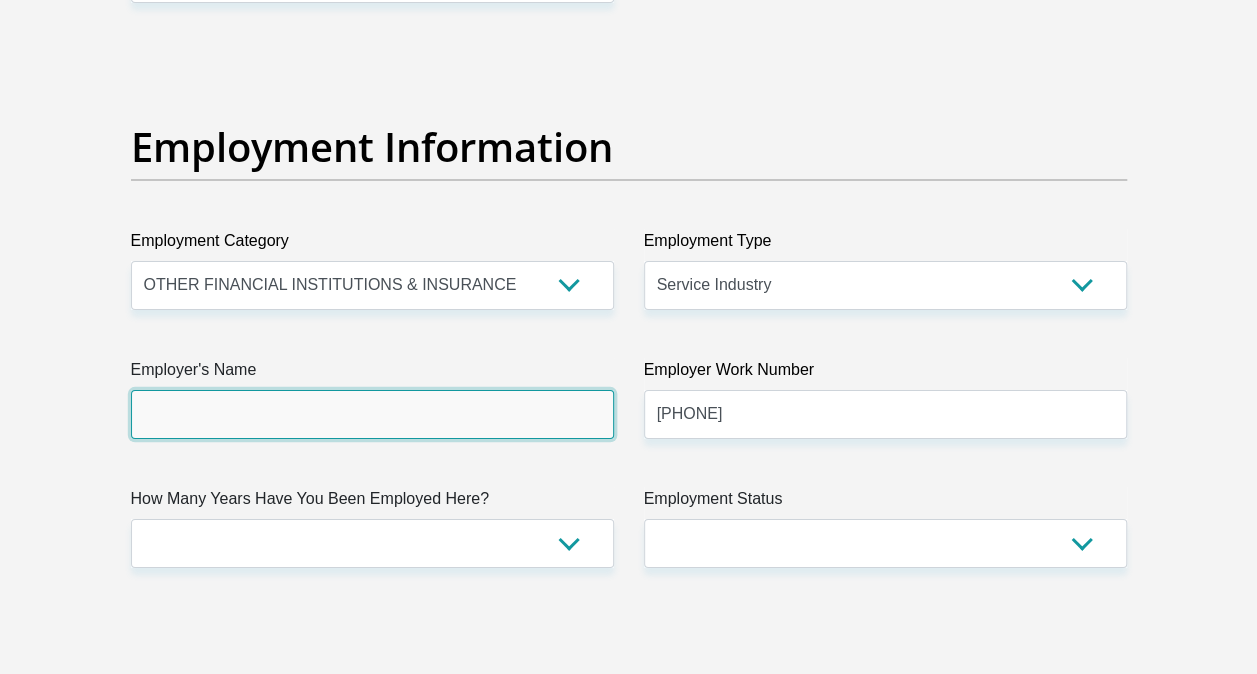 click on "Employer's Name" at bounding box center [372, 414] 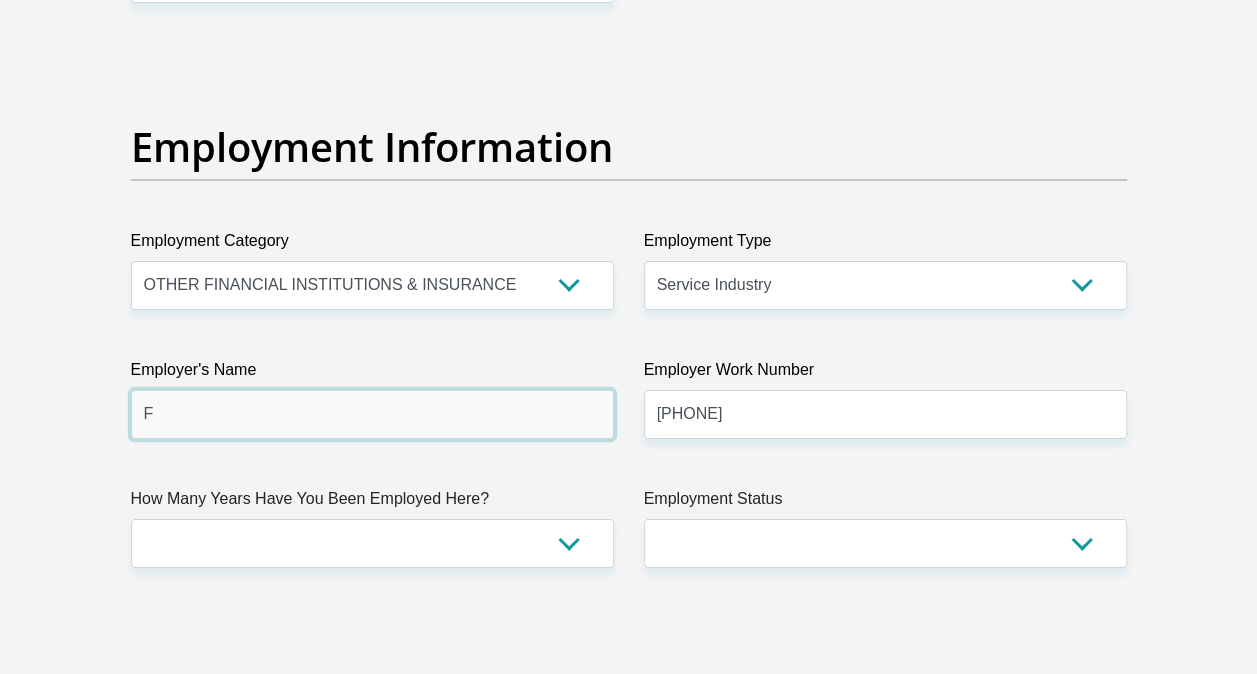 type on "FNB" 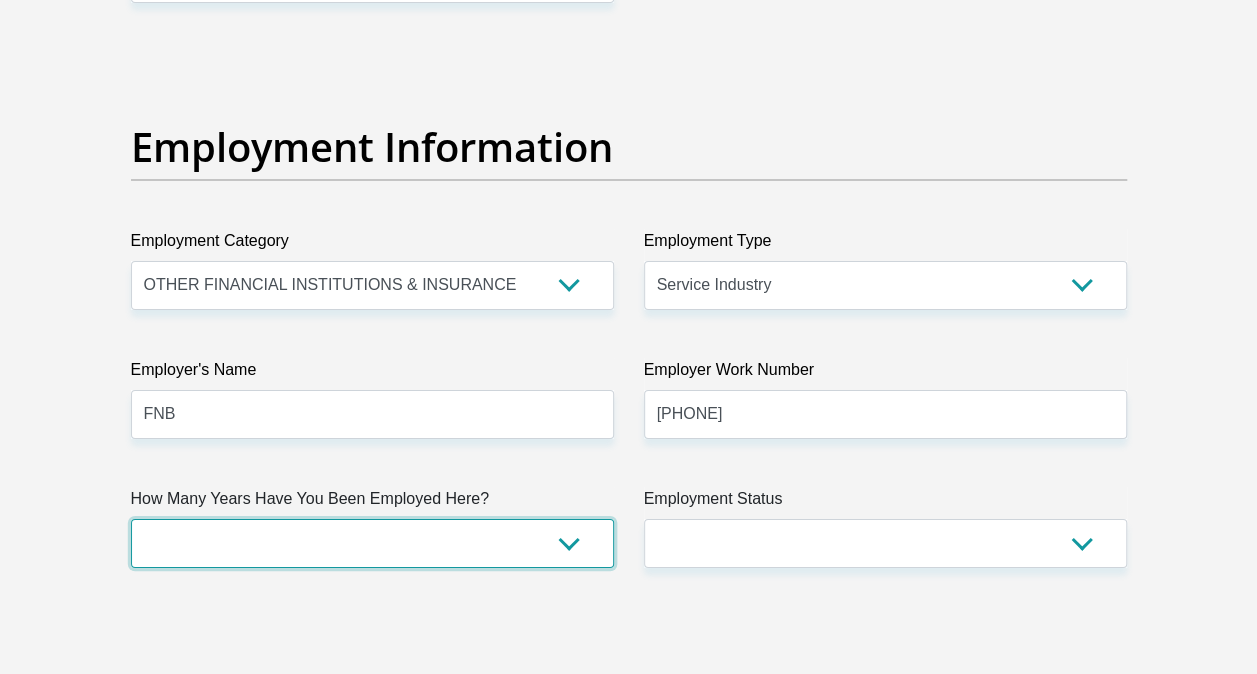 click on "less than 1 year
1-3 years
3-5 years
5+ years" at bounding box center (372, 543) 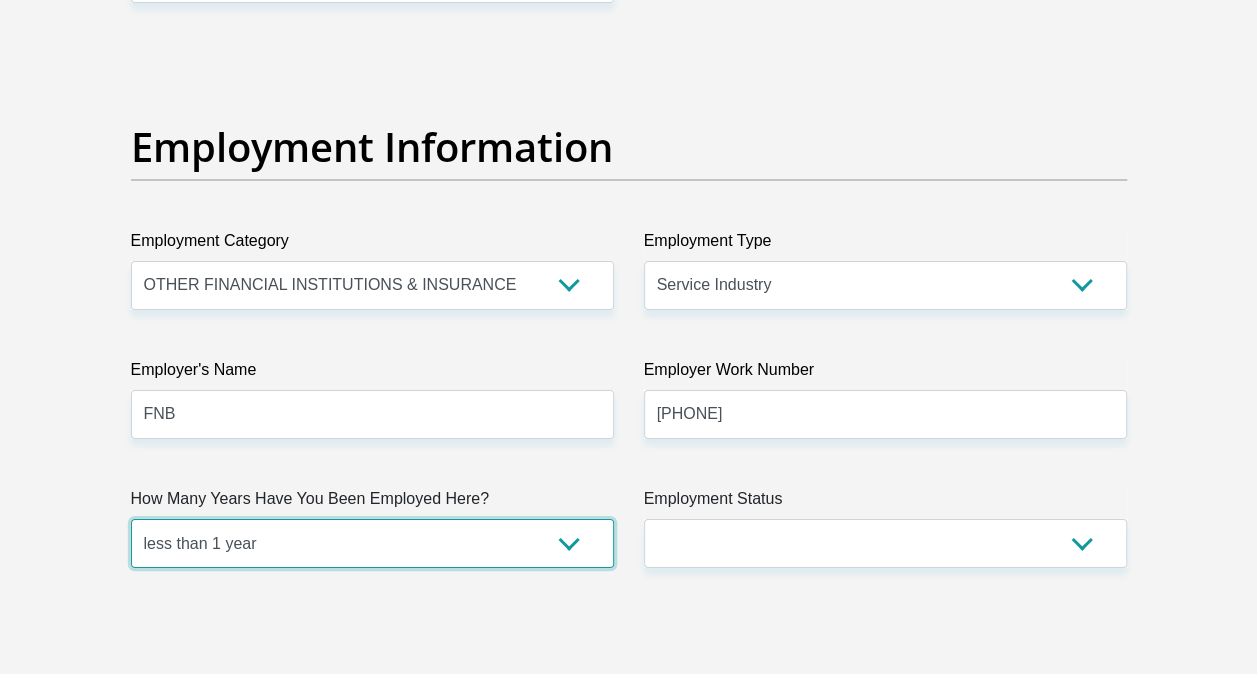 click on "less than 1 year
1-3 years
3-5 years
5+ years" at bounding box center (372, 543) 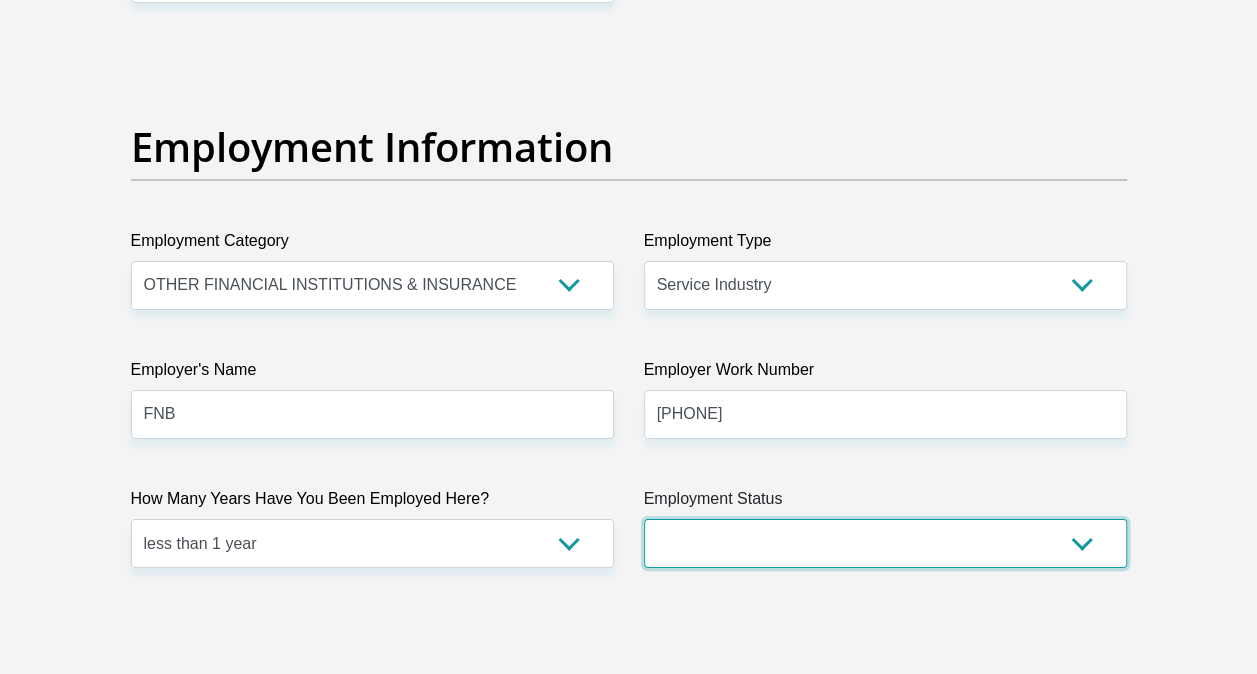click on "Permanent/Full-time
Part-time/Casual
Contract Worker
Self-Employed
Housewife
Retired
Student
Medically Boarded
Disability
Unemployed" at bounding box center (885, 543) 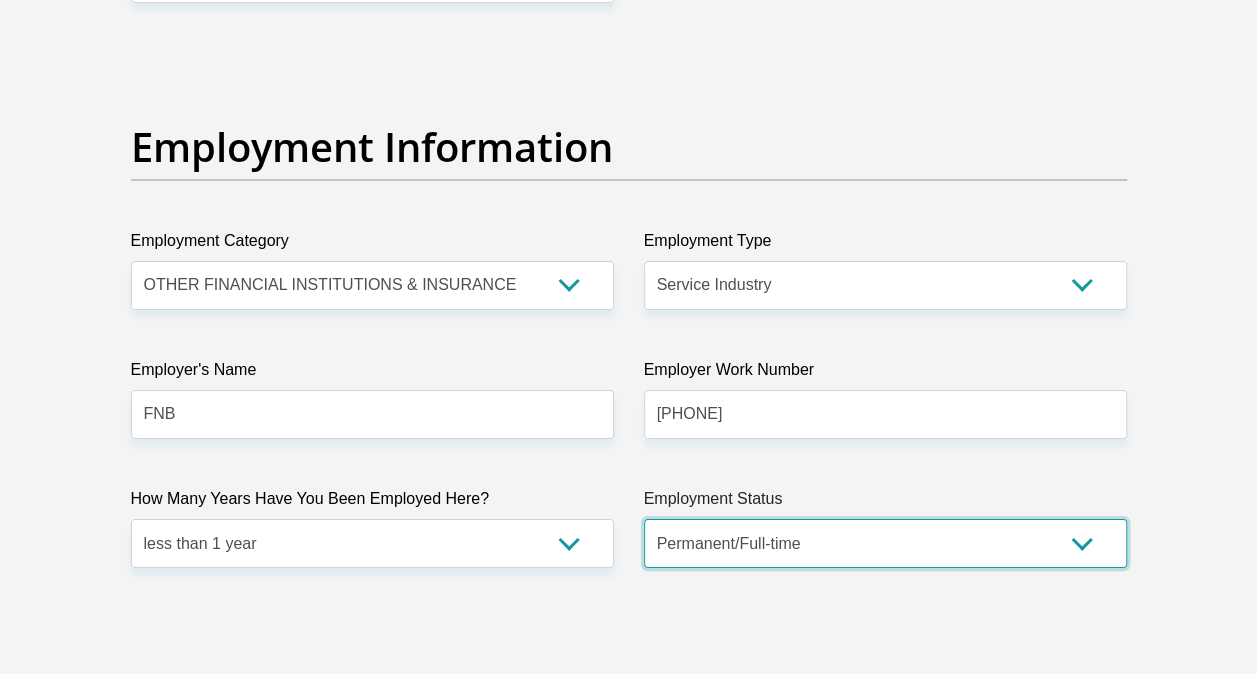 click on "Permanent/Full-time
Part-time/Casual
Contract Worker
Self-Employed
Housewife
Retired
Student
Medically Boarded
Disability
Unemployed" at bounding box center (885, 543) 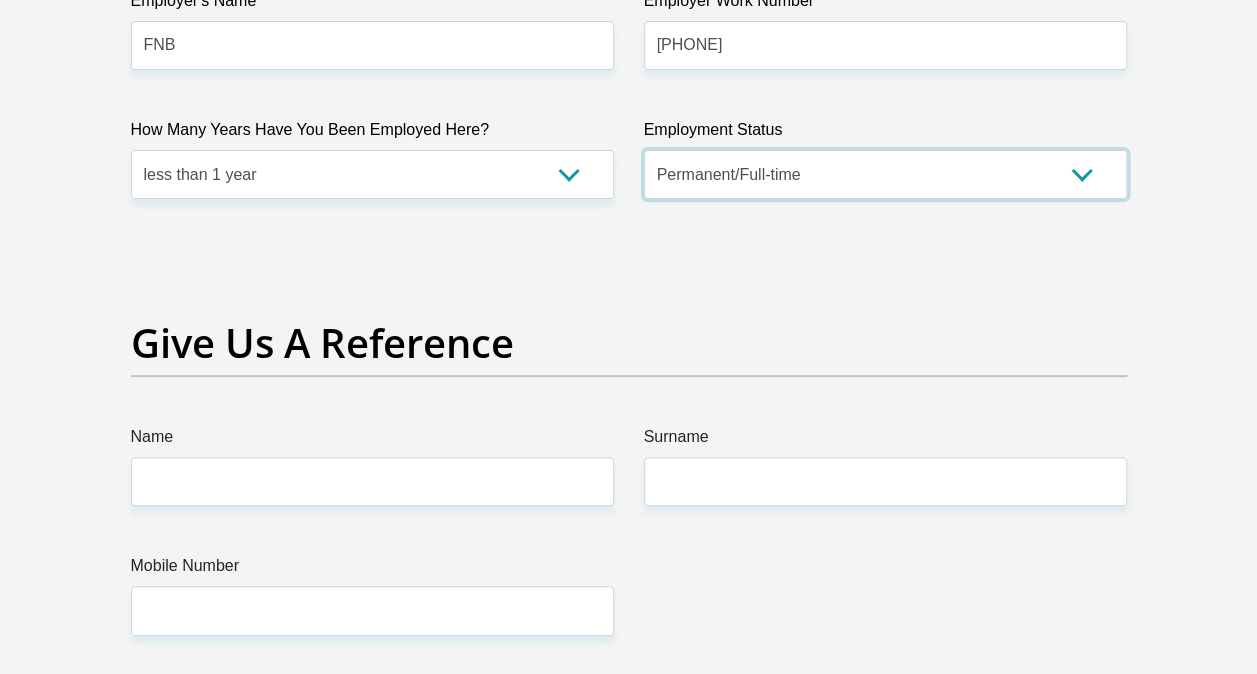 scroll, scrollTop: 4000, scrollLeft: 0, axis: vertical 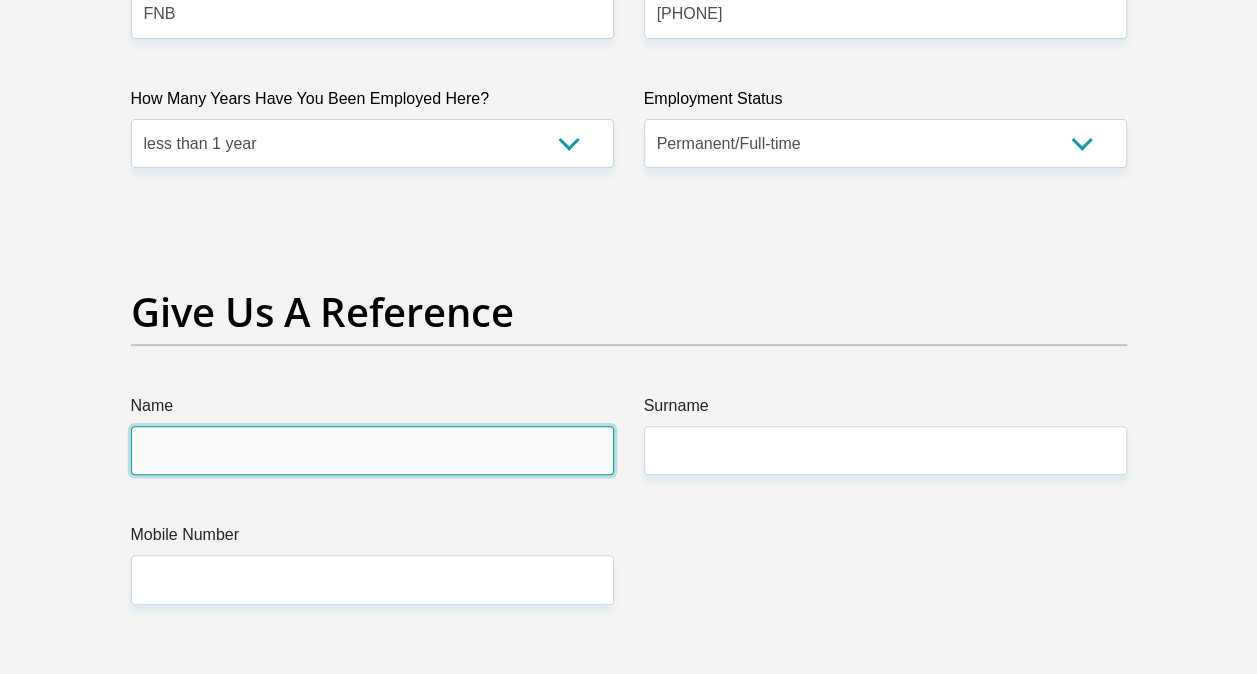 click on "Name" at bounding box center [372, 450] 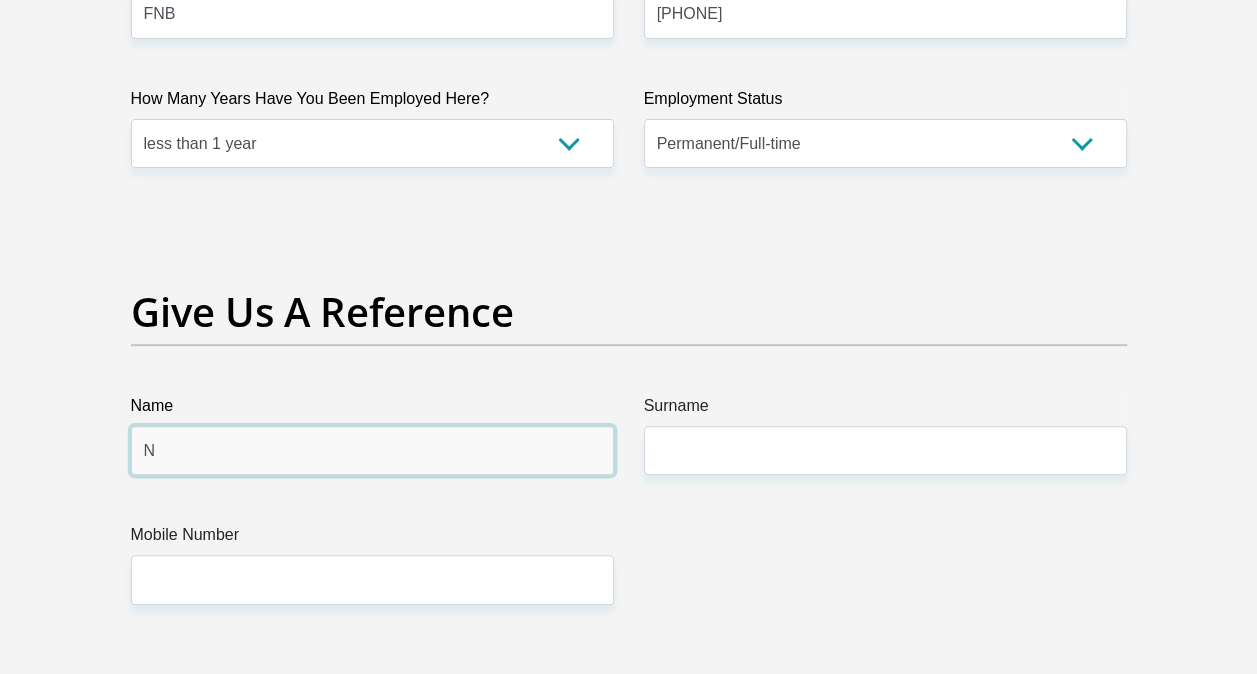type on "[LAST]" 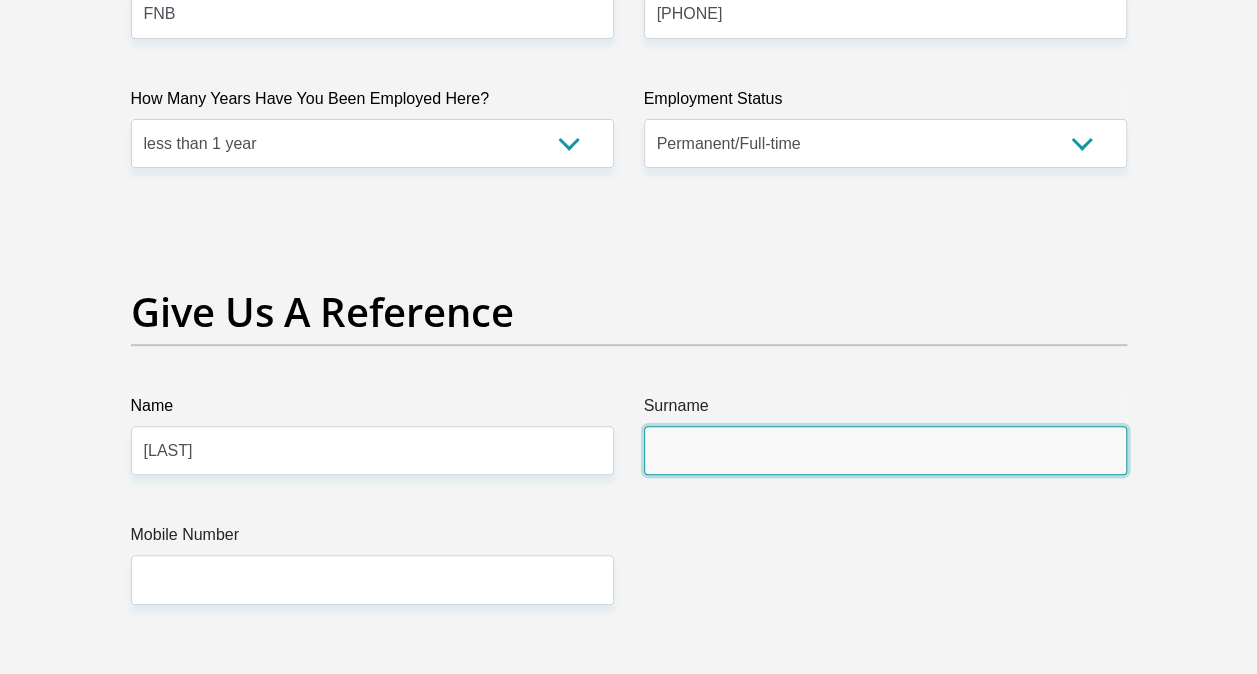 click on "Surname" at bounding box center [885, 450] 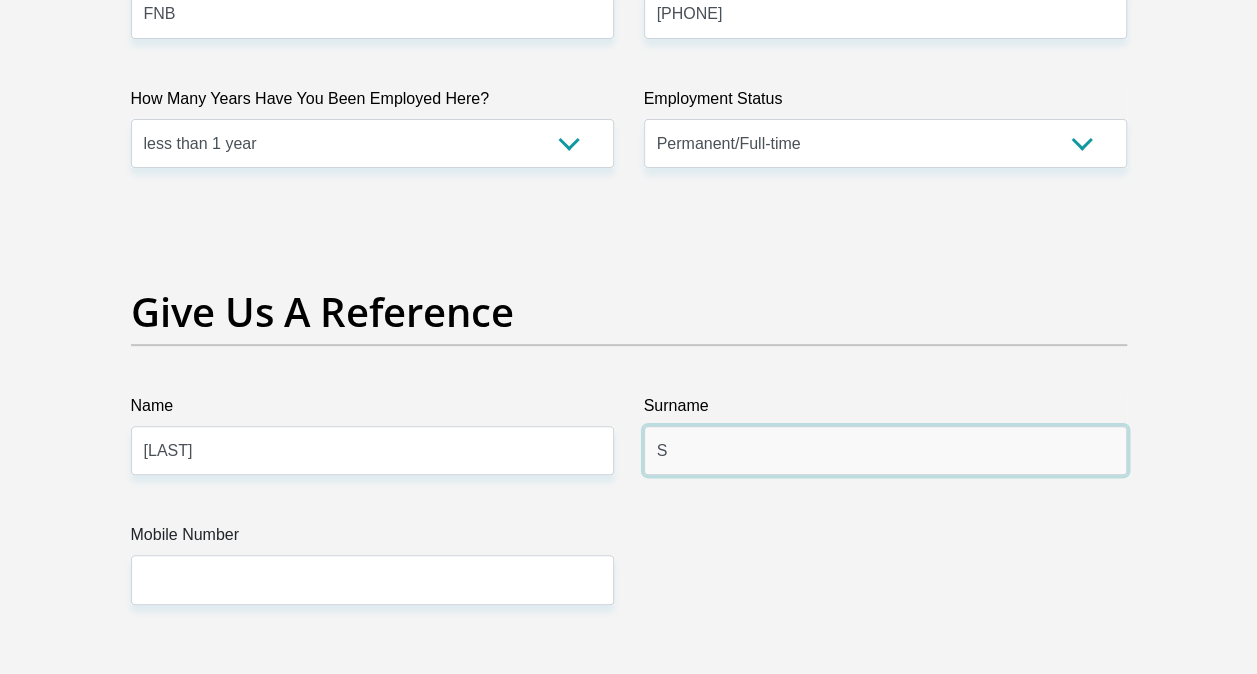 type on "[LAST]" 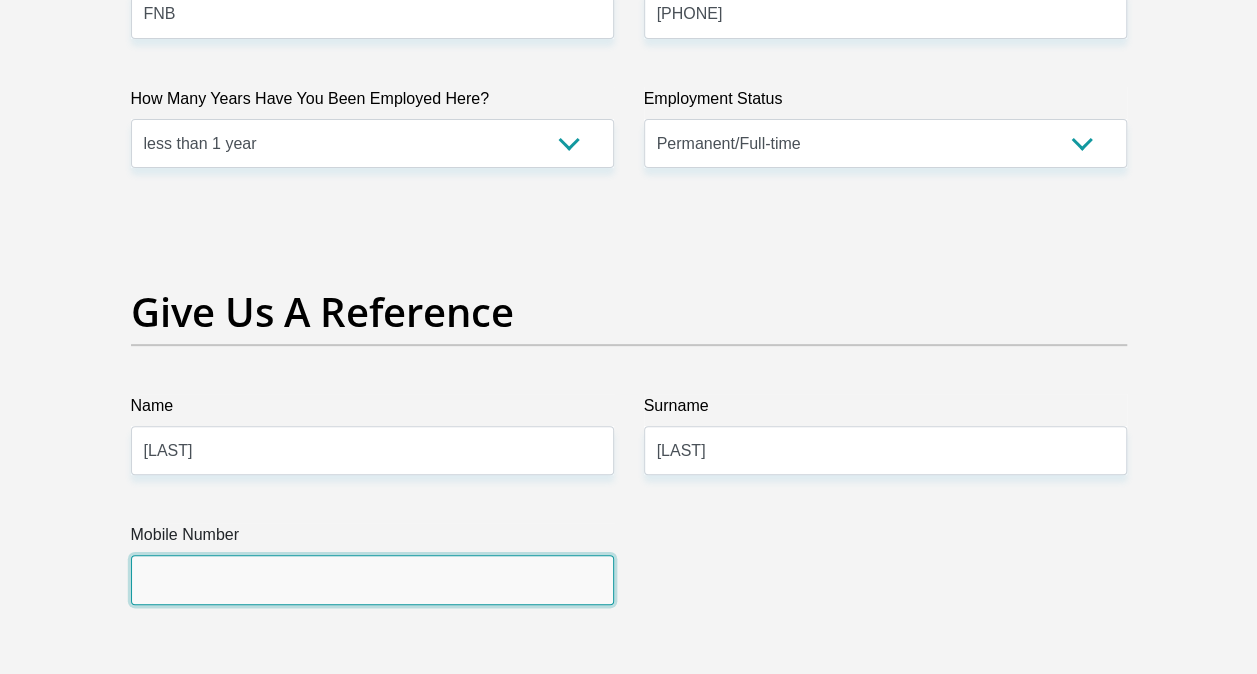 click on "Mobile Number" at bounding box center [372, 579] 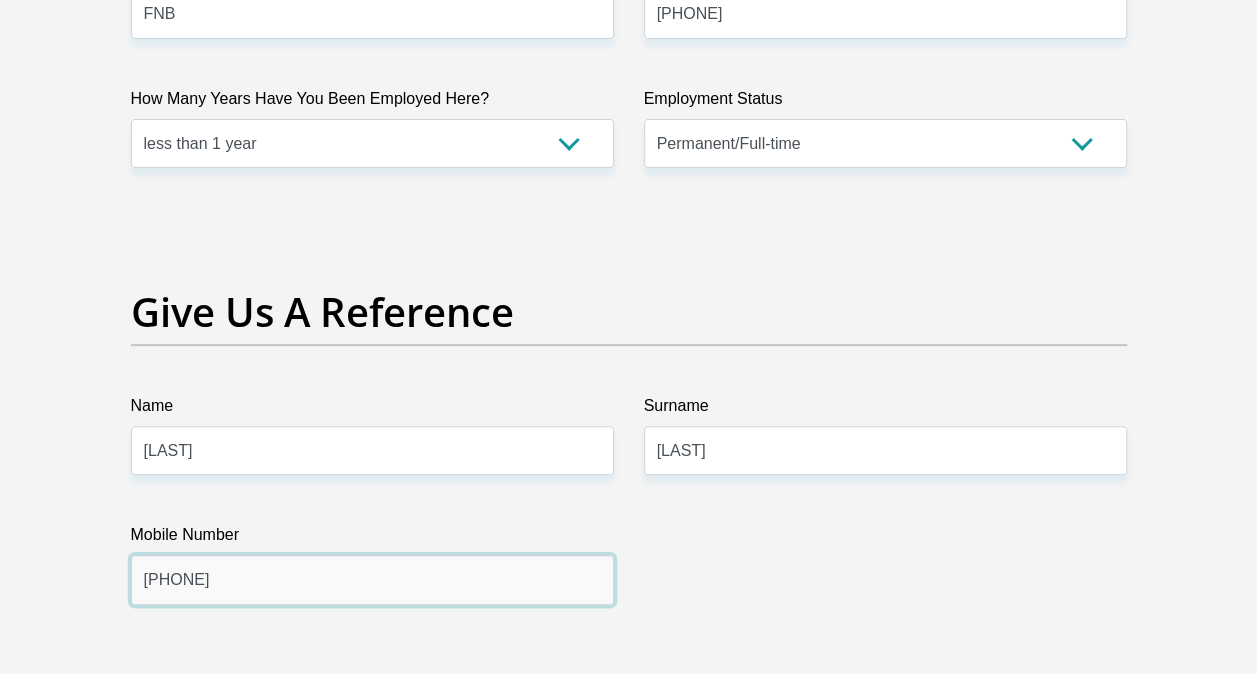 type on "[NUMBER]" 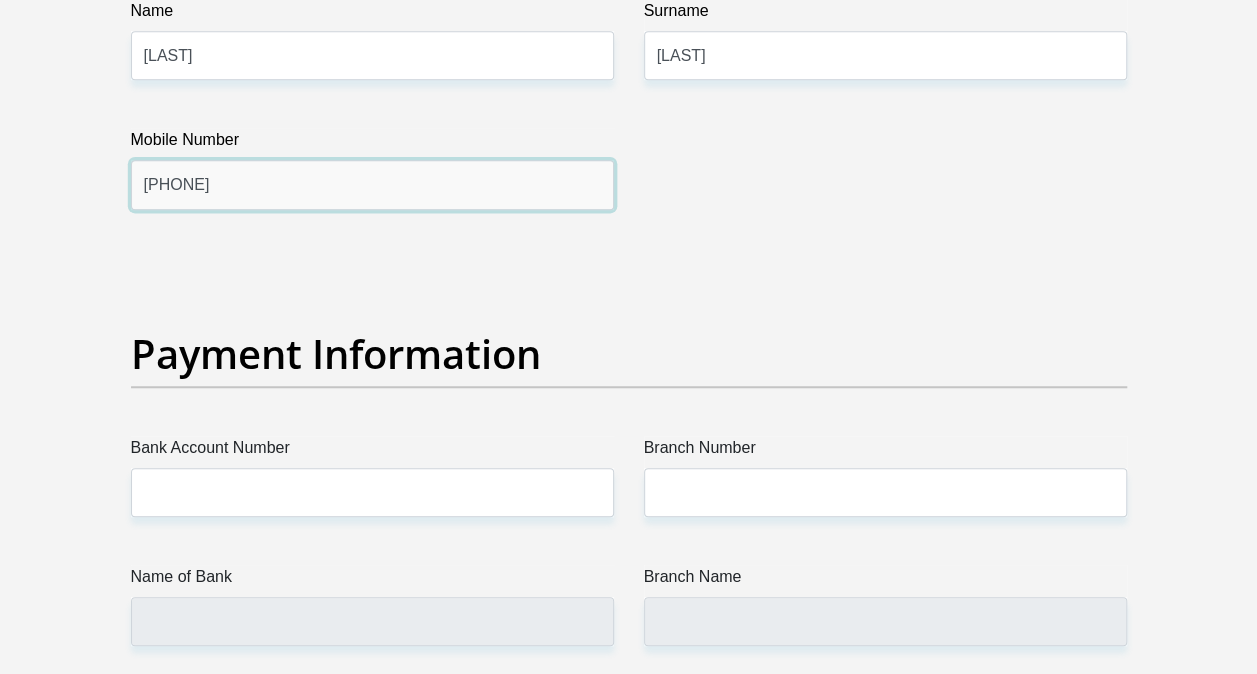 scroll, scrollTop: 4400, scrollLeft: 0, axis: vertical 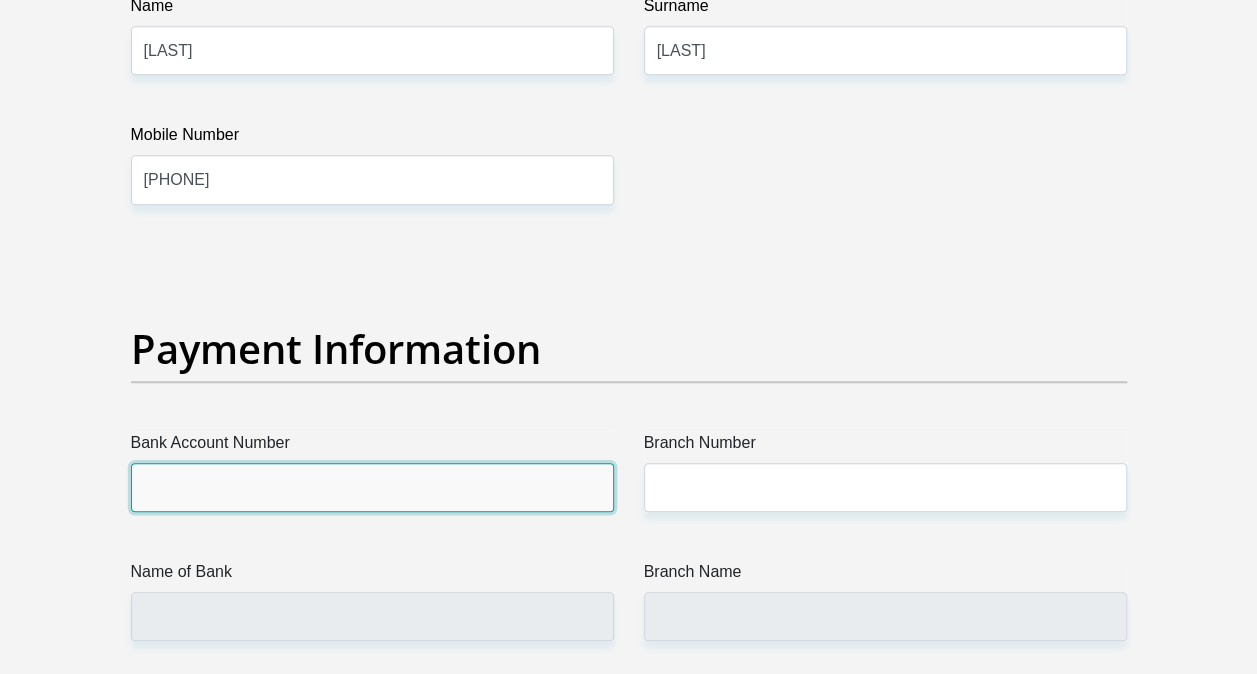 click on "Bank Account Number" at bounding box center (372, 487) 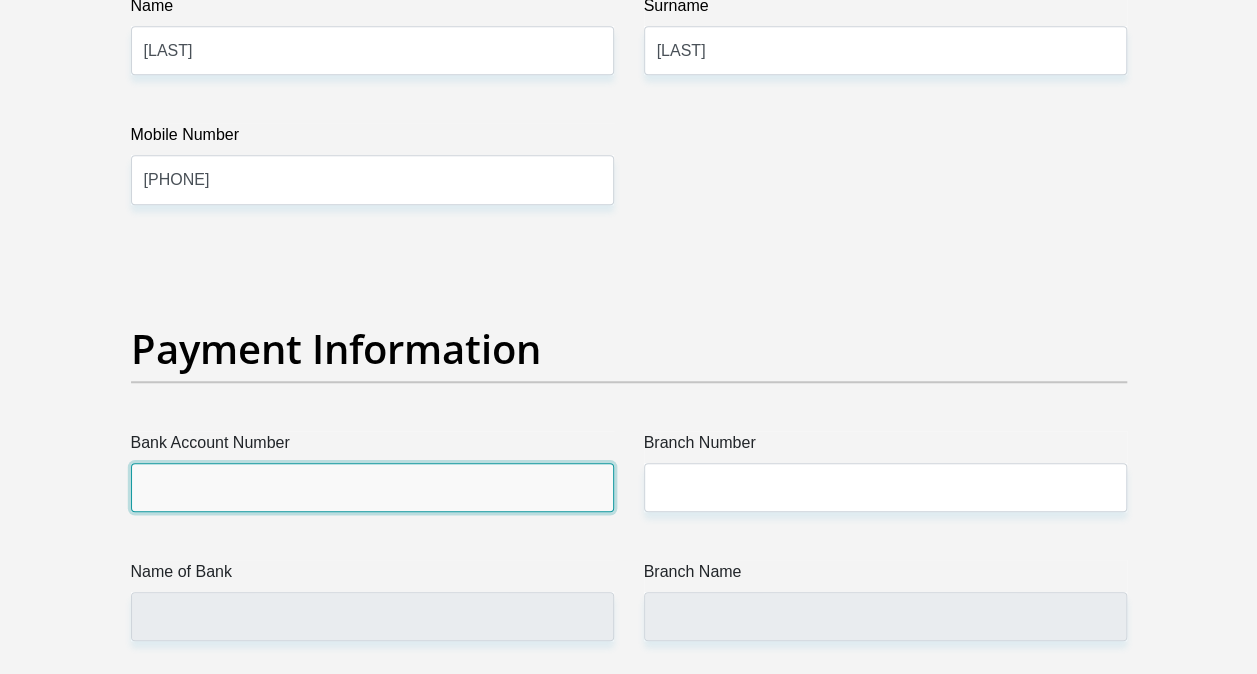 type on "[NUMBER]" 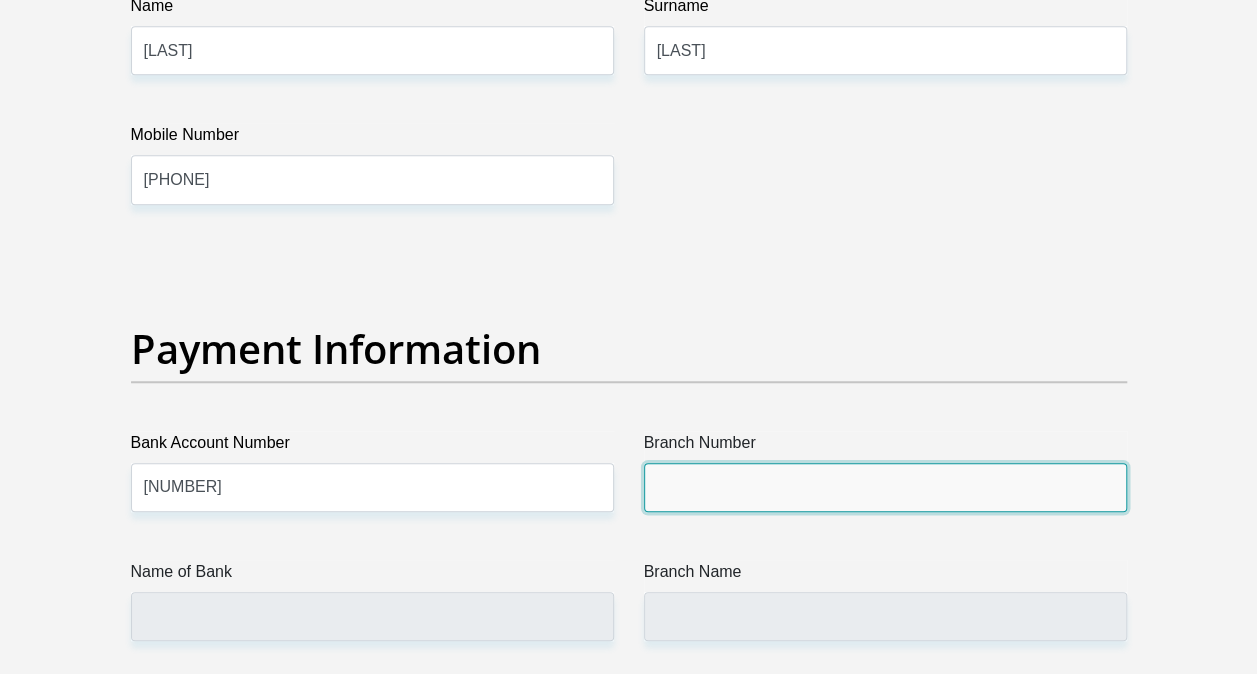 click on "Branch Number" at bounding box center [885, 487] 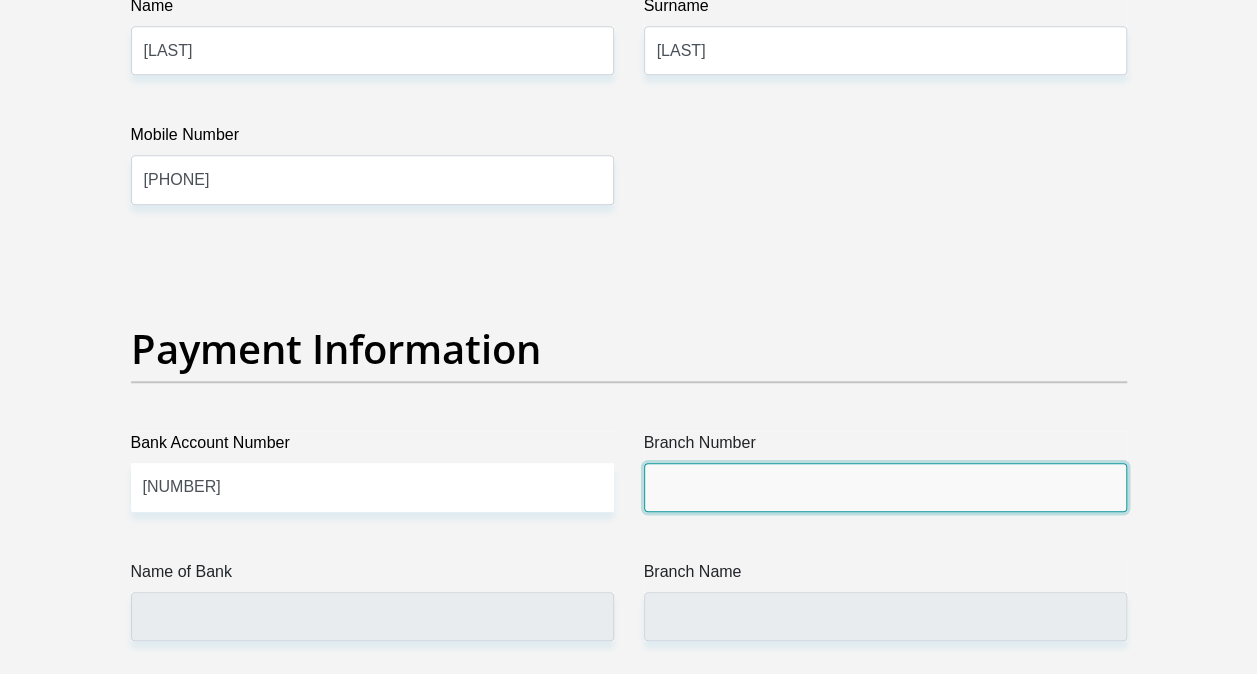 type on "[NUMBER]" 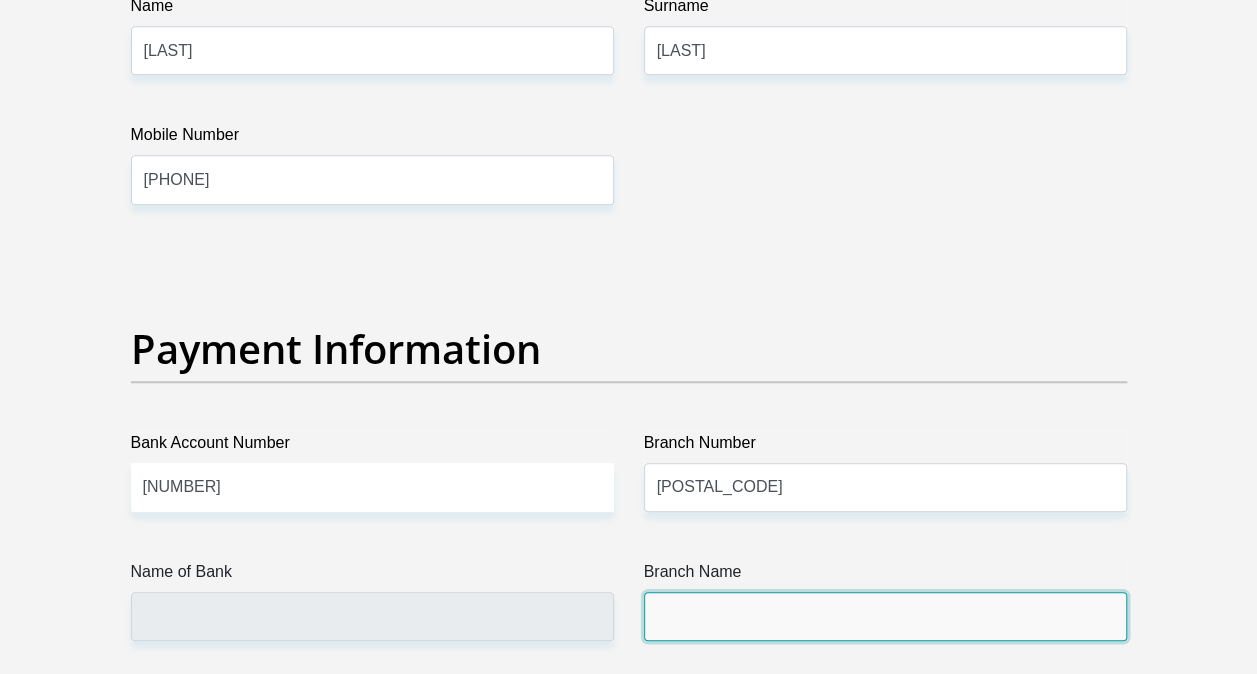 click on "Branch Name" at bounding box center [885, 616] 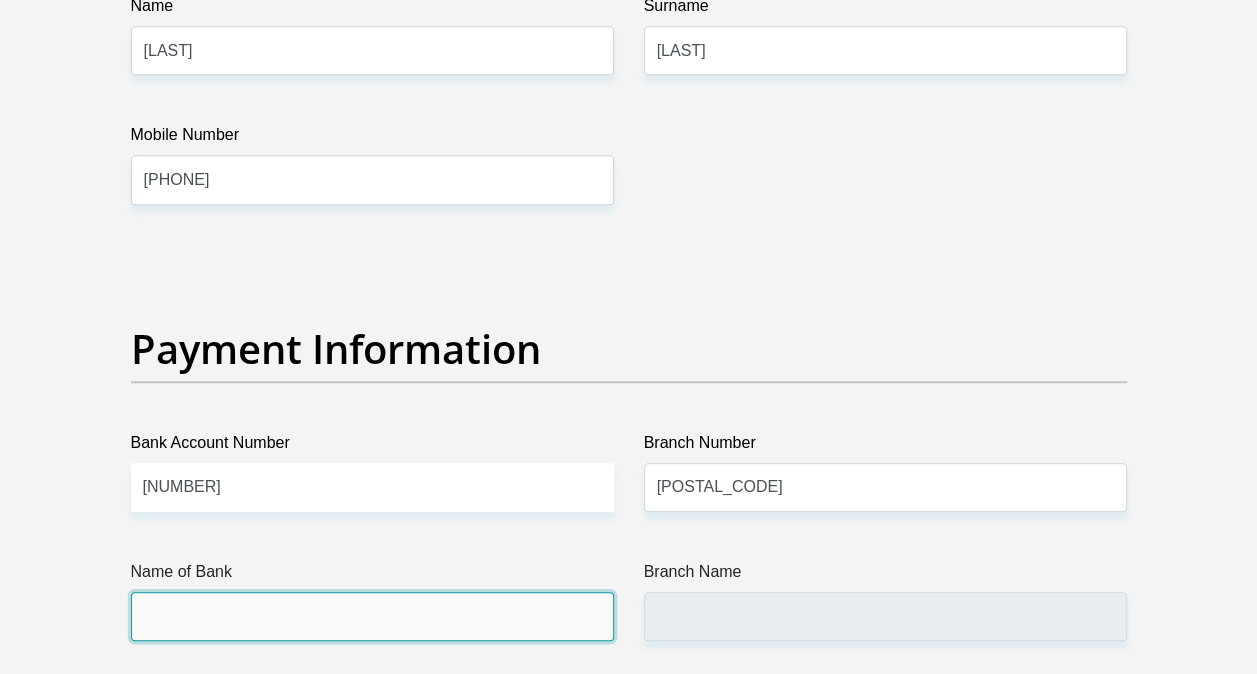 click on "Name of Bank" at bounding box center (372, 616) 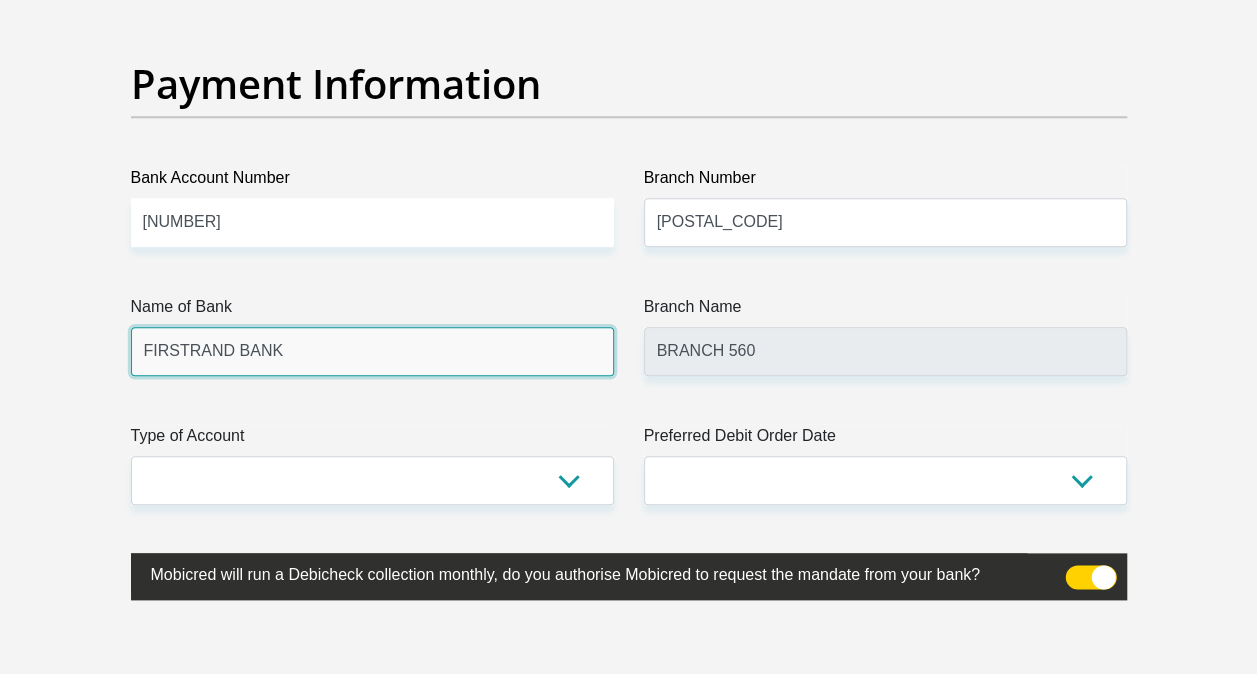 scroll, scrollTop: 4700, scrollLeft: 0, axis: vertical 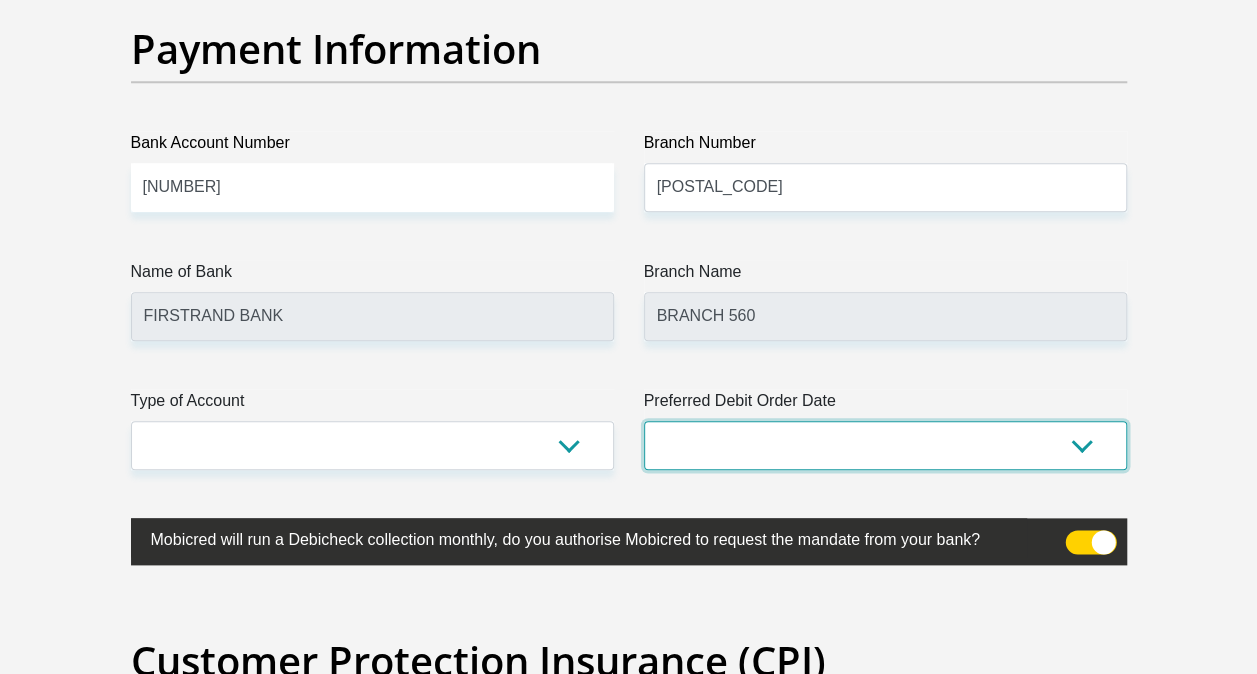 click on "1st
2nd
3rd
4th
5th
7th
18th
19th
20th
21st
22nd
23rd
24th
25th
26th
27th
28th
29th
30th" at bounding box center (885, 445) 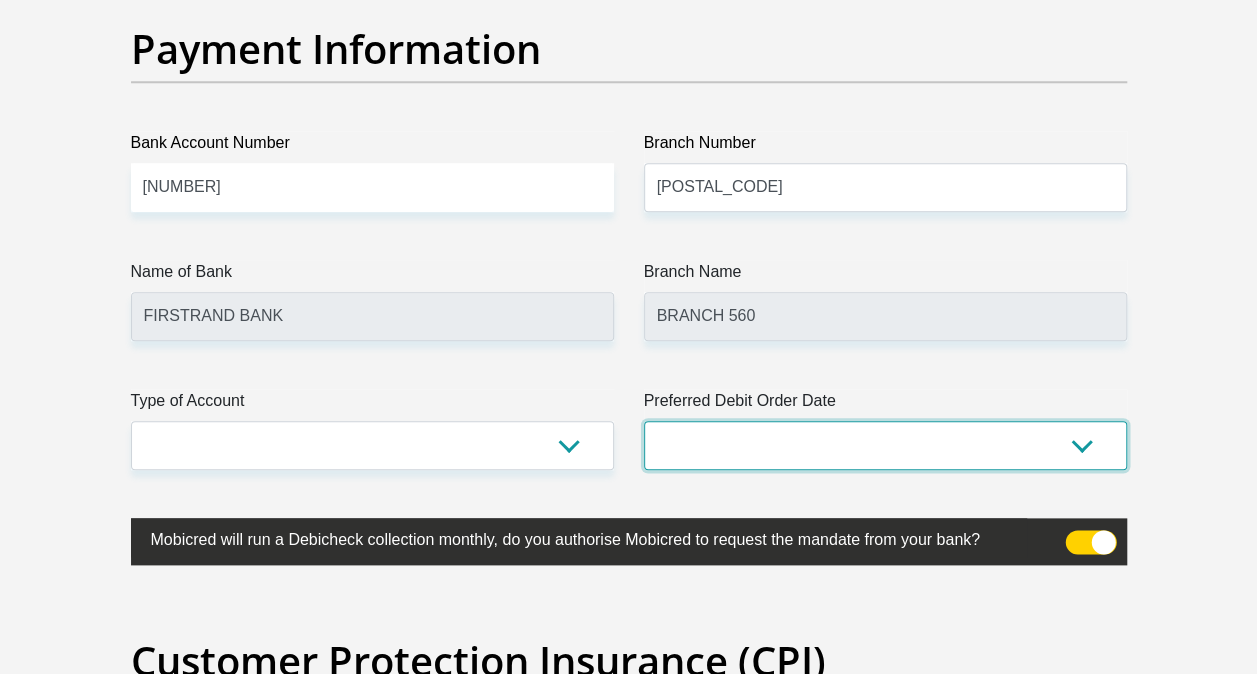 select on "21" 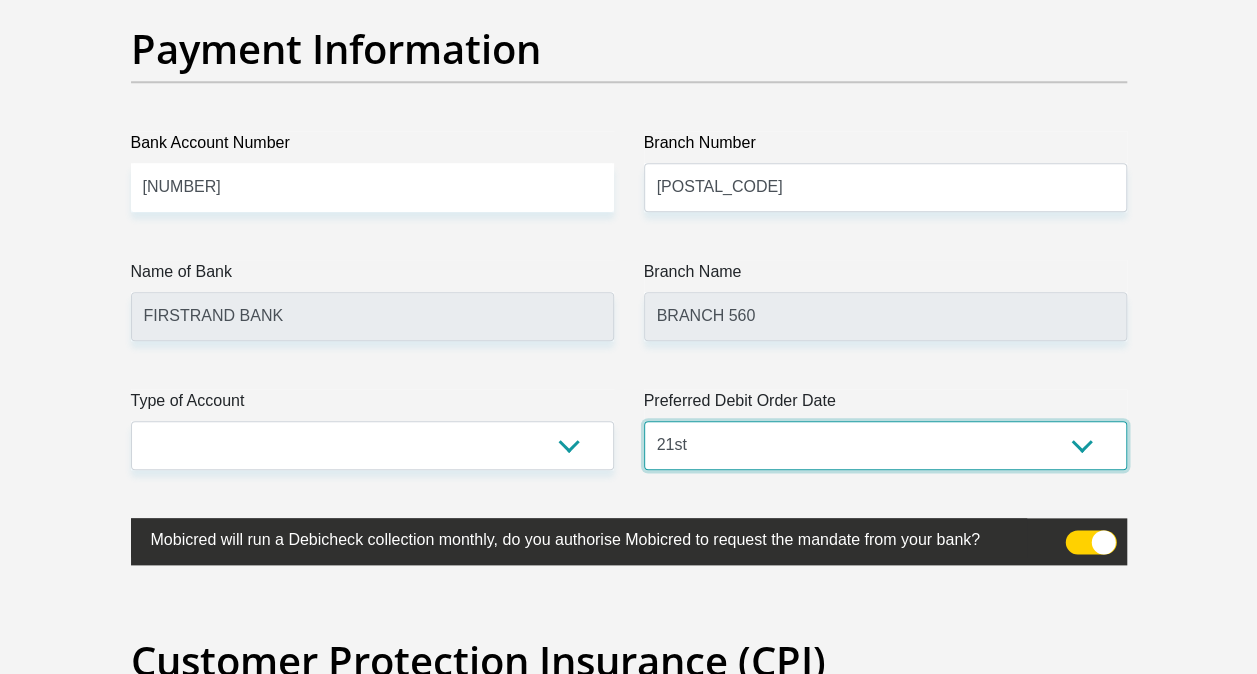 click on "1st
2nd
3rd
4th
5th
7th
18th
19th
20th
21st
22nd
23rd
24th
25th
26th
27th
28th
29th
30th" at bounding box center [885, 445] 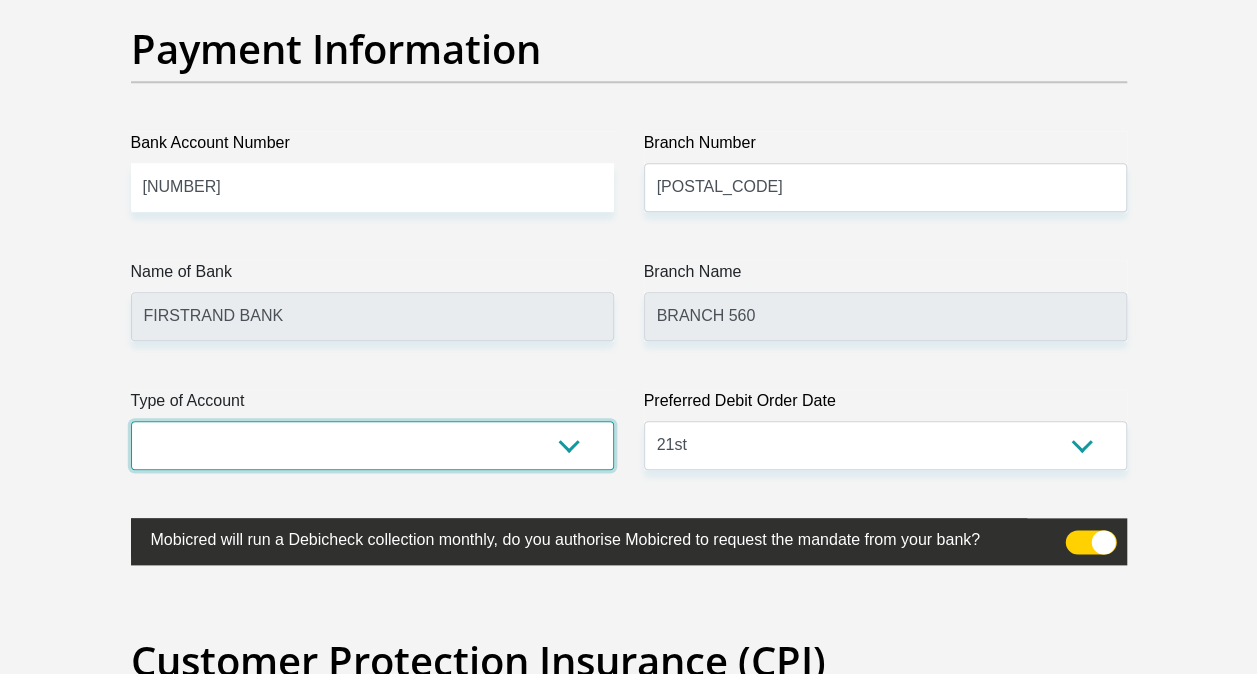 click on "Cheque
Savings" at bounding box center [372, 445] 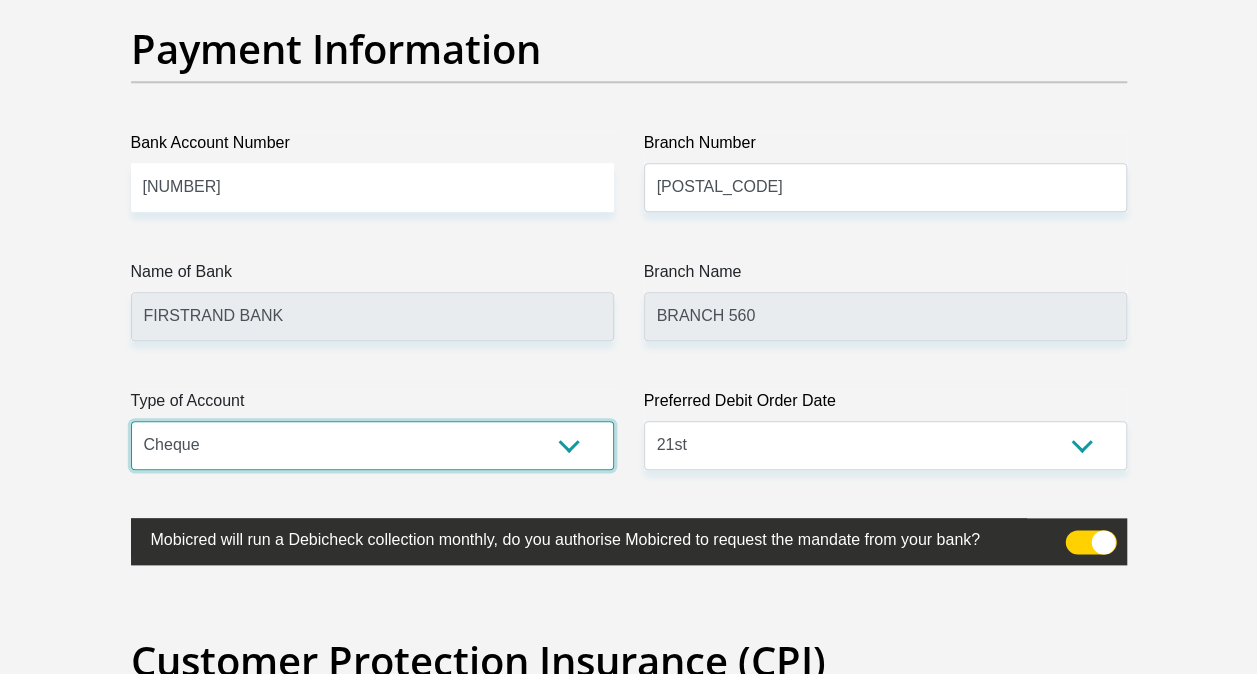 click on "Cheque
Savings" at bounding box center [372, 445] 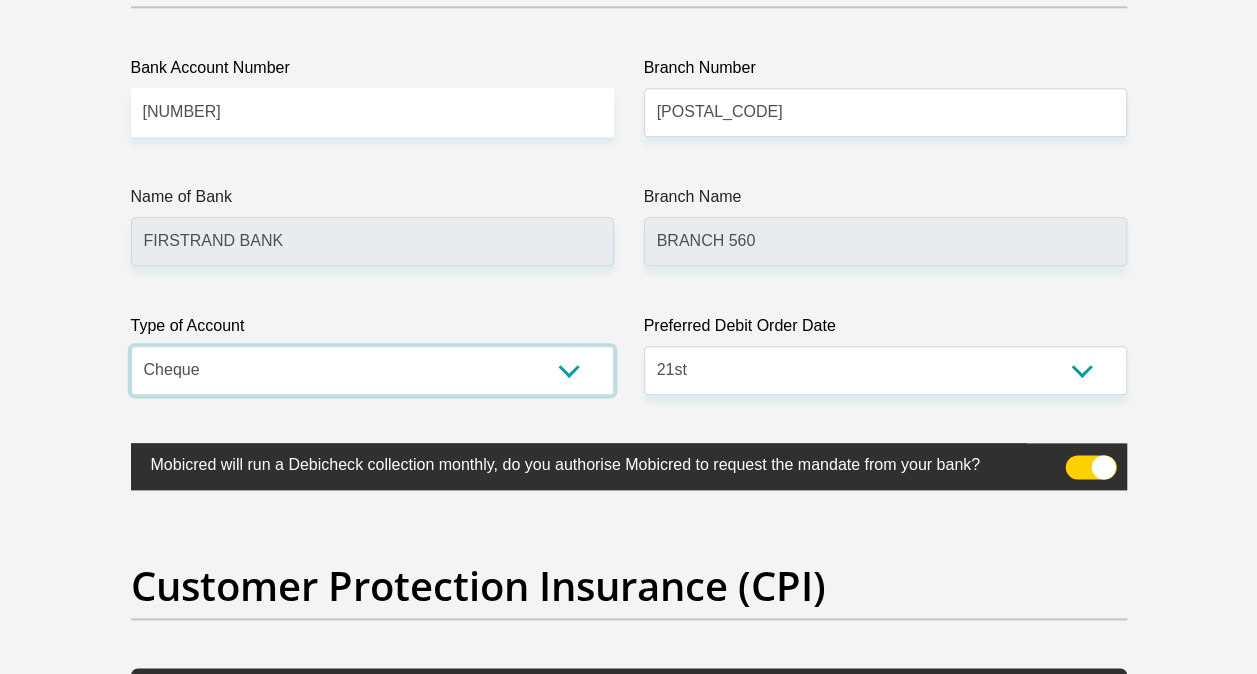 scroll, scrollTop: 4900, scrollLeft: 0, axis: vertical 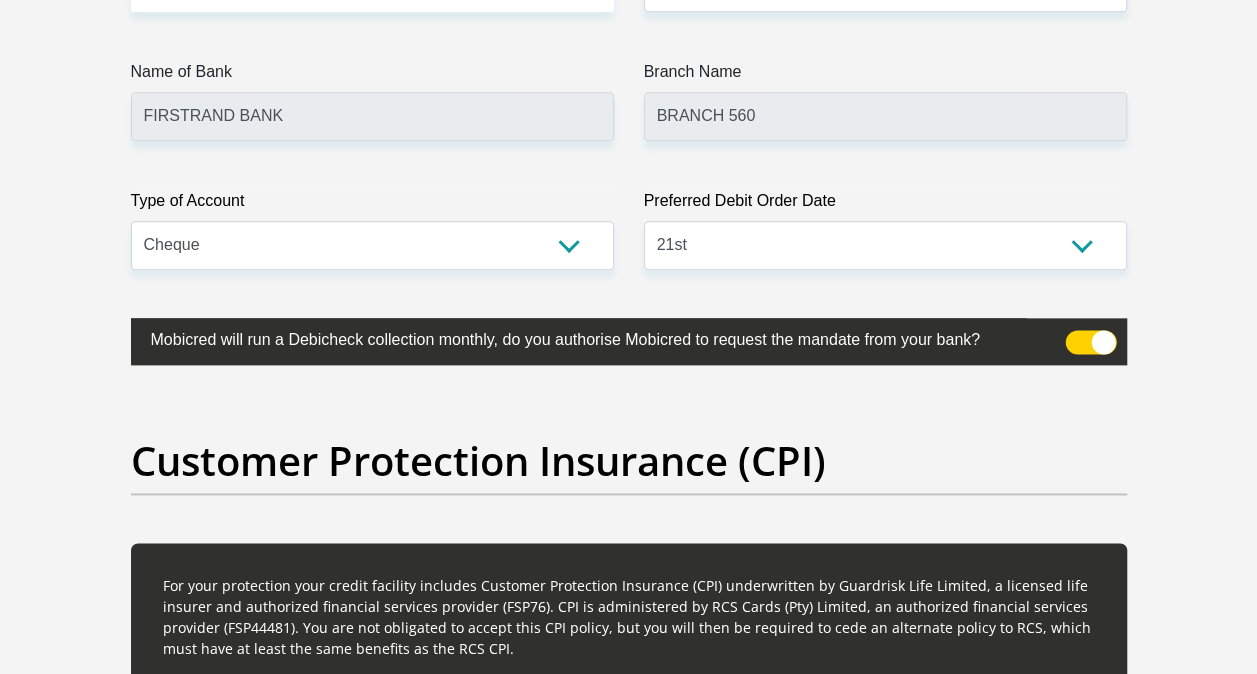 click at bounding box center (1090, 342) 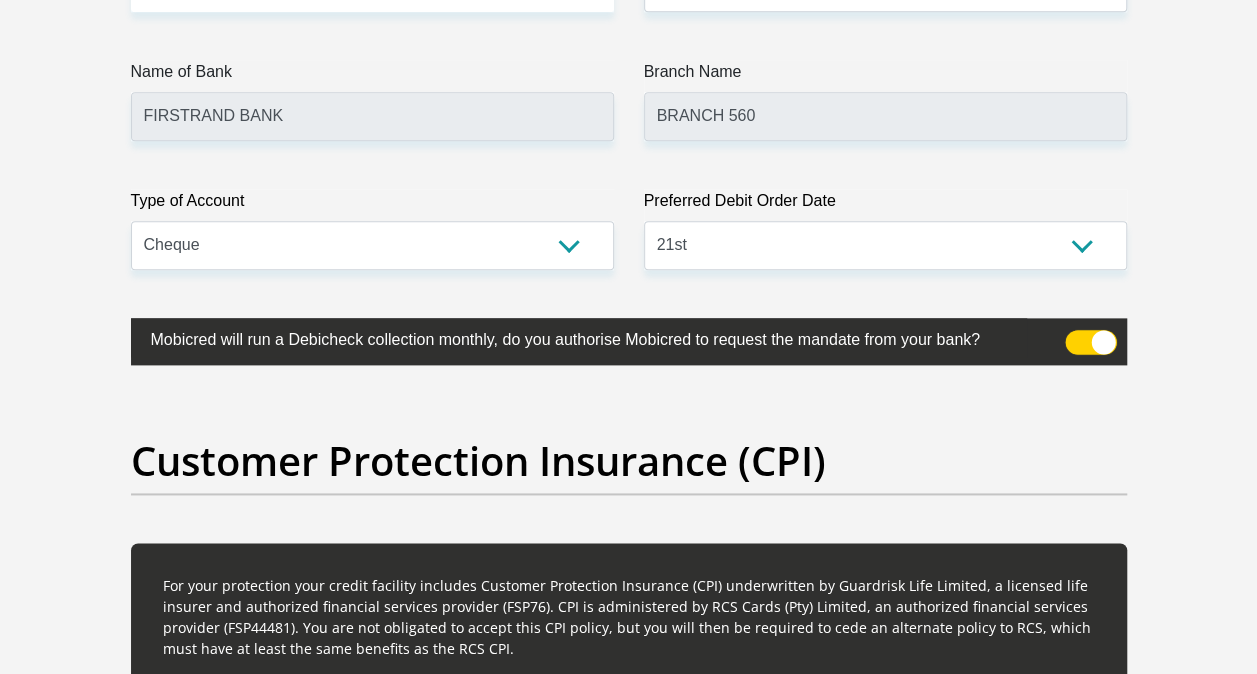 click at bounding box center [1077, 335] 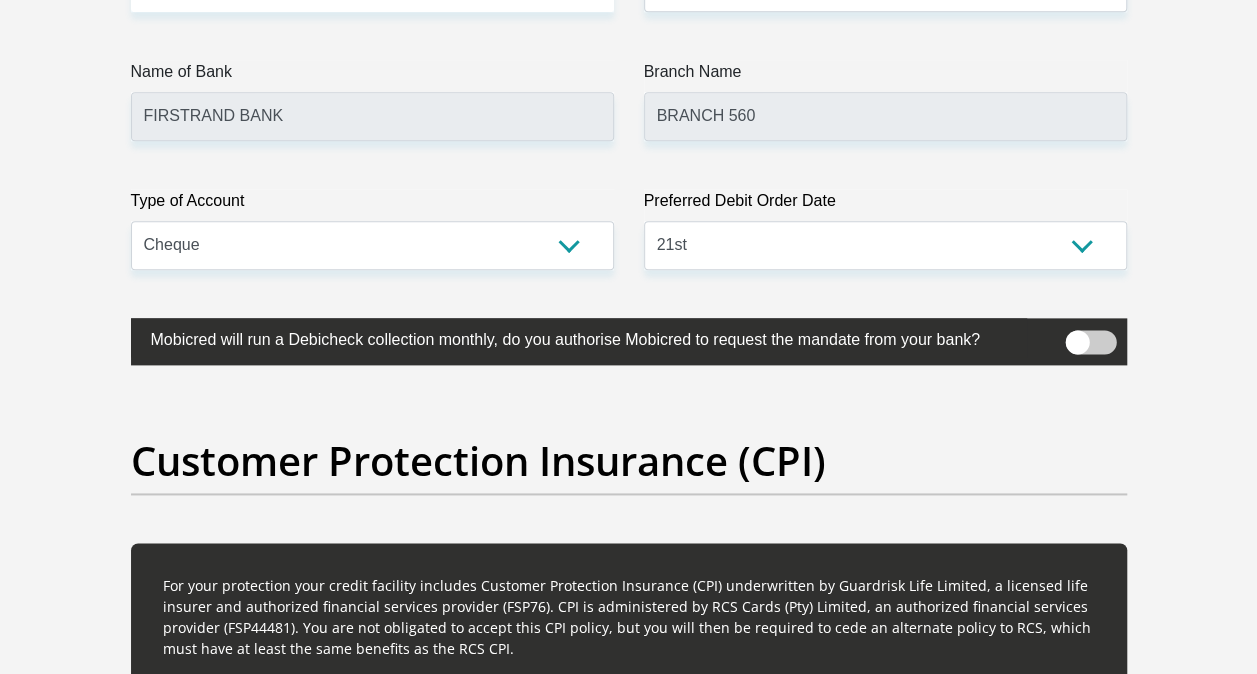 click at bounding box center (1090, 342) 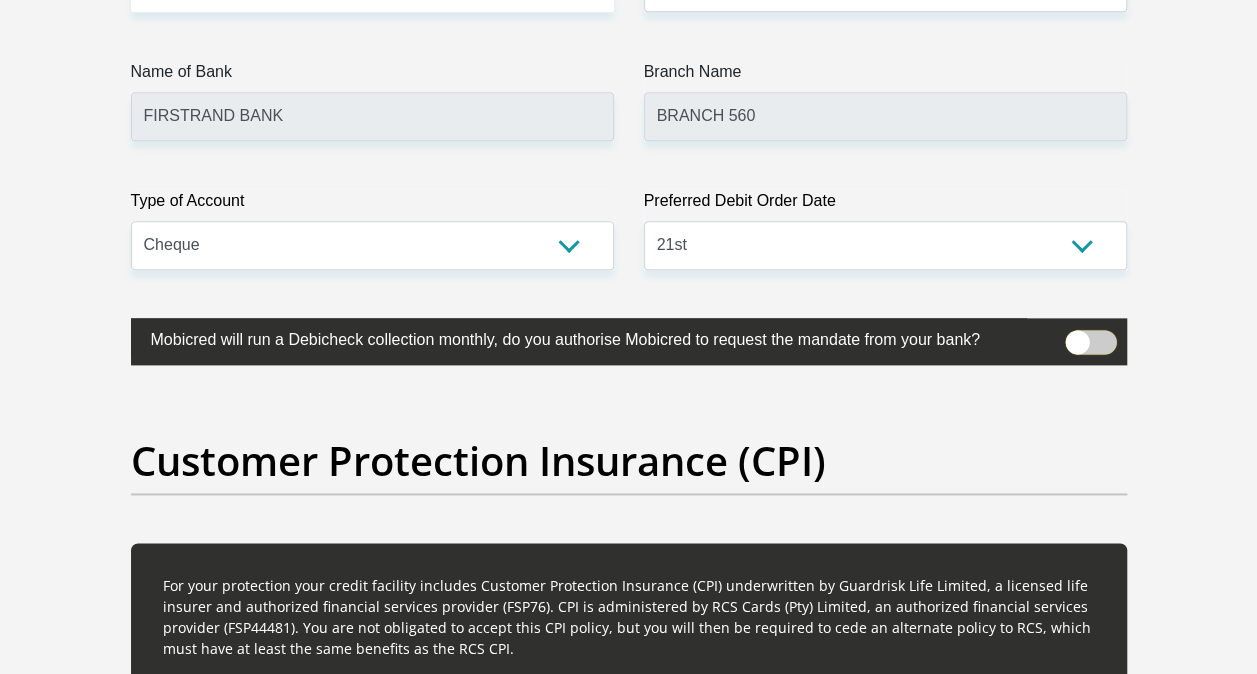 click at bounding box center [1077, 335] 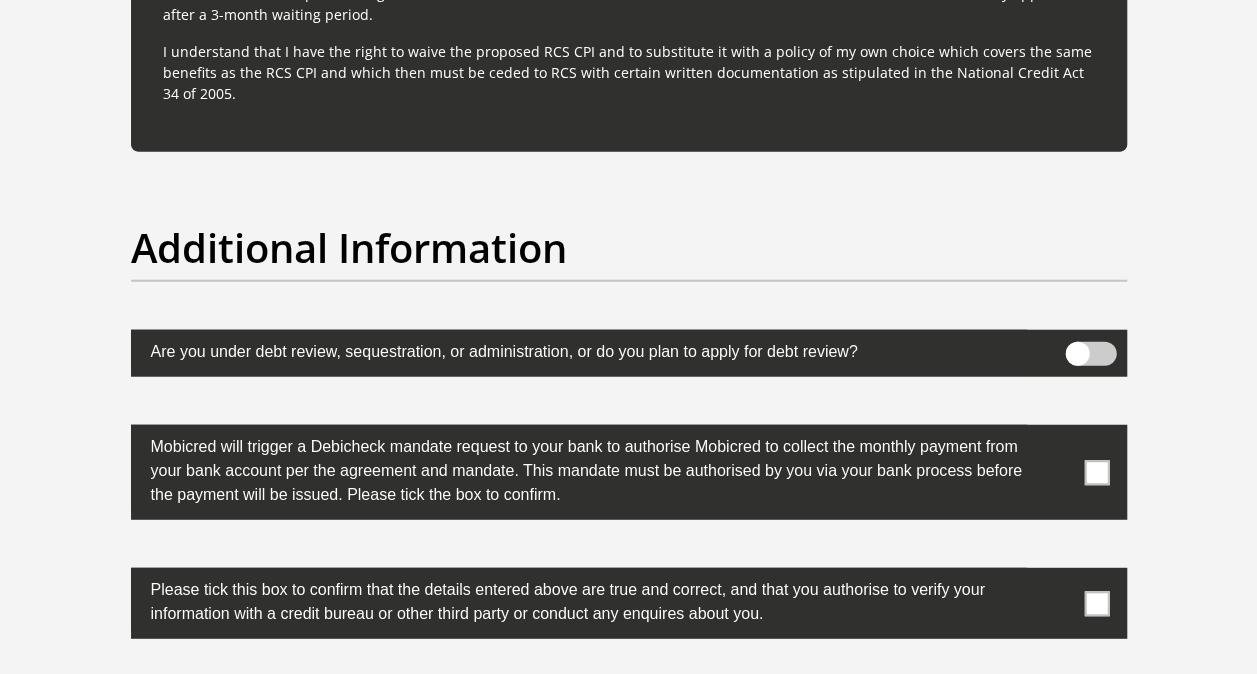 scroll, scrollTop: 6200, scrollLeft: 0, axis: vertical 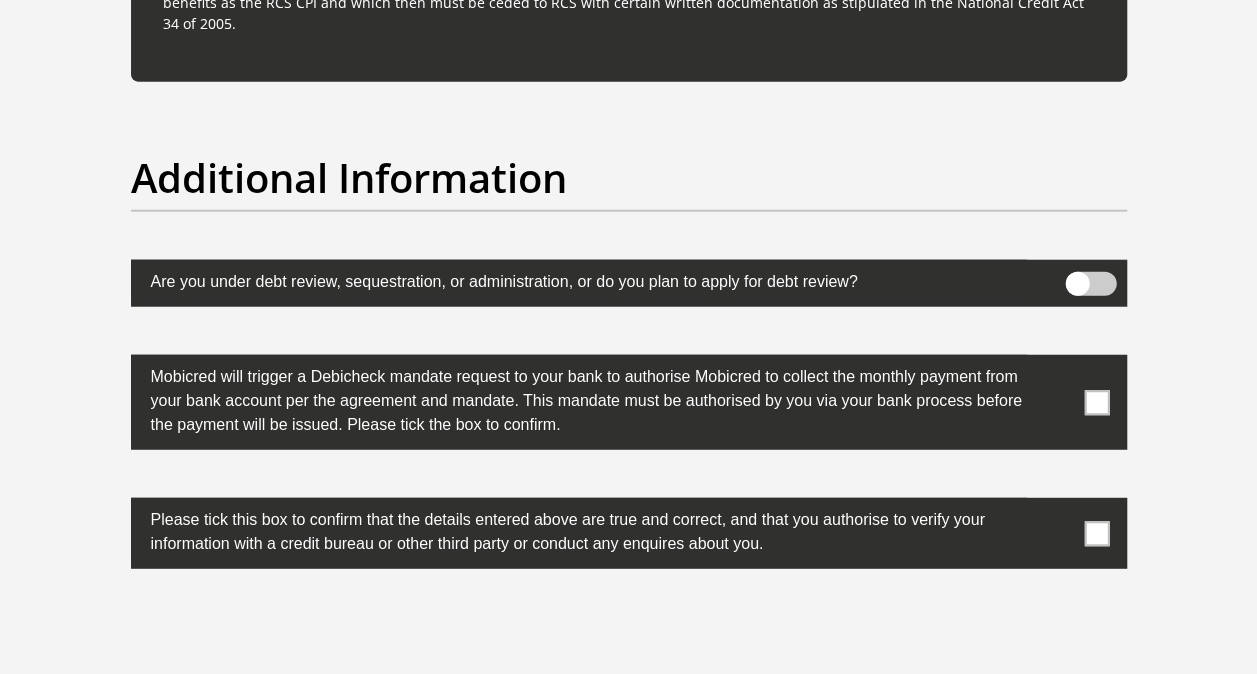 click at bounding box center (1096, 402) 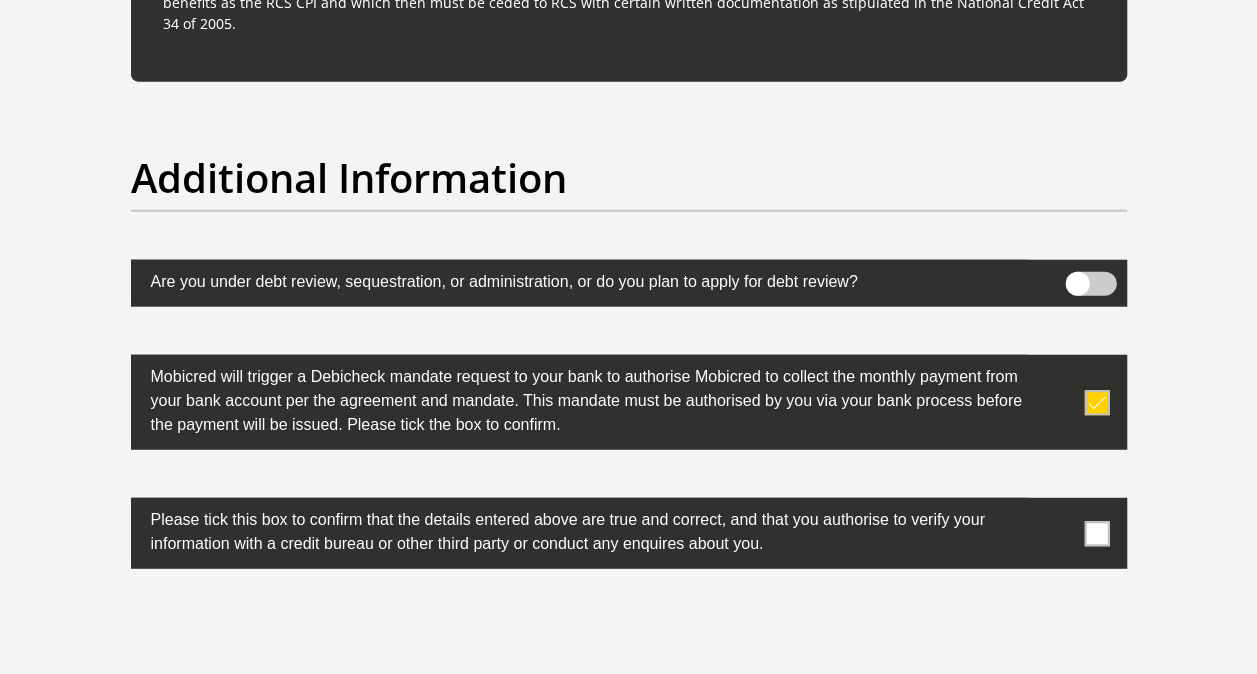 click at bounding box center [1096, 533] 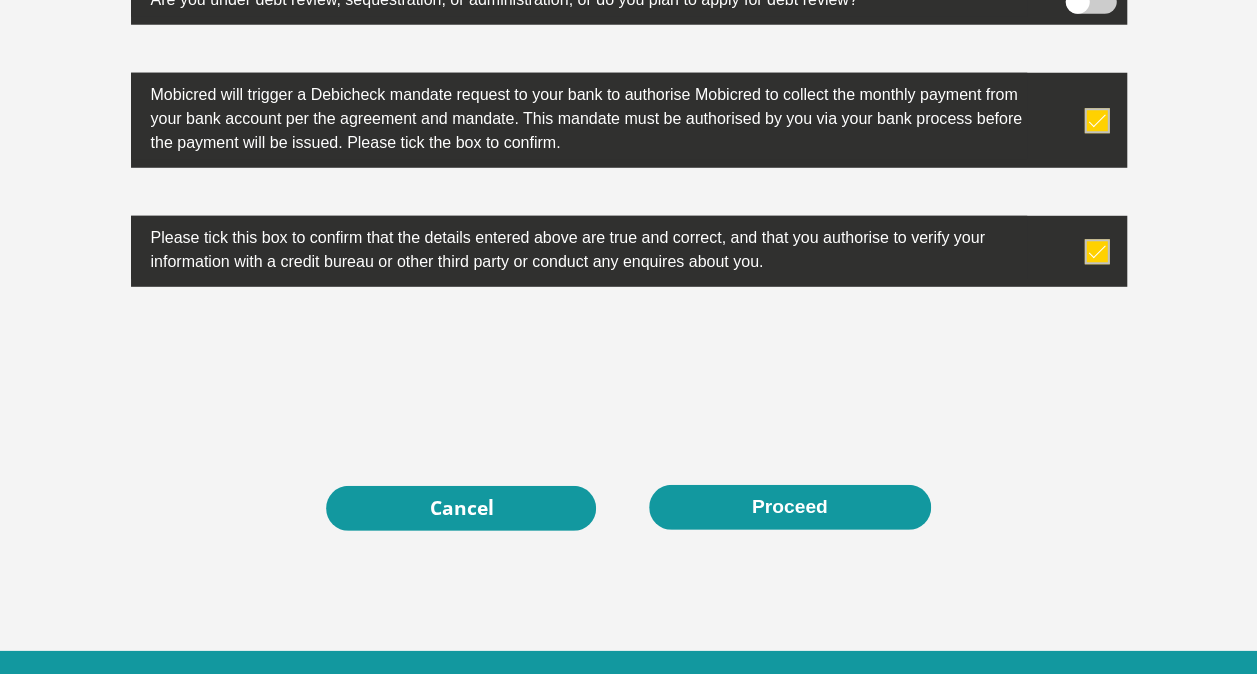 scroll, scrollTop: 6500, scrollLeft: 0, axis: vertical 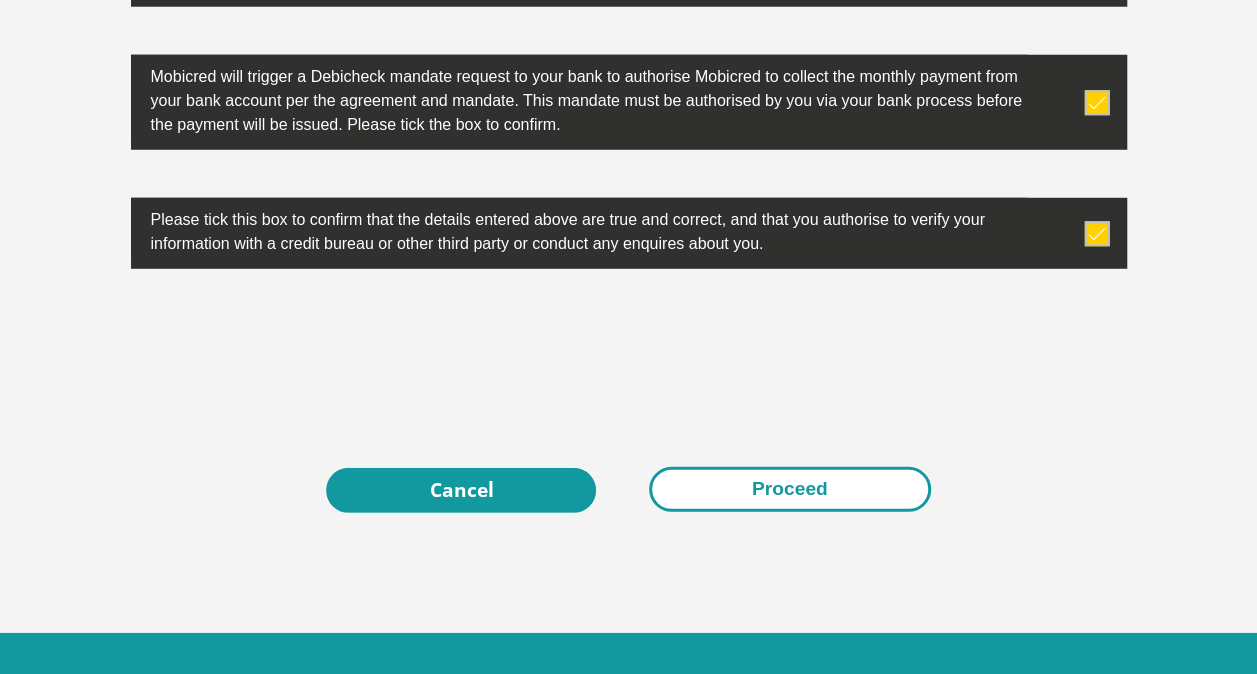 click on "Proceed" at bounding box center (790, 489) 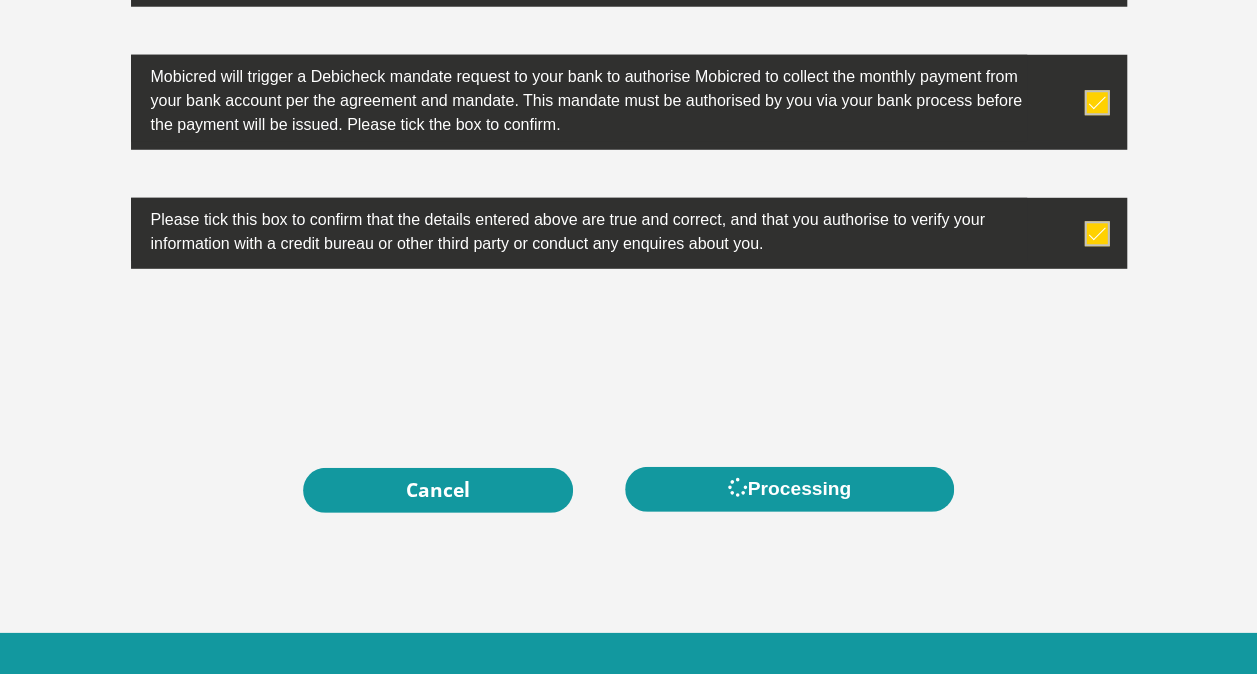 scroll, scrollTop: 0, scrollLeft: 0, axis: both 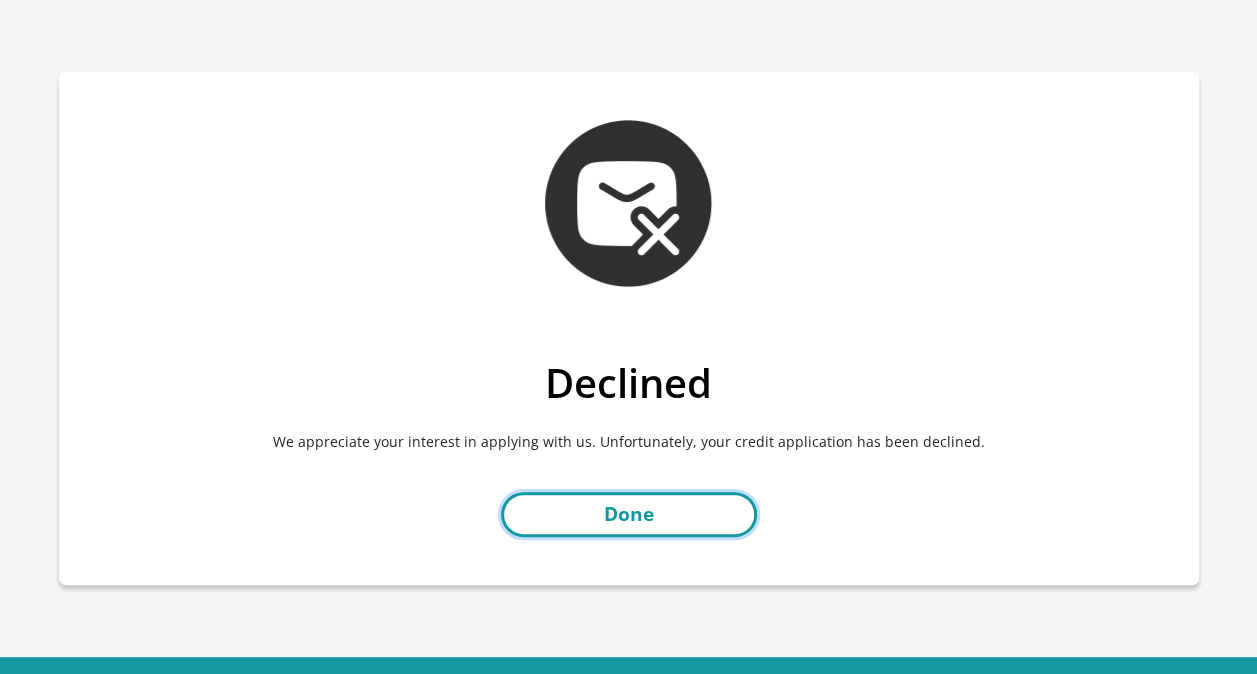 click on "Done" at bounding box center [629, 514] 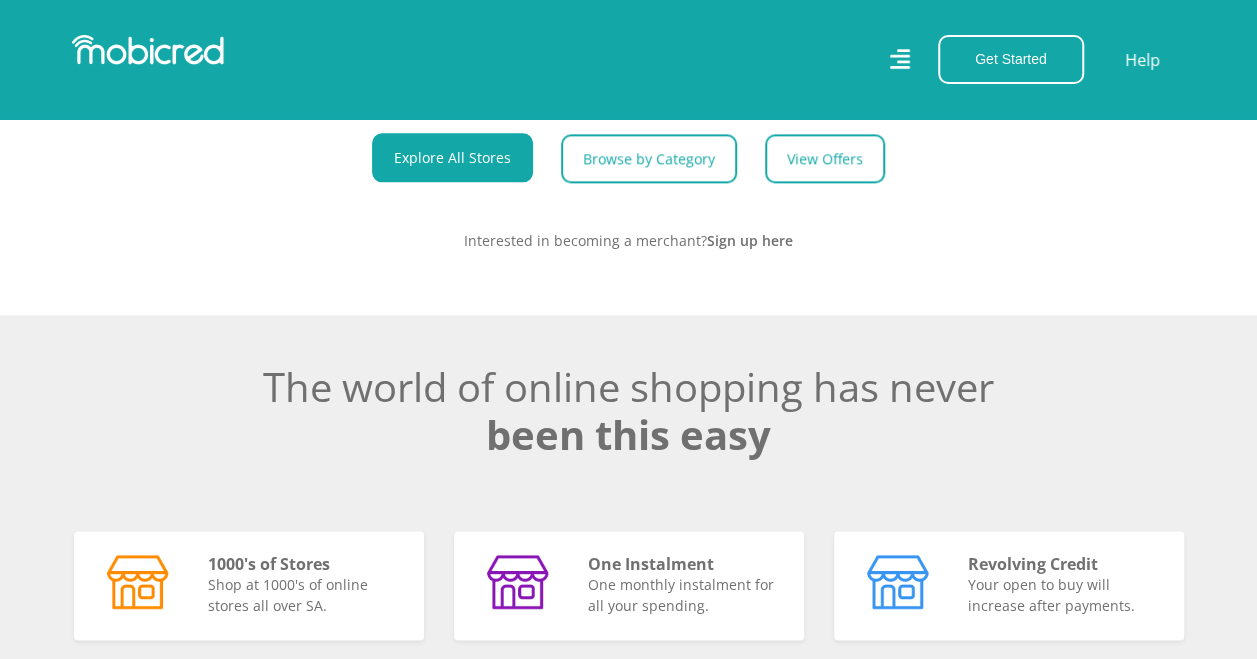scroll, scrollTop: 1252, scrollLeft: 0, axis: vertical 